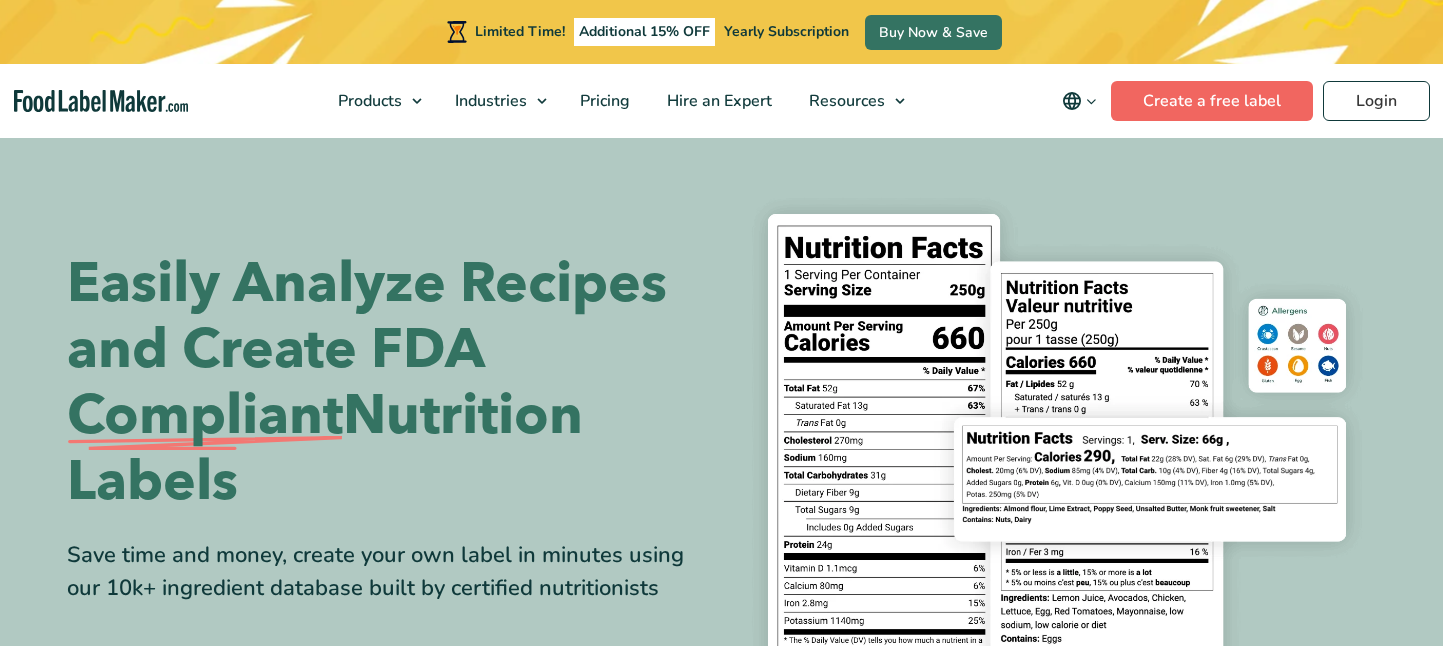 scroll, scrollTop: 0, scrollLeft: 0, axis: both 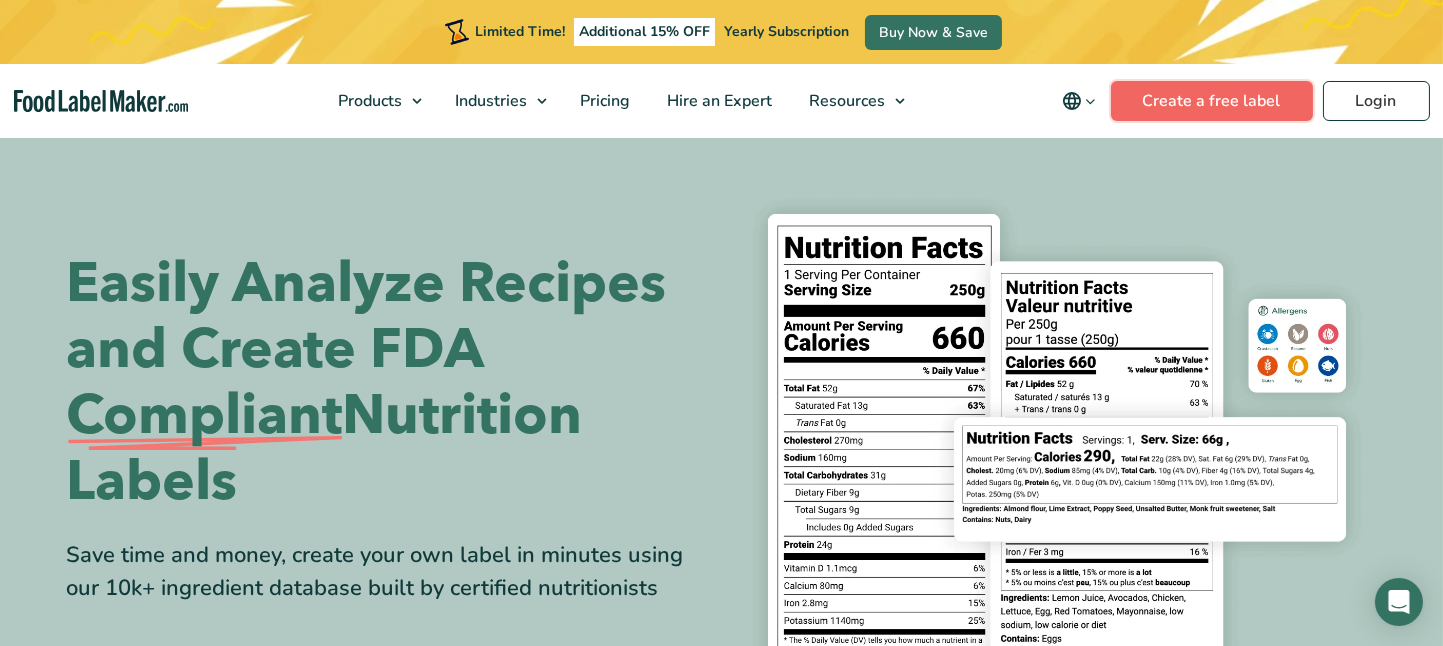 click on "Create a free label" at bounding box center [1212, 101] 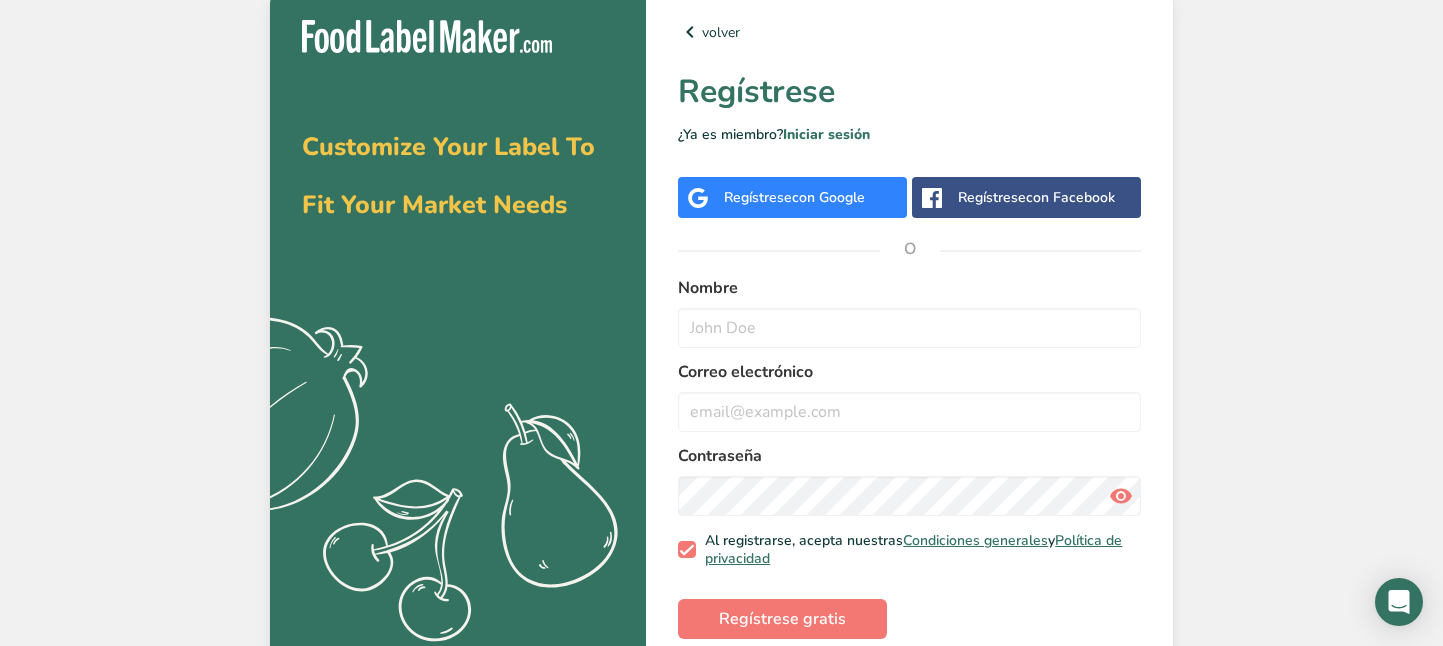 scroll, scrollTop: 0, scrollLeft: 0, axis: both 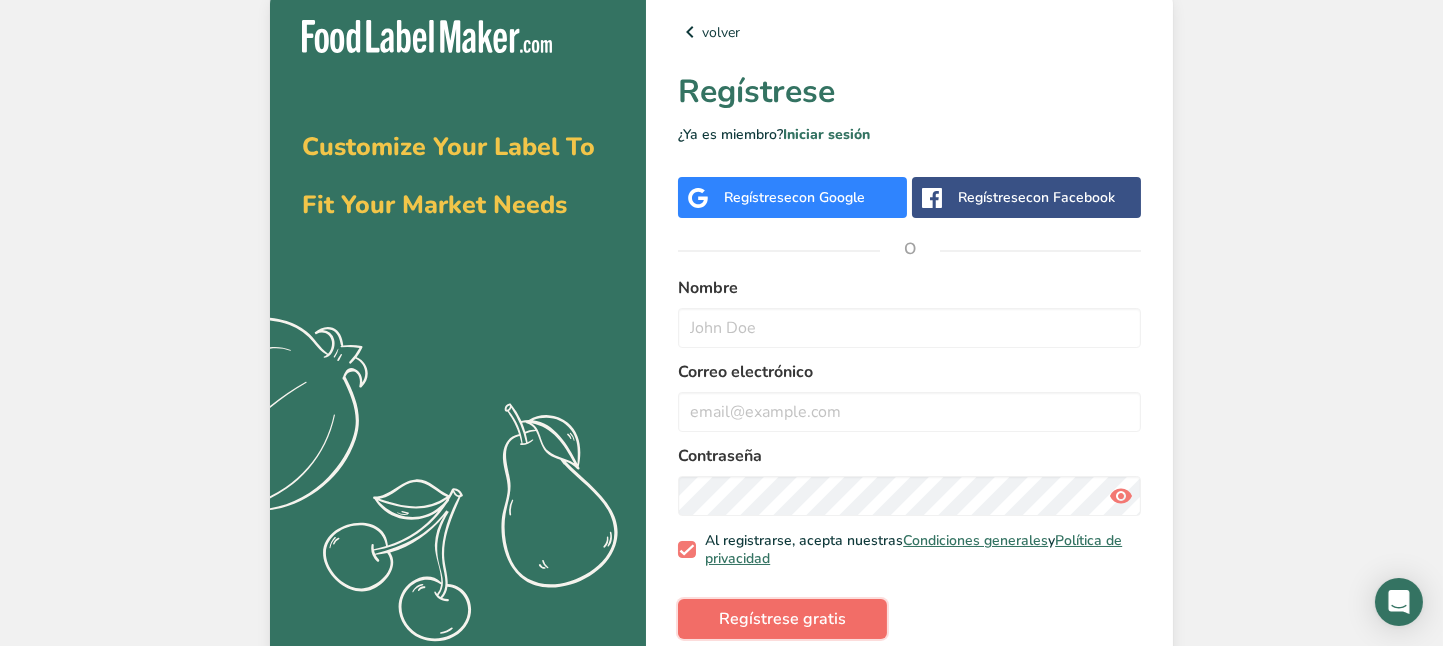 click on "Regístrese gratis" at bounding box center (782, 619) 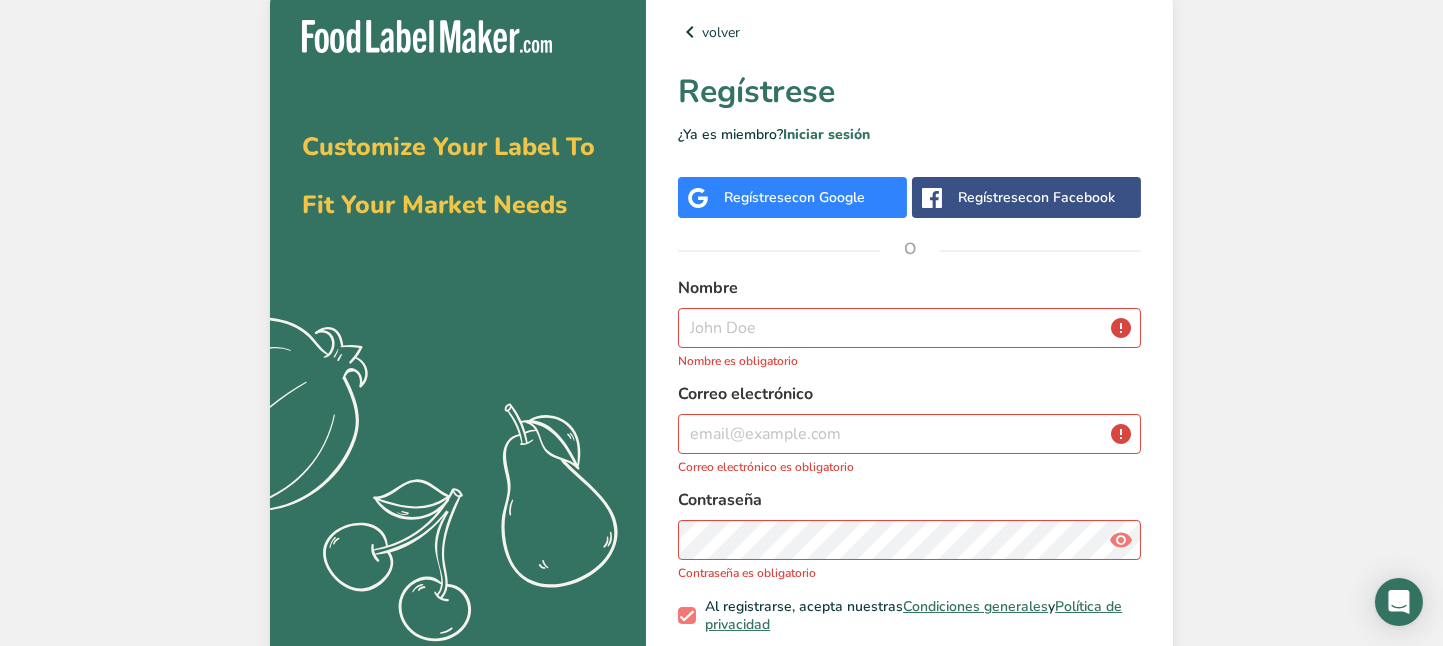 scroll, scrollTop: 90, scrollLeft: 0, axis: vertical 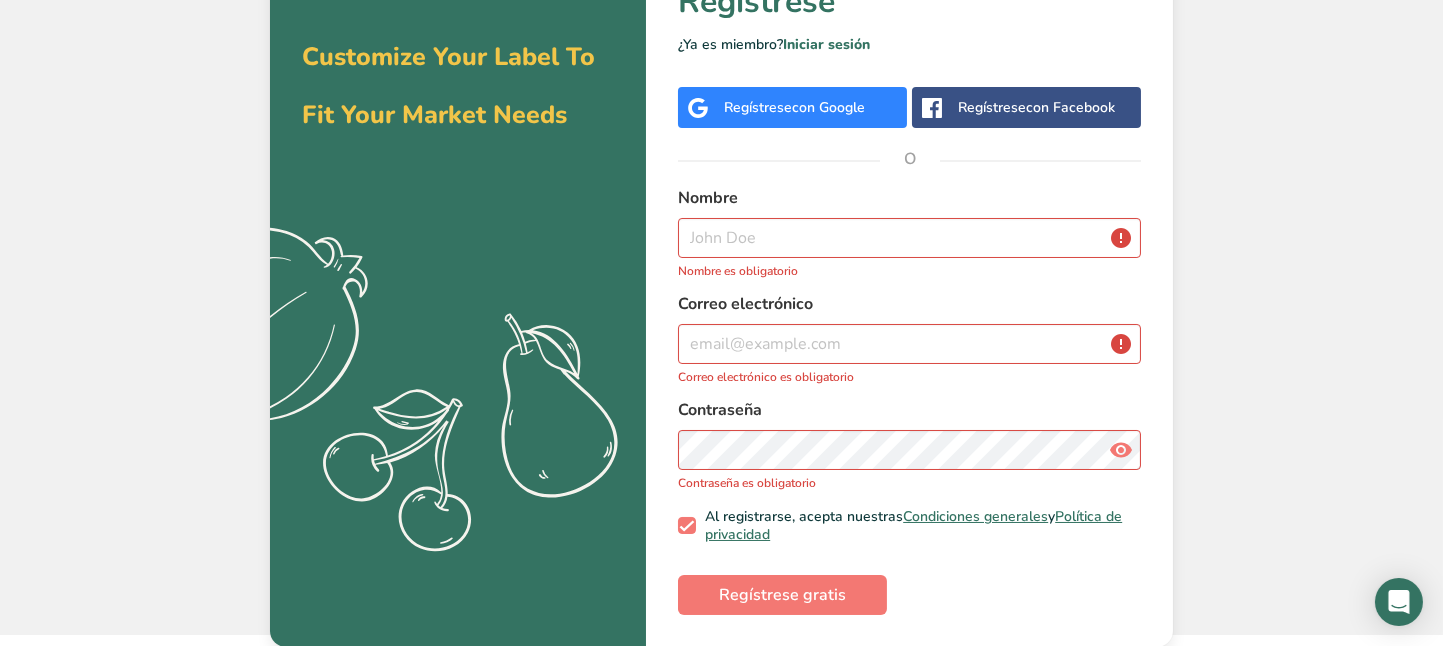 click on "con Facebook" at bounding box center (1070, 107) 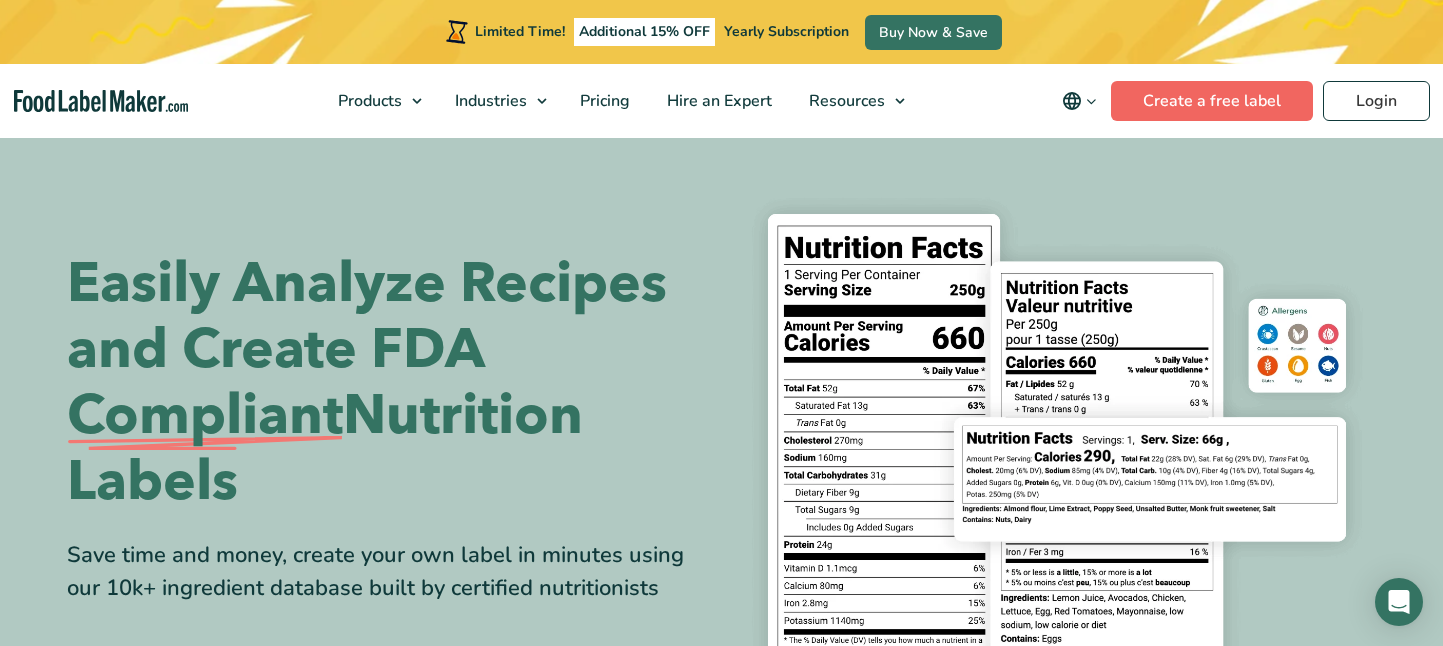scroll, scrollTop: 0, scrollLeft: 0, axis: both 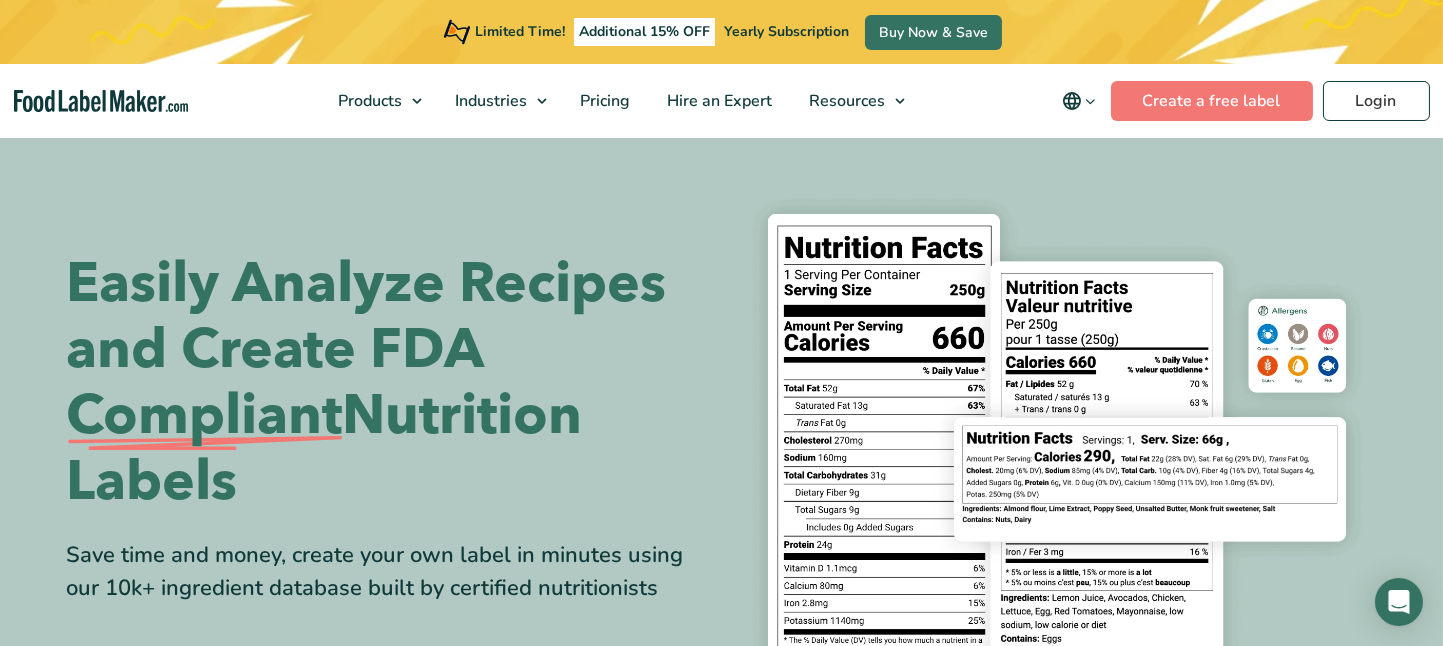 click at bounding box center [1091, 101] 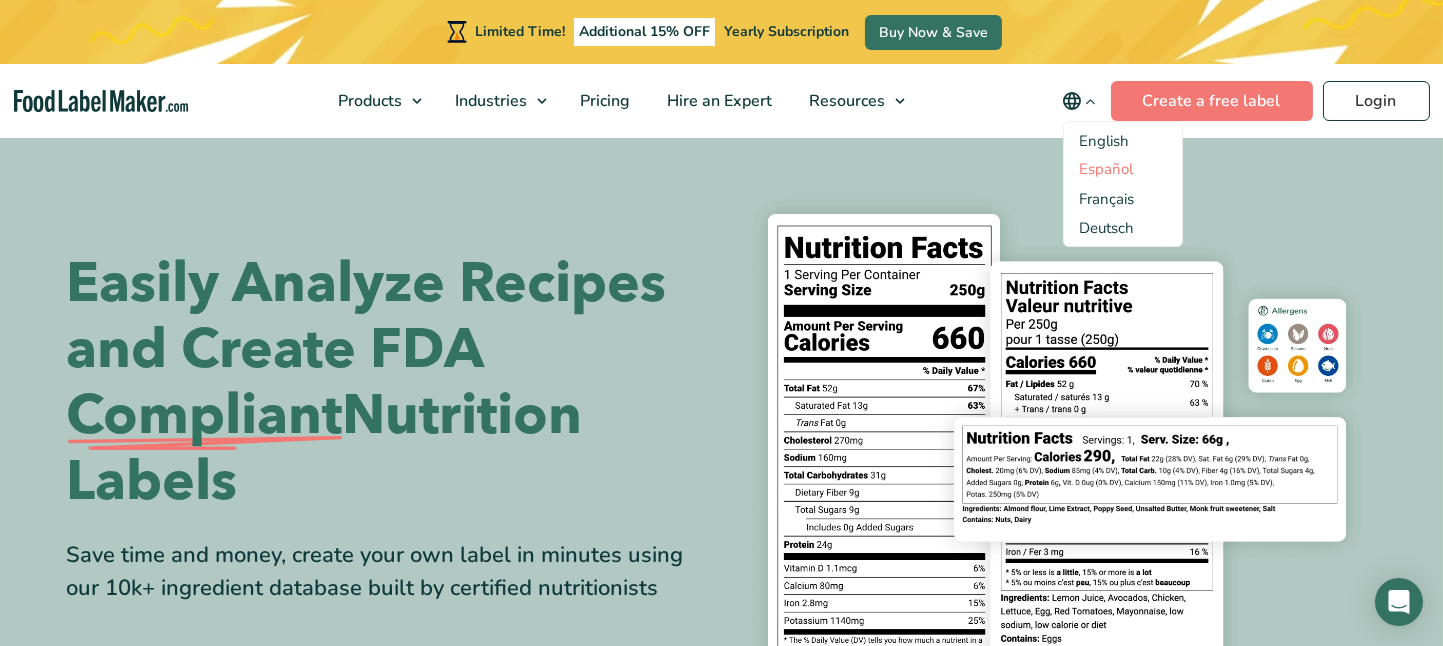 click on "Español" at bounding box center (1107, 169) 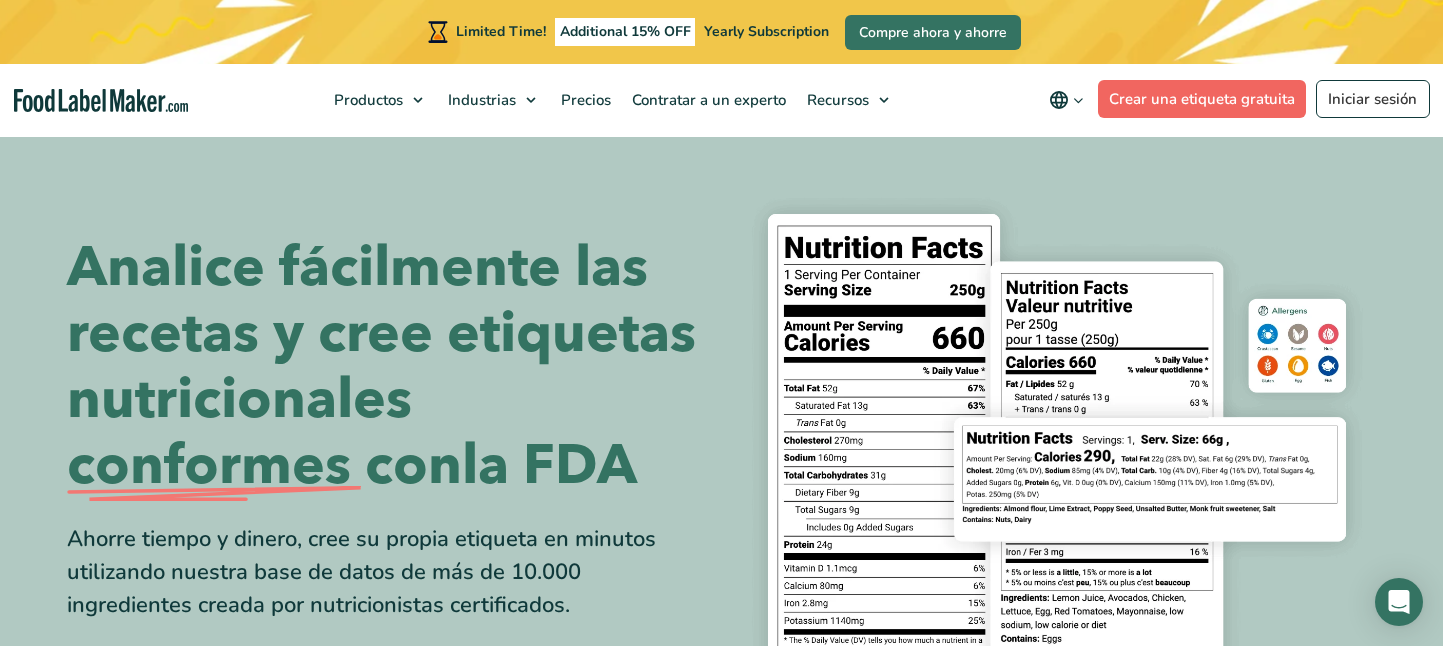 scroll, scrollTop: 0, scrollLeft: 0, axis: both 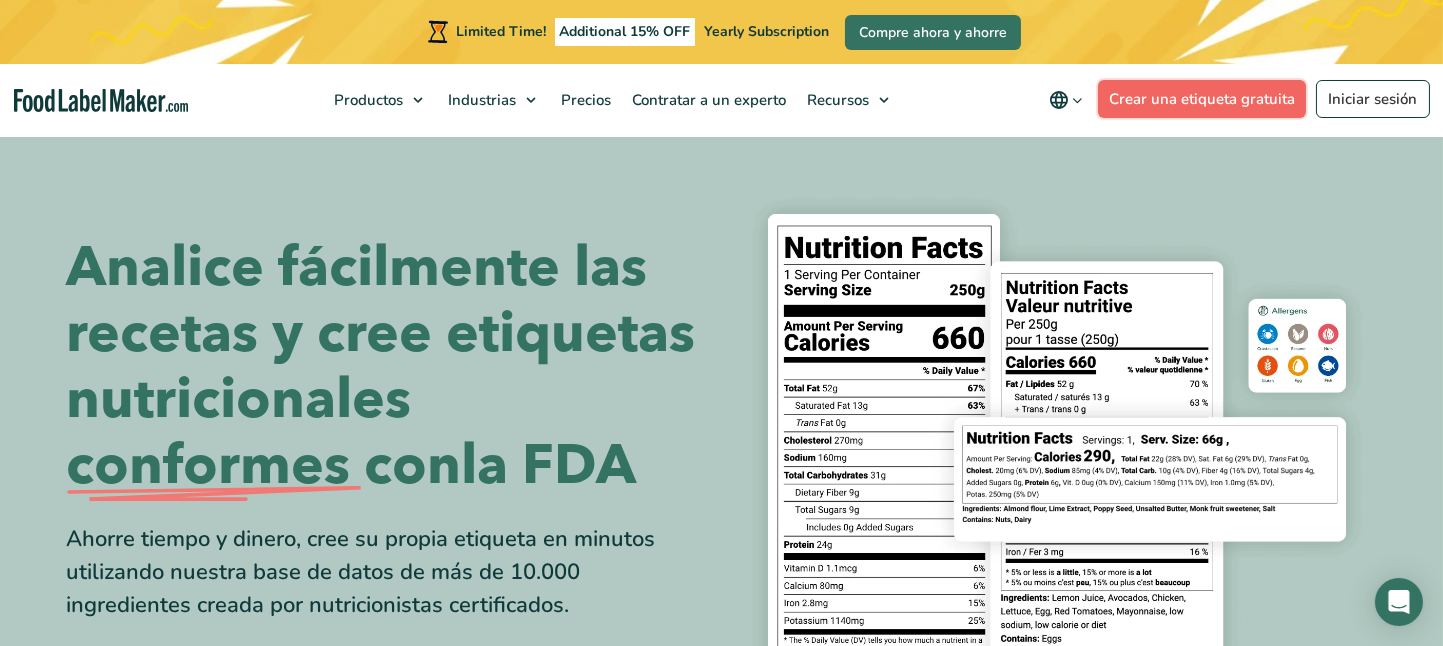 click on "Crear una etiqueta gratuita" at bounding box center (1202, 99) 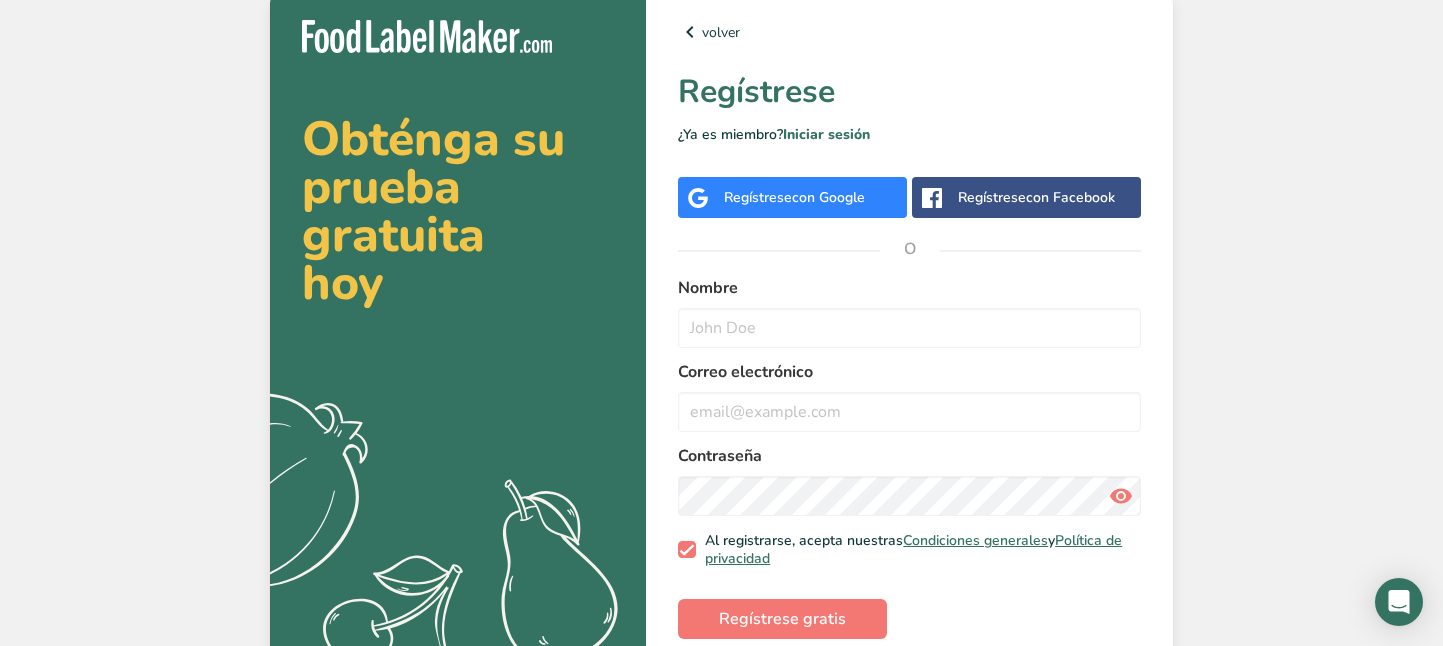 scroll, scrollTop: 0, scrollLeft: 0, axis: both 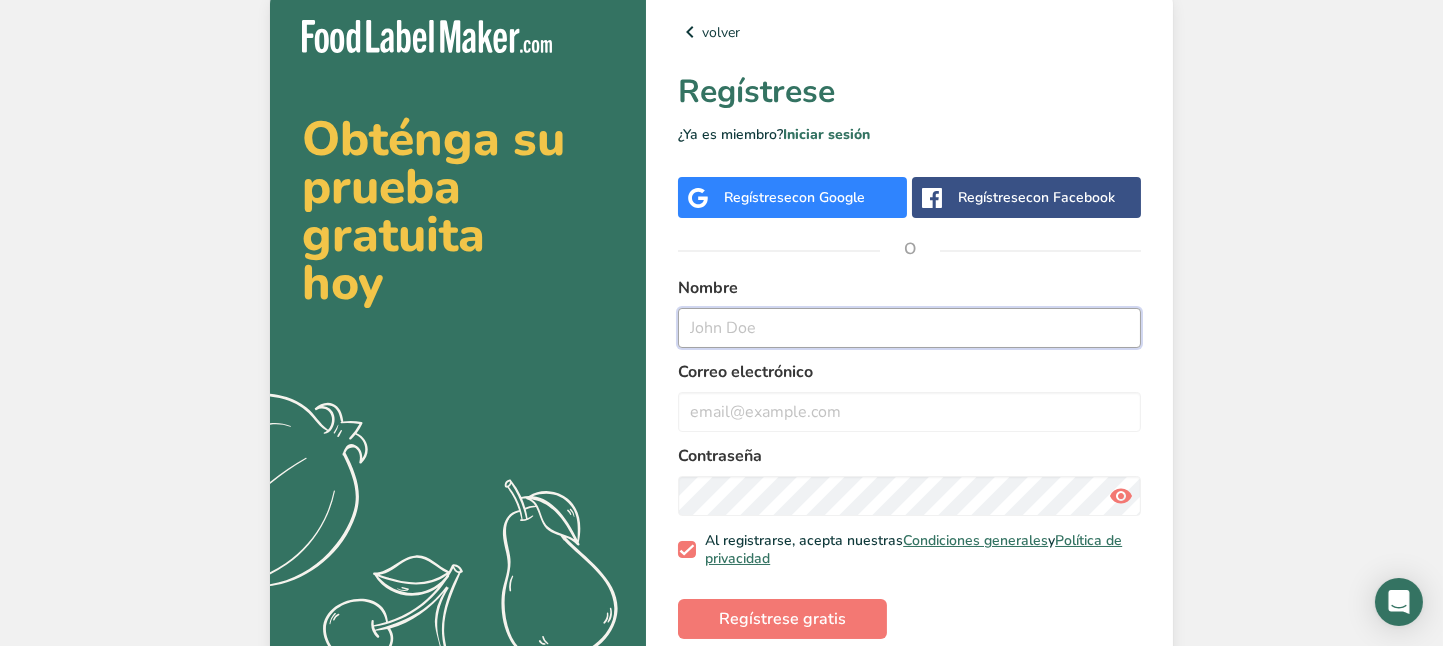 click at bounding box center (909, 328) 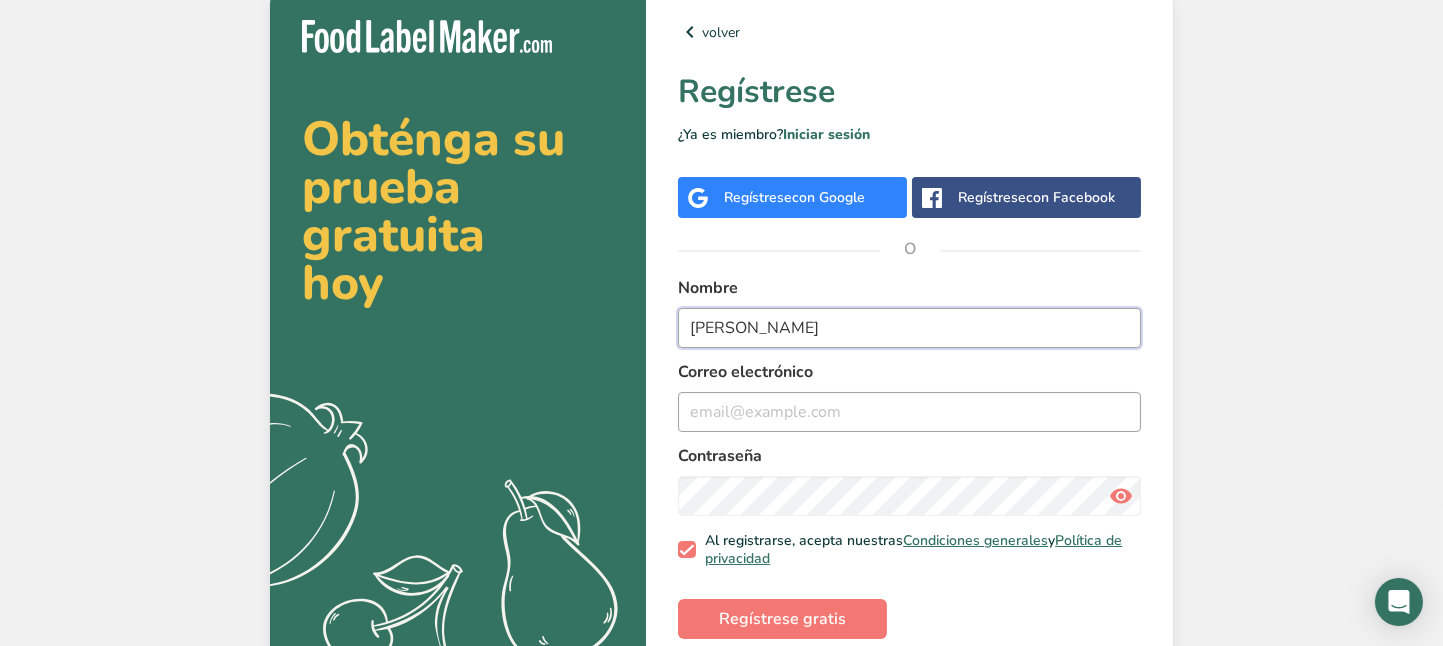 type on "elena serrato" 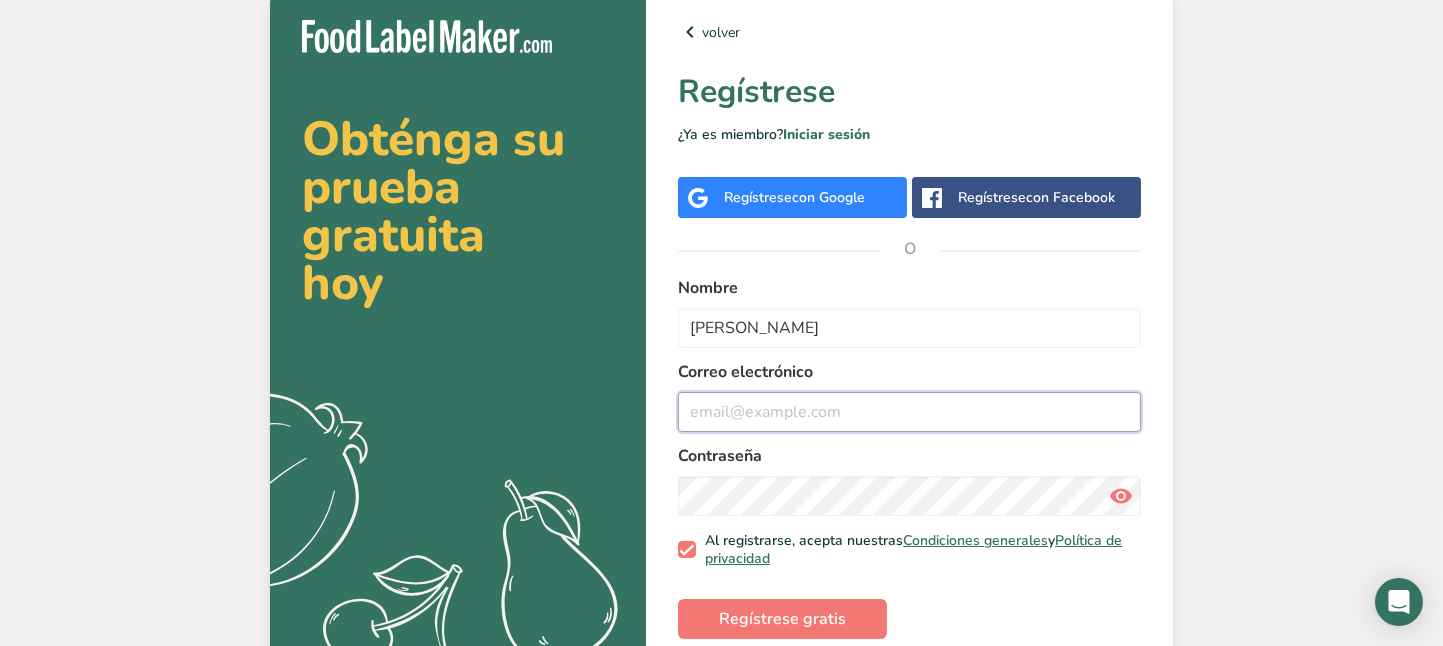 click at bounding box center (909, 412) 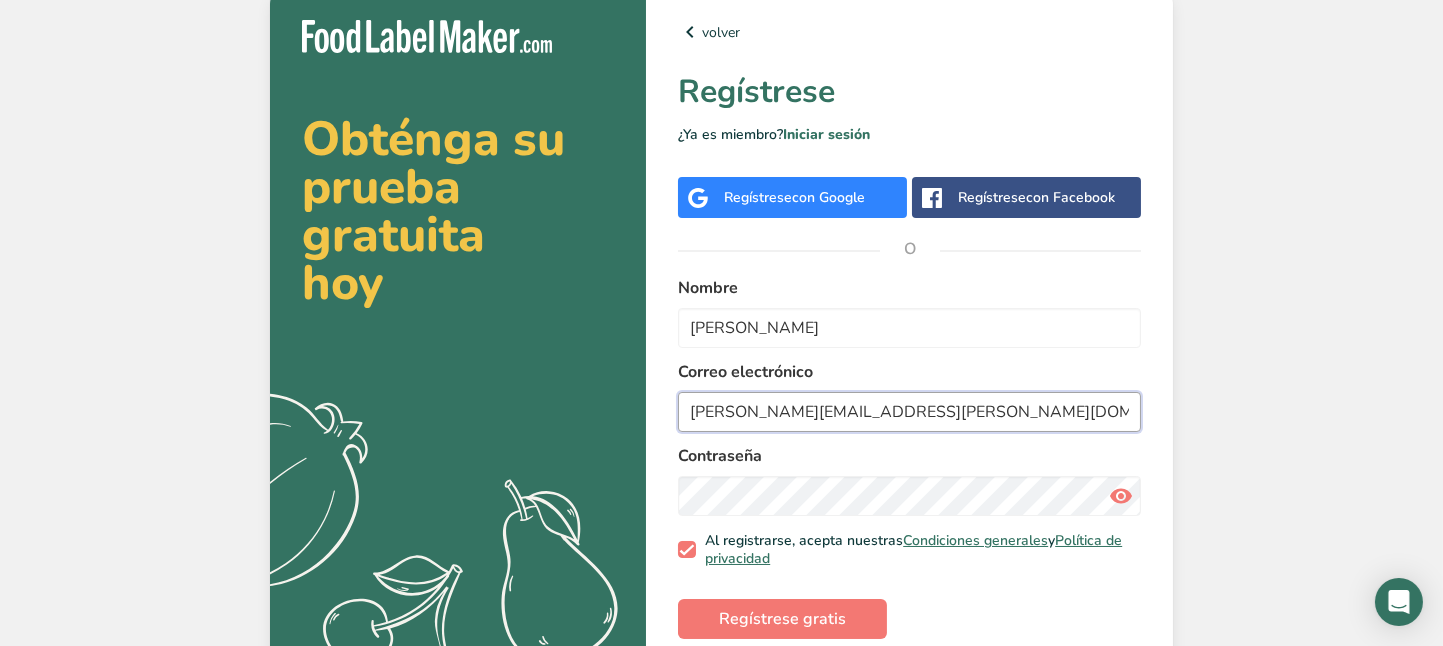 type on "elena.serrato@cobosgonzalez.com" 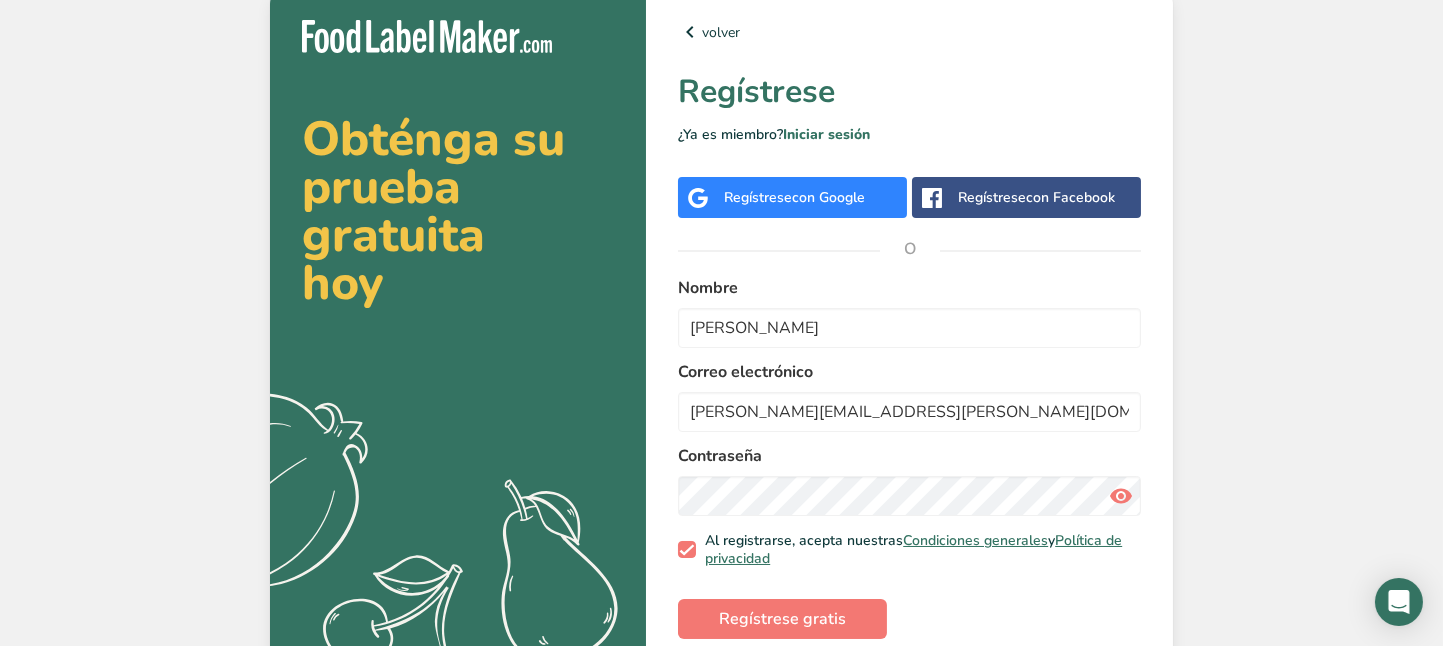 click on "Contraseña" at bounding box center [909, 456] 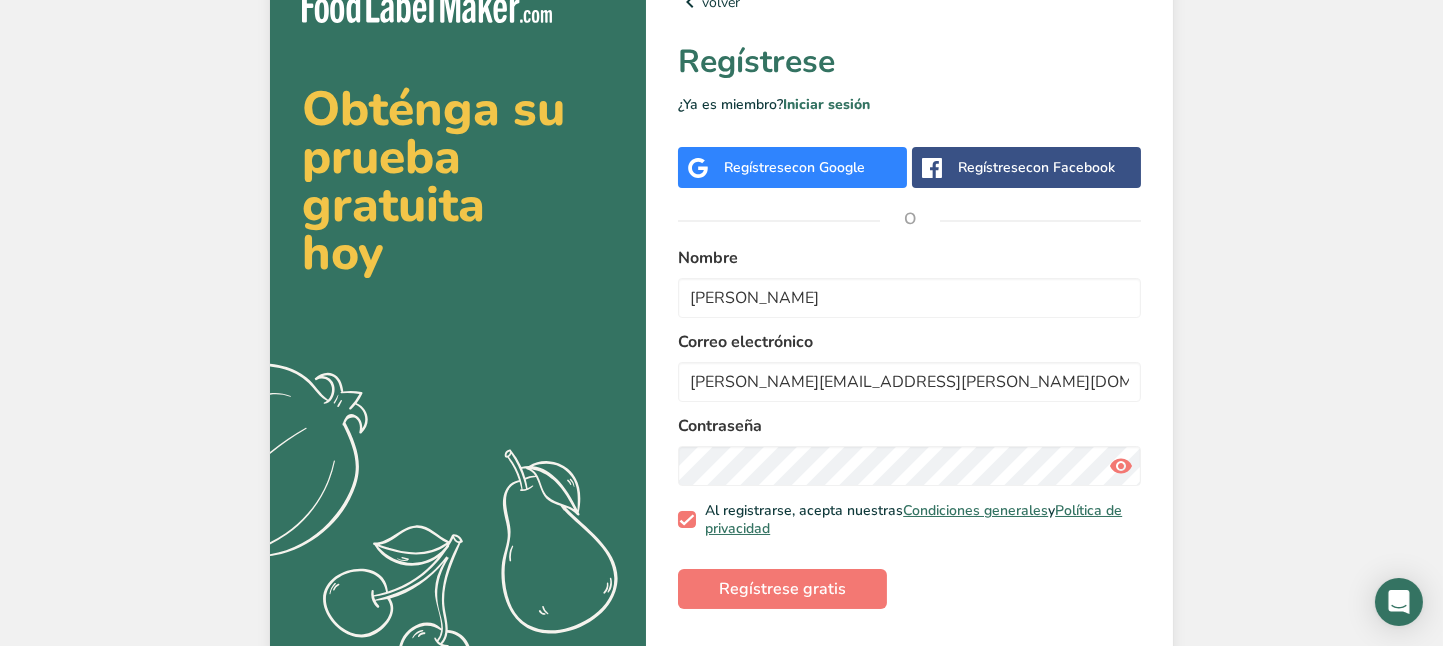 scroll, scrollTop: 55, scrollLeft: 0, axis: vertical 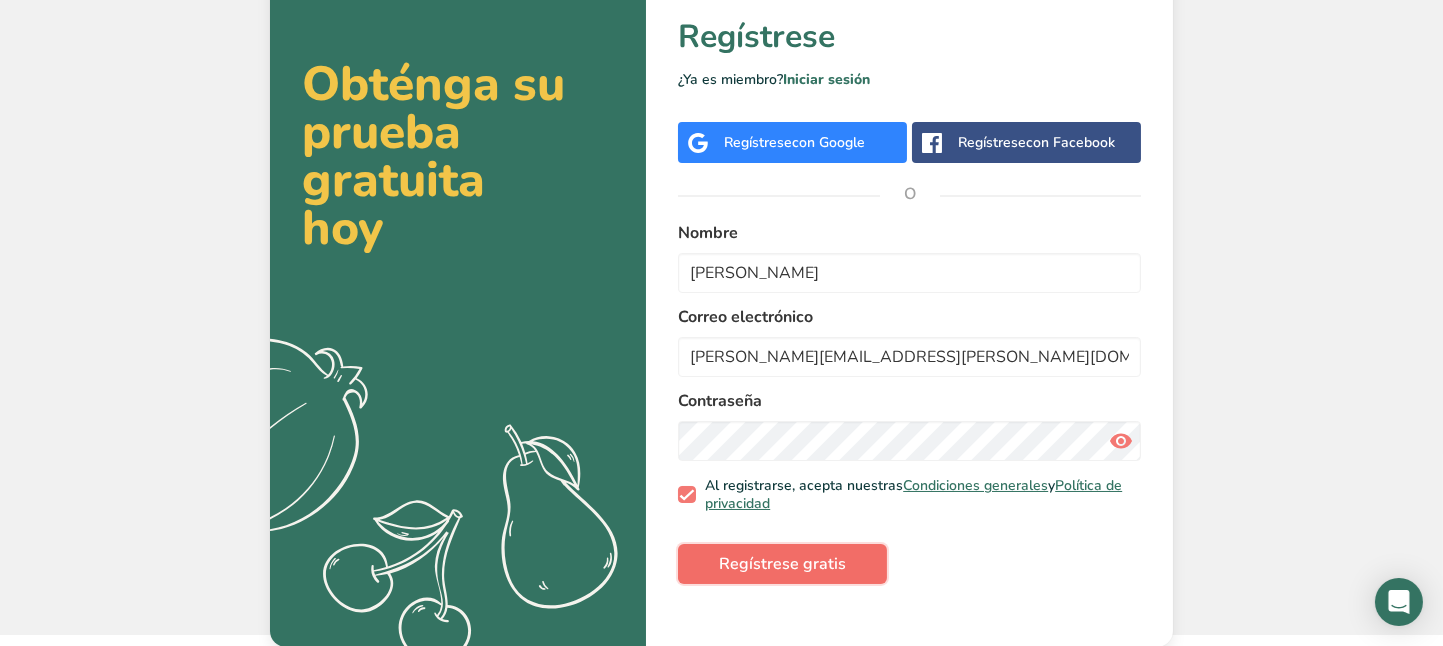 click on "Regístrese gratis" at bounding box center (782, 564) 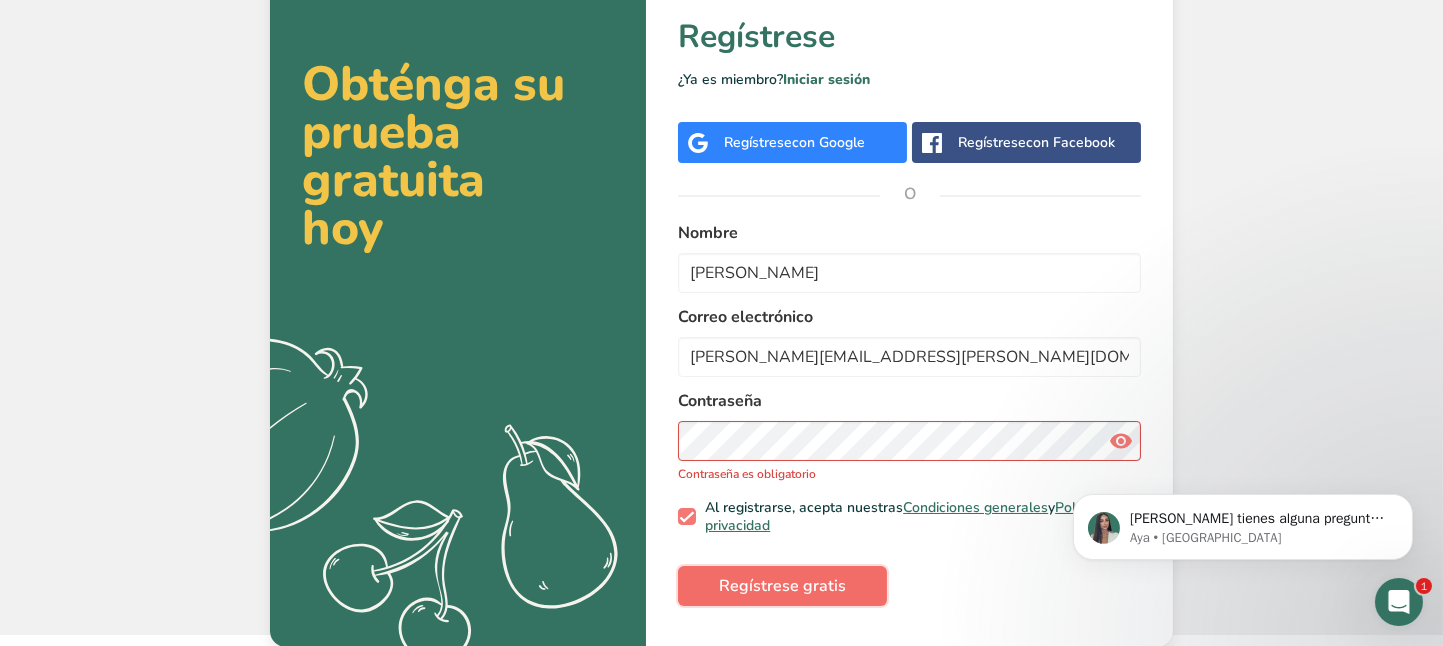 scroll, scrollTop: 0, scrollLeft: 0, axis: both 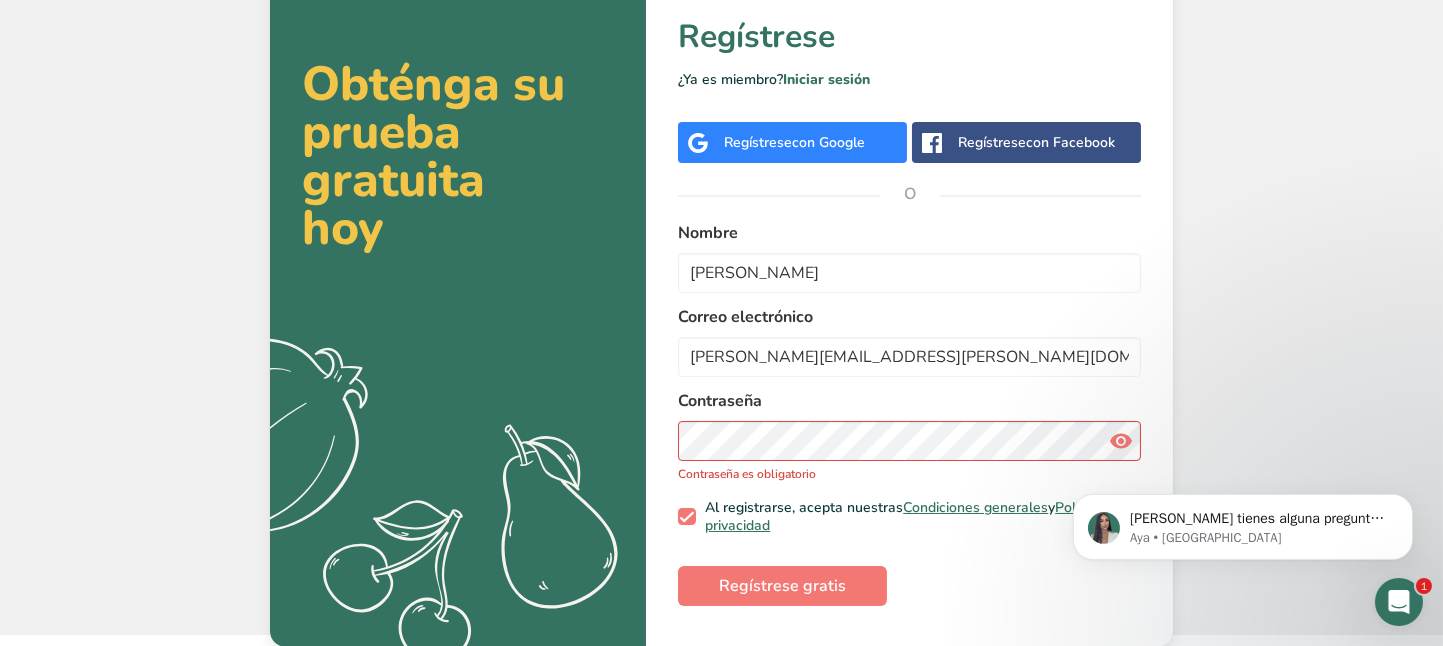 click on "con Google" at bounding box center (828, 142) 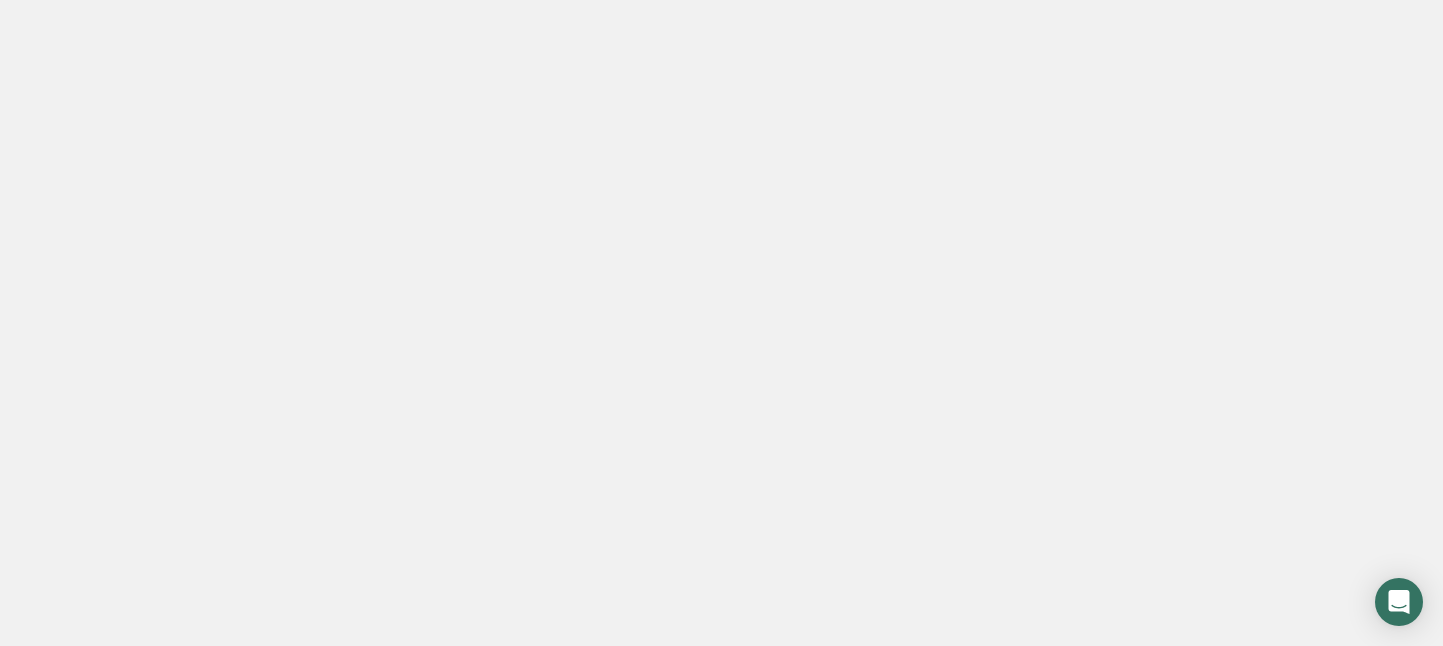 scroll, scrollTop: 0, scrollLeft: 0, axis: both 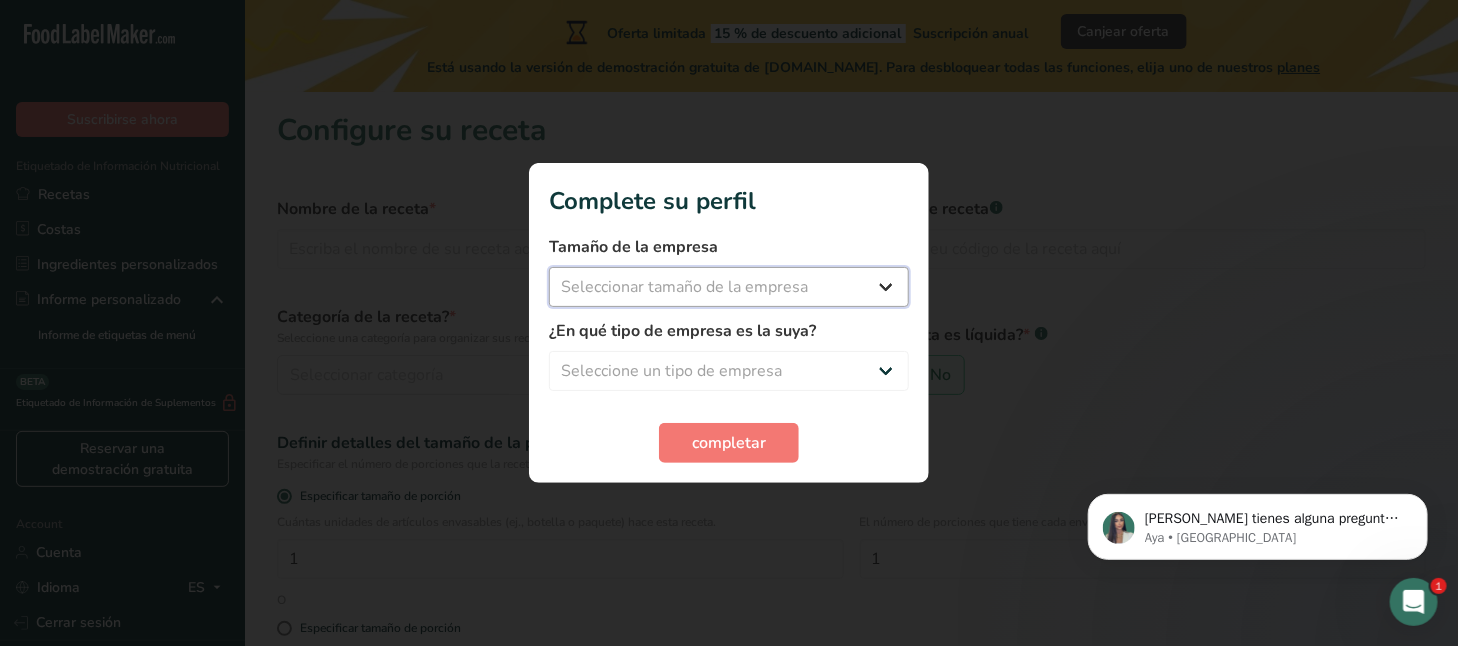 click on "Seleccionar tamaño de la empresa
Menos de 10 empleados
De 10 a 50 empleados
De 51 a 500 empleados
Más de 500 empleados" at bounding box center [729, 287] 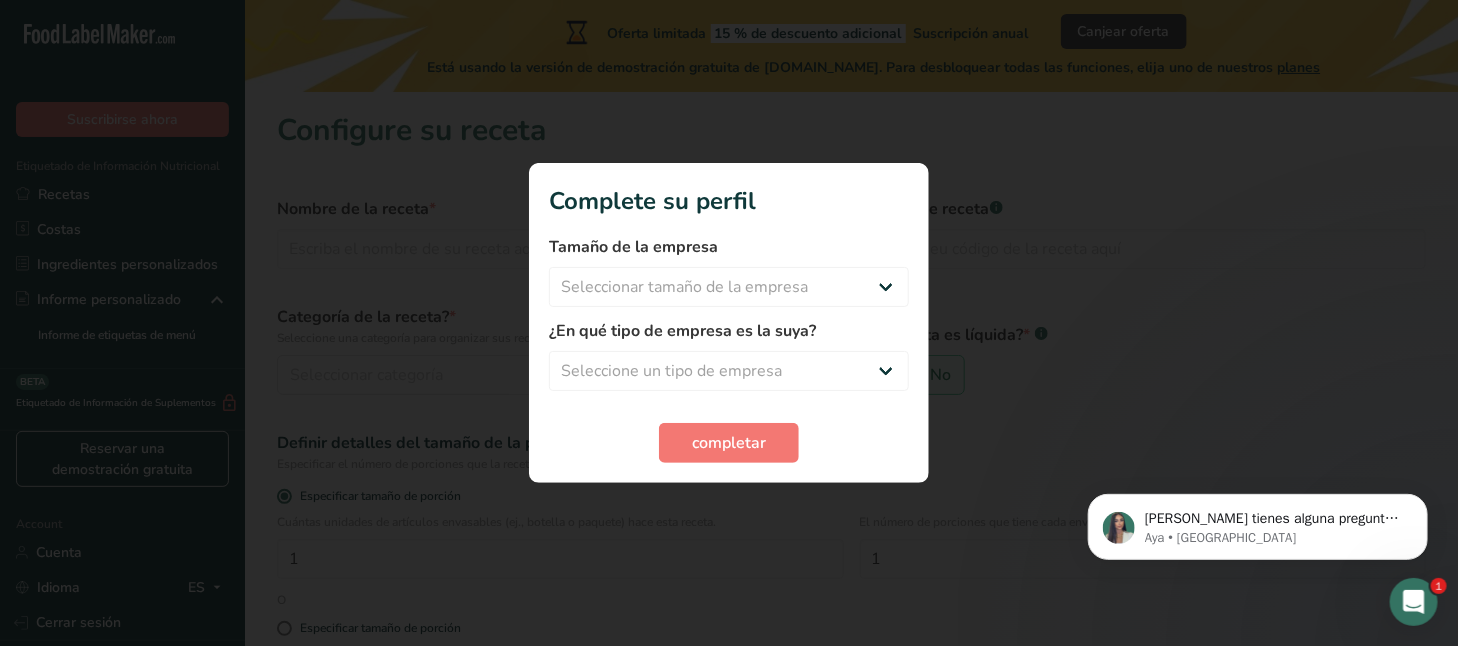 click at bounding box center [729, 323] 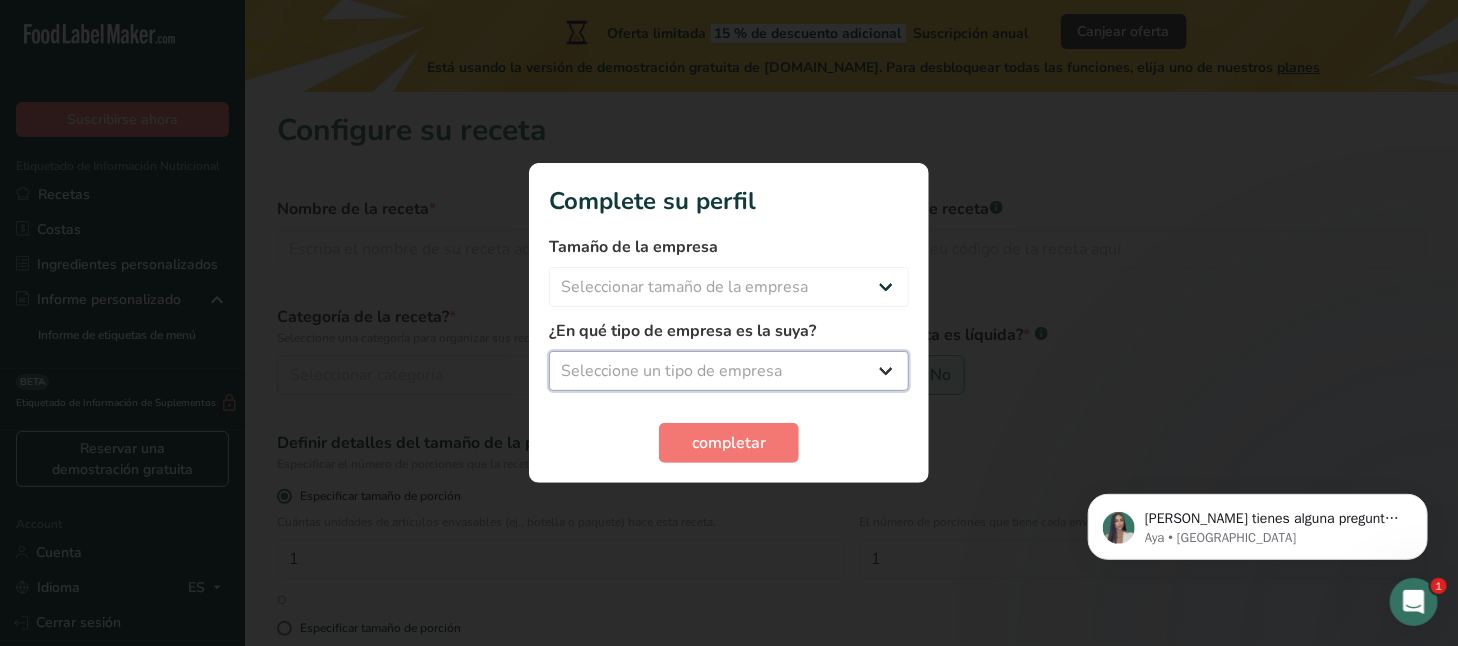 click on "Seleccione un tipo de empresa
Fabricante de alimentos envasados
Restaurante y cafetería
Panadería
Empresa de comidas preparadas y cáterin
Nutricionista
Bloguero gastronómico
Entrenador personal
Otro" at bounding box center (729, 371) 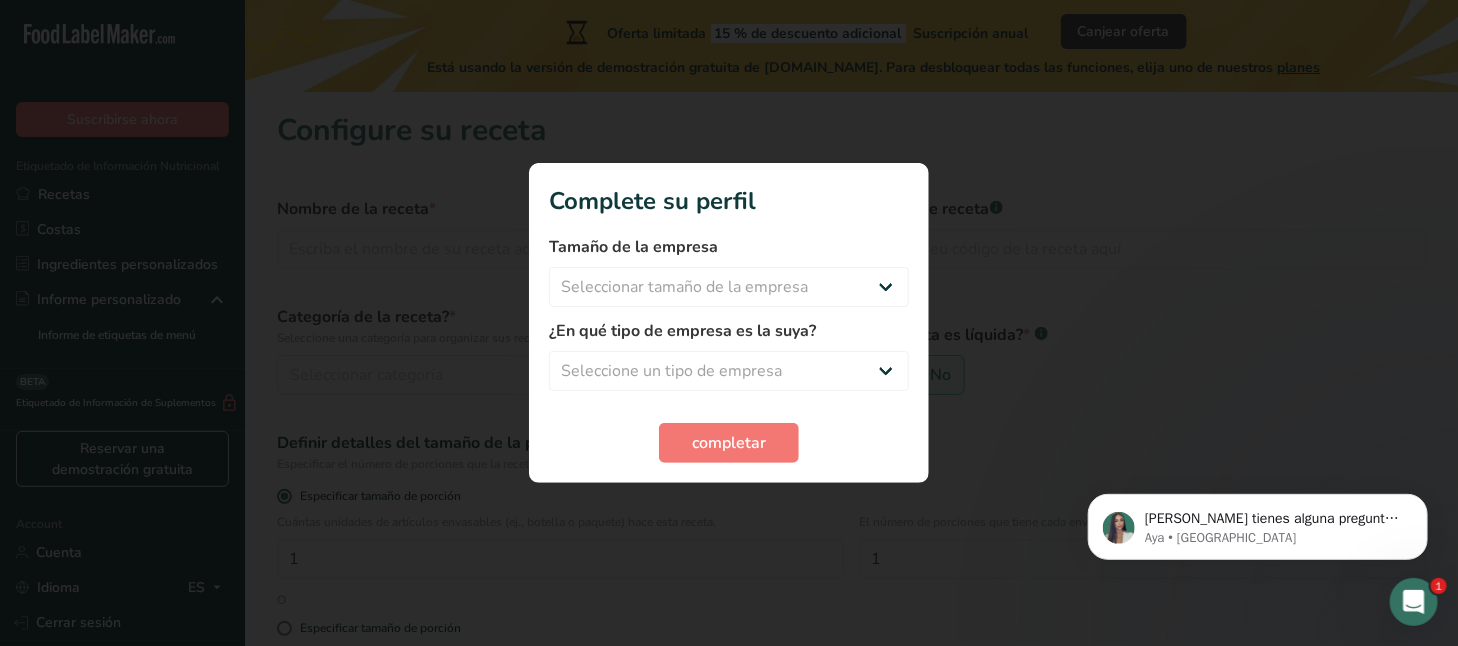 click at bounding box center [729, 323] 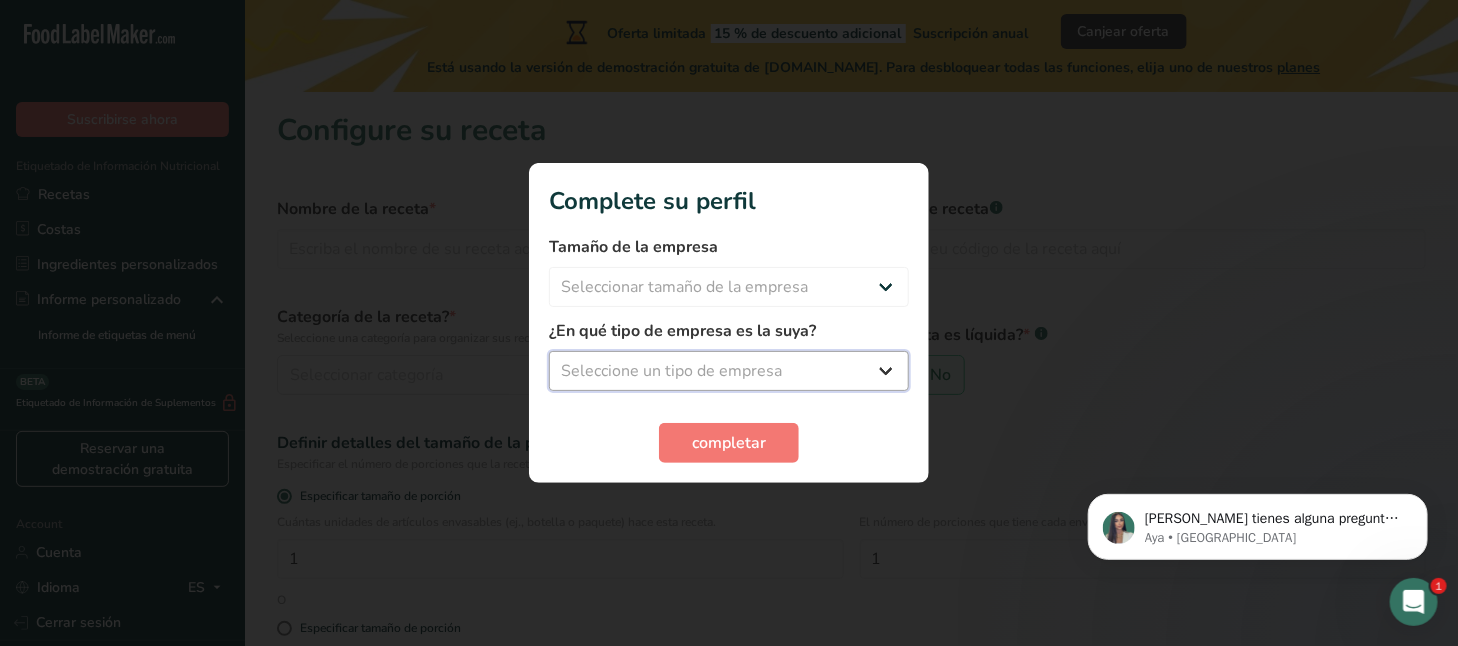 click on "Seleccione un tipo de empresa
Fabricante de alimentos envasados
Restaurante y cafetería
Panadería
Empresa de comidas preparadas y cáterin
Nutricionista
Bloguero gastronómico
Entrenador personal
Otro" at bounding box center [729, 371] 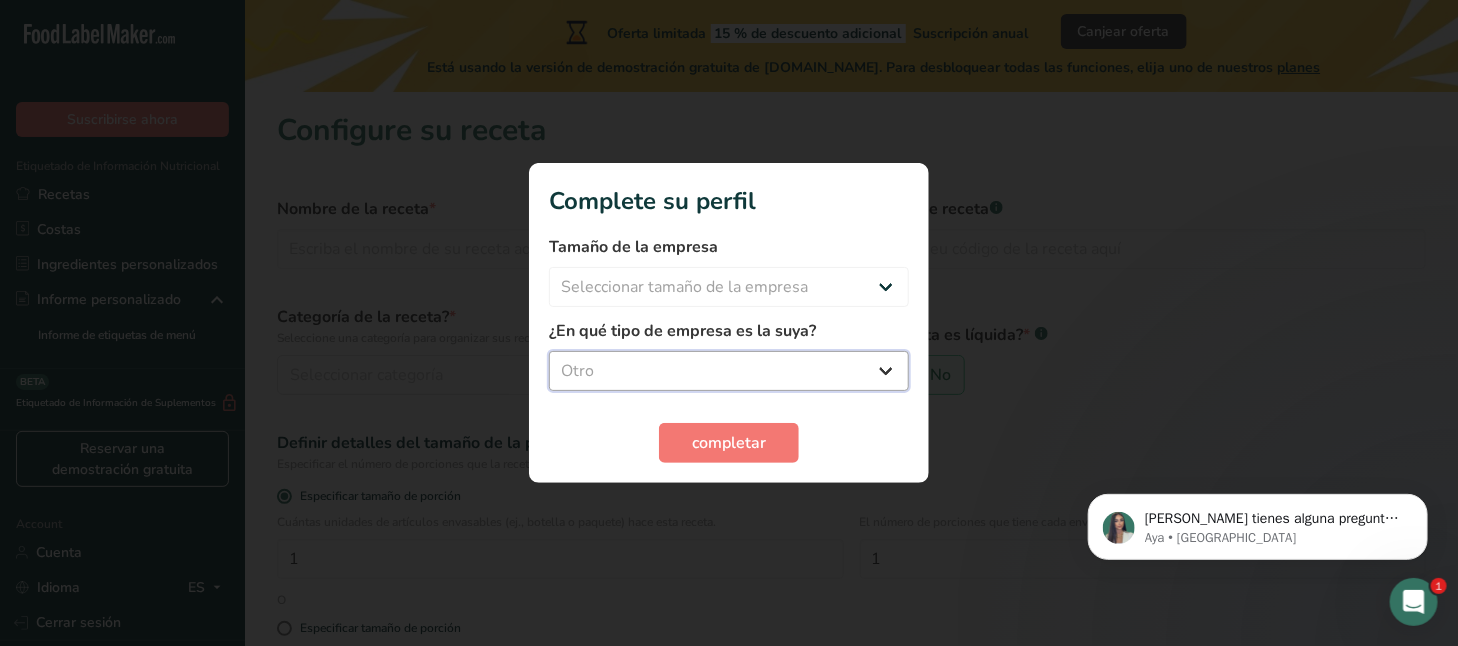 click on "Seleccione un tipo de empresa
Fabricante de alimentos envasados
Restaurante y cafetería
Panadería
Empresa de comidas preparadas y cáterin
Nutricionista
Bloguero gastronómico
Entrenador personal
Otro" at bounding box center [729, 371] 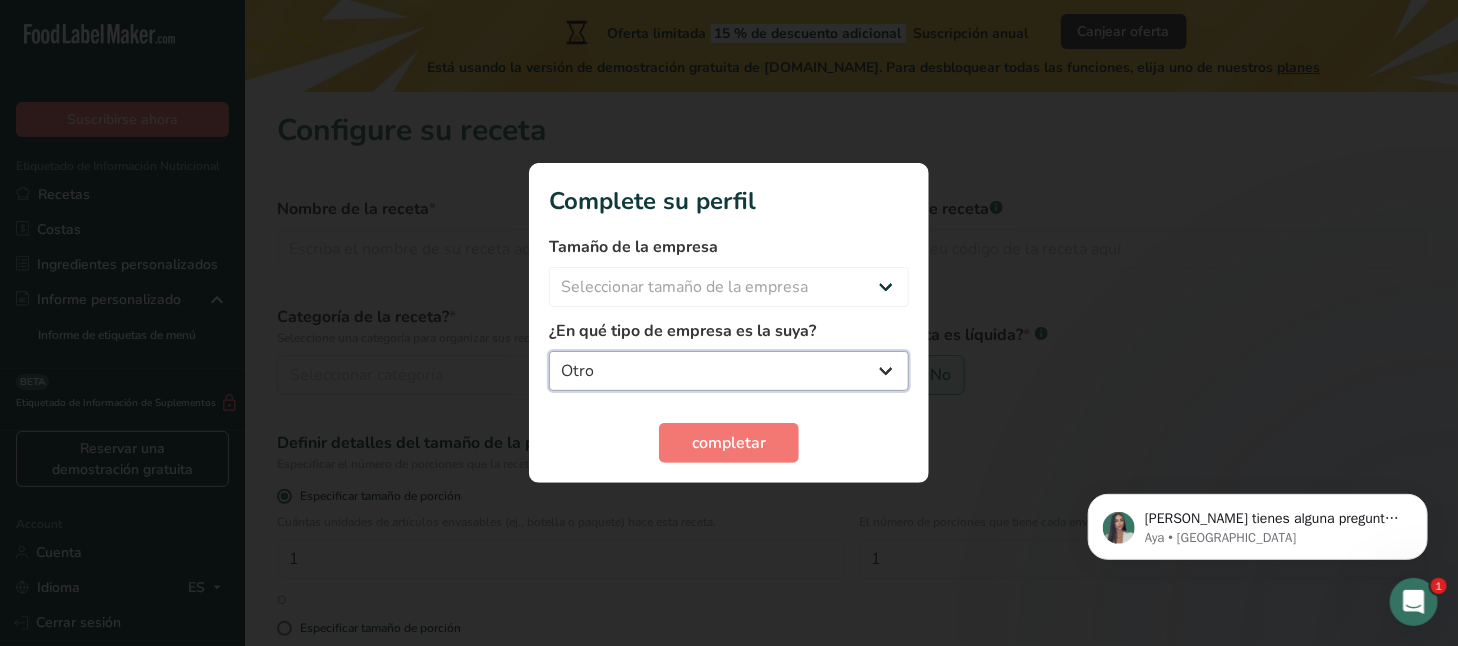 click on "Fabricante de alimentos envasados
Restaurante y cafetería
Panadería
Empresa de comidas preparadas y cáterin
Nutricionista
Bloguero gastronómico
Entrenador personal
Otro" at bounding box center [729, 371] 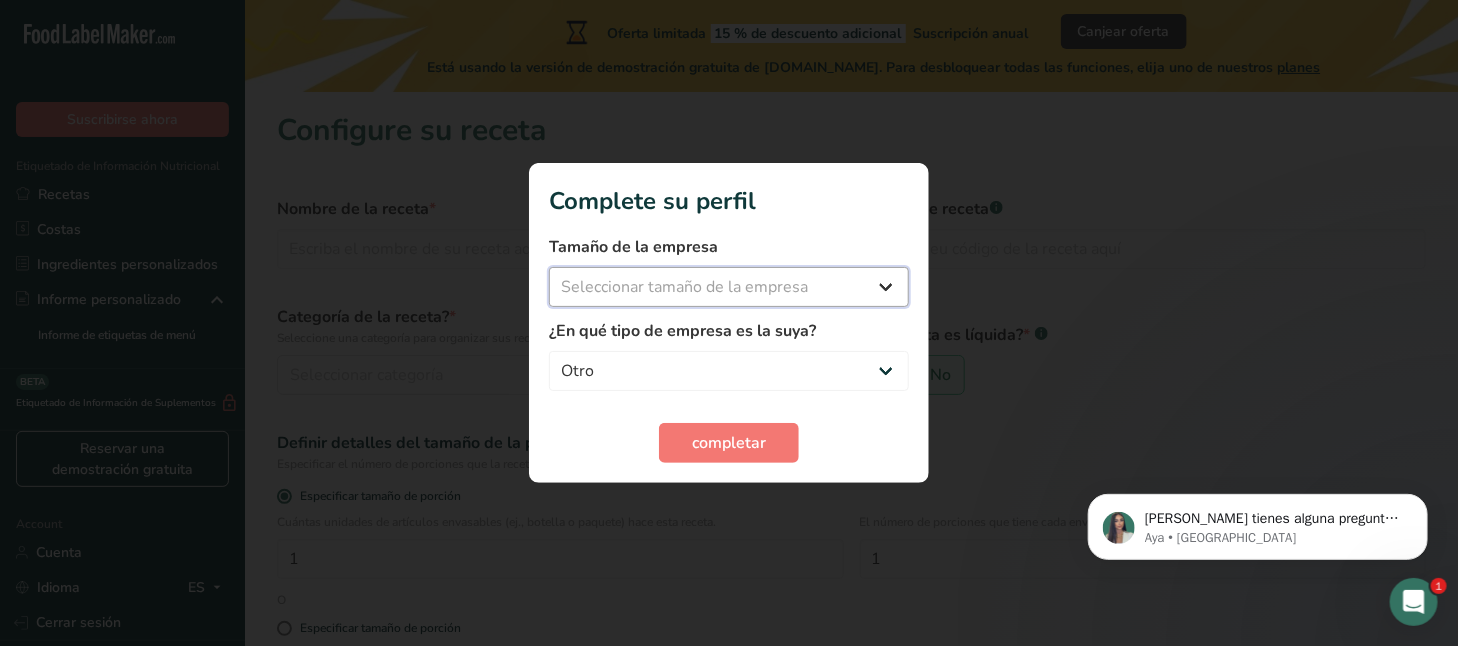 click on "Seleccionar tamaño de la empresa
Menos de 10 empleados
De 10 a 50 empleados
De 51 a 500 empleados
Más de 500 empleados" at bounding box center [729, 287] 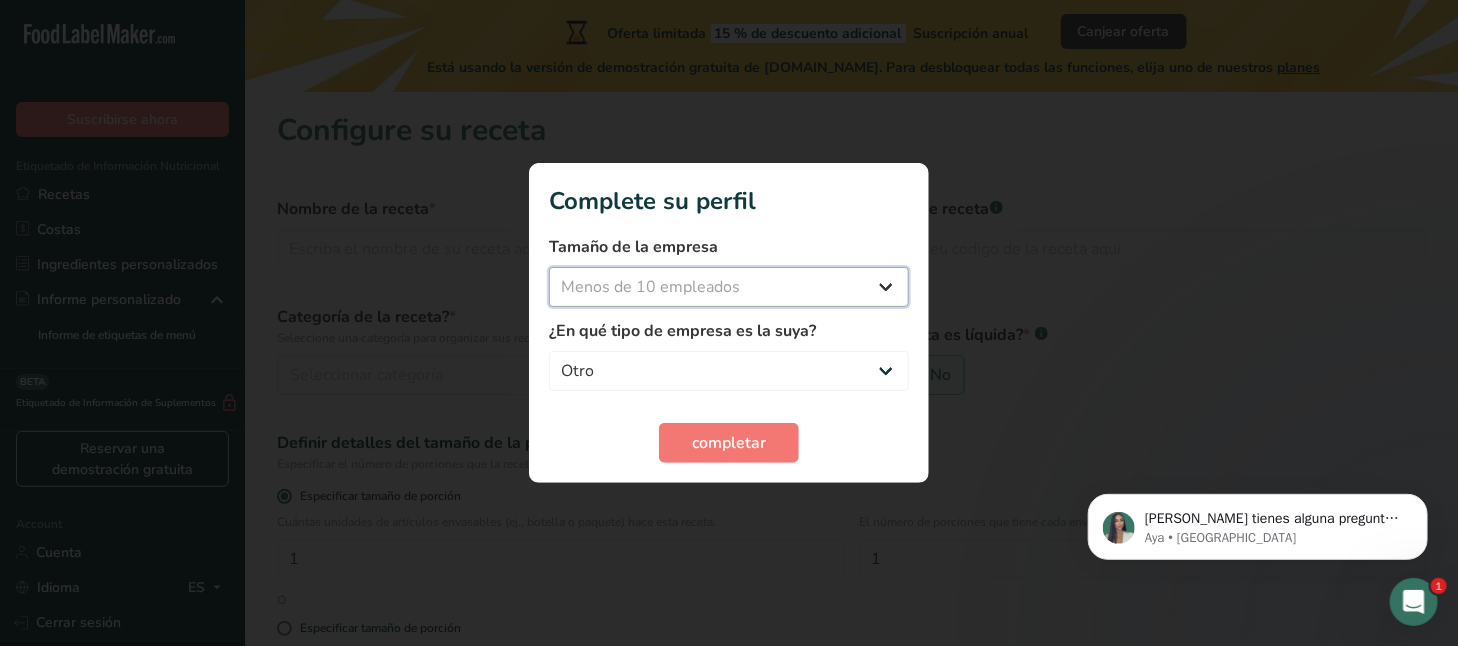 click on "Seleccionar tamaño de la empresa
Menos de 10 empleados
De 10 a 50 empleados
De 51 a 500 empleados
Más de 500 empleados" at bounding box center [729, 287] 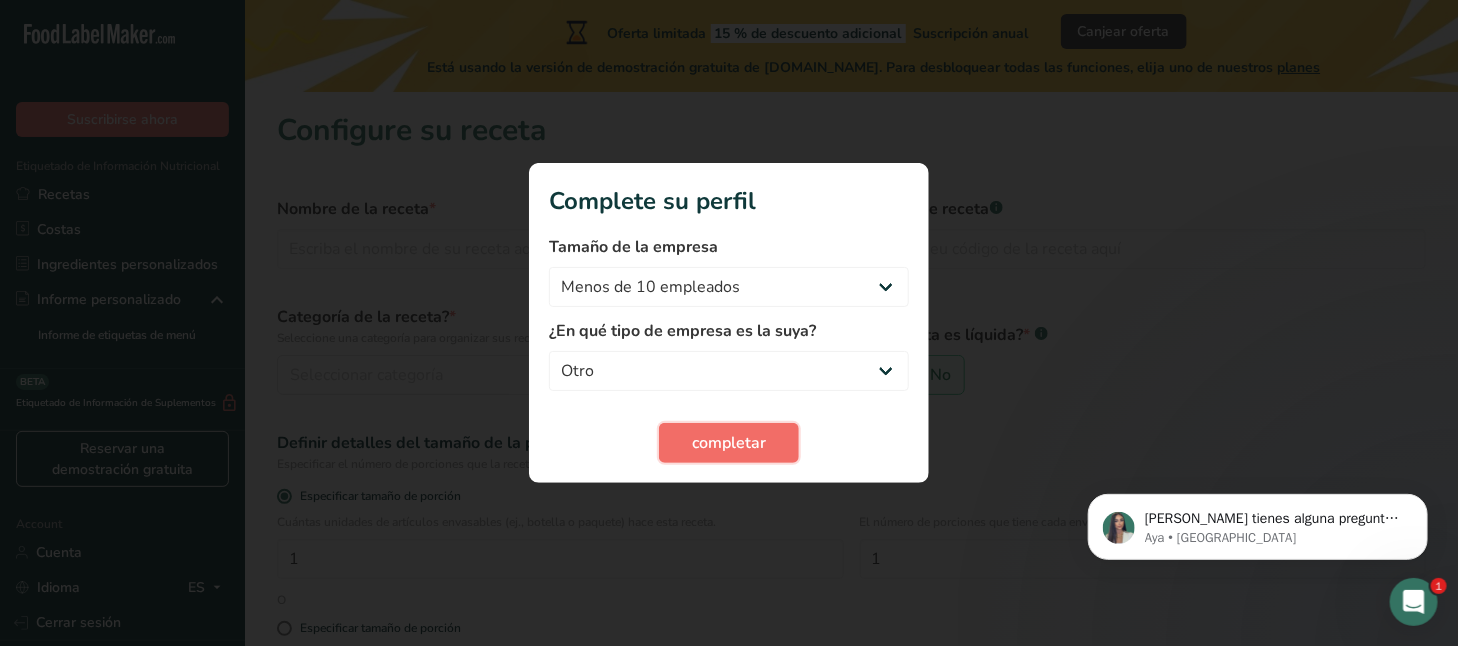 click on "completar" at bounding box center (729, 443) 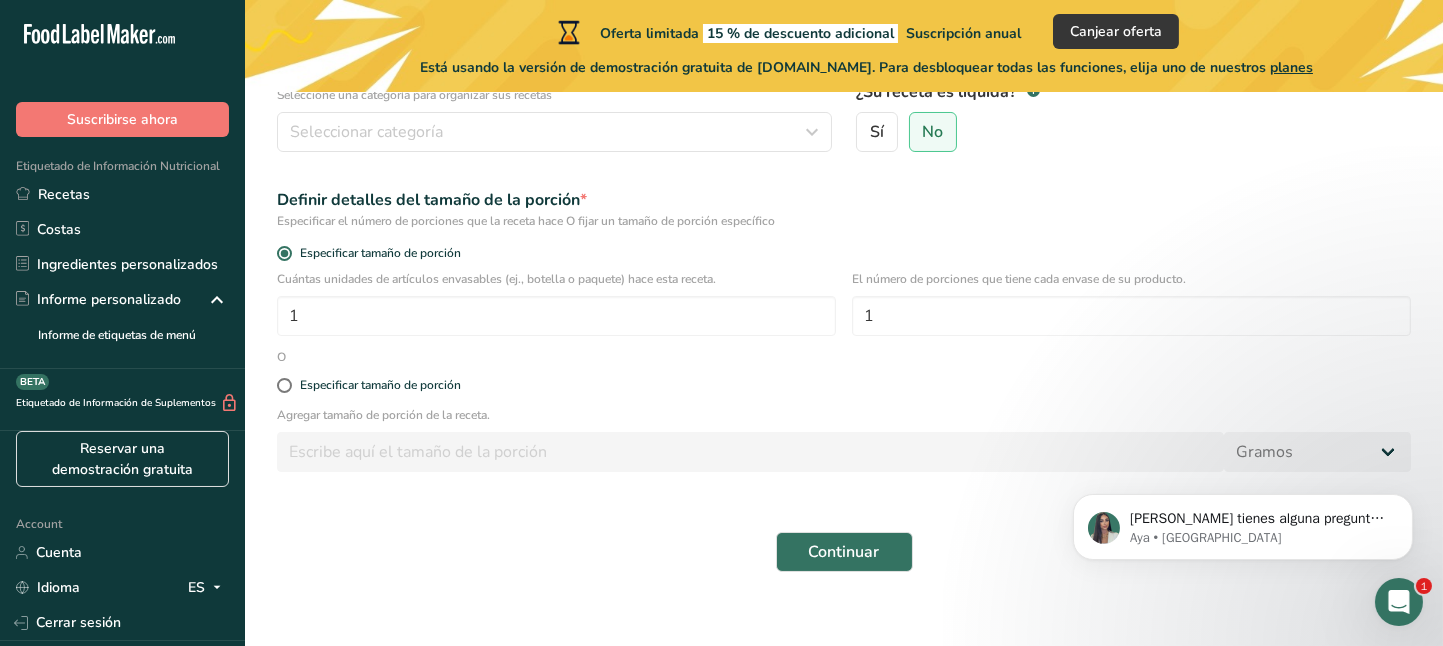scroll, scrollTop: 266, scrollLeft: 0, axis: vertical 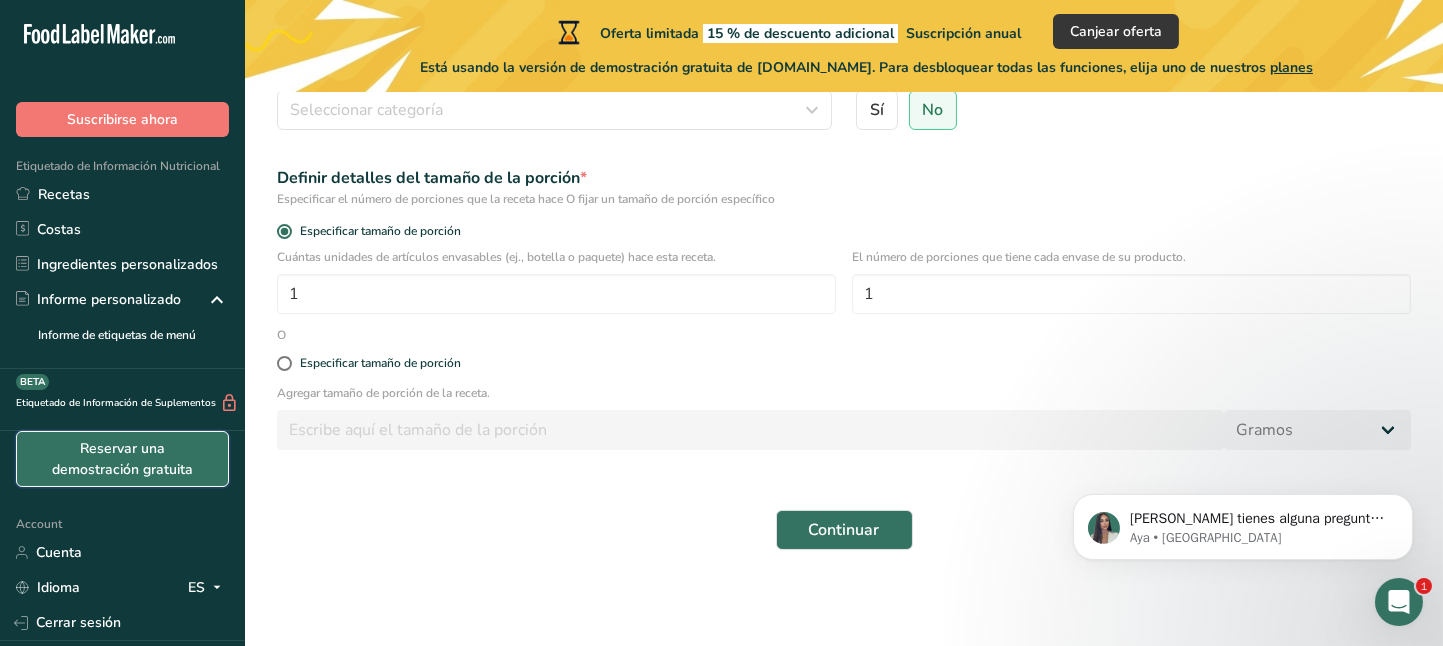 click on "Reservar una demostración gratuita" at bounding box center [122, 459] 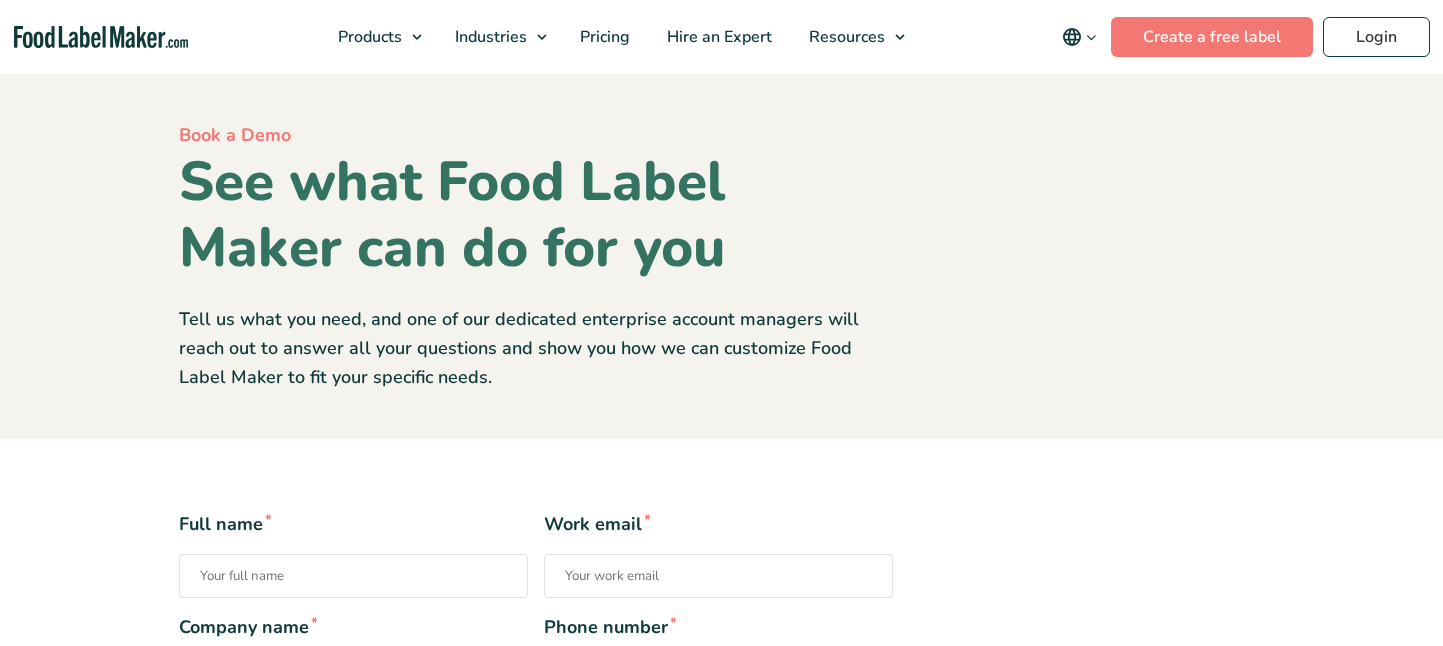 scroll, scrollTop: 0, scrollLeft: 0, axis: both 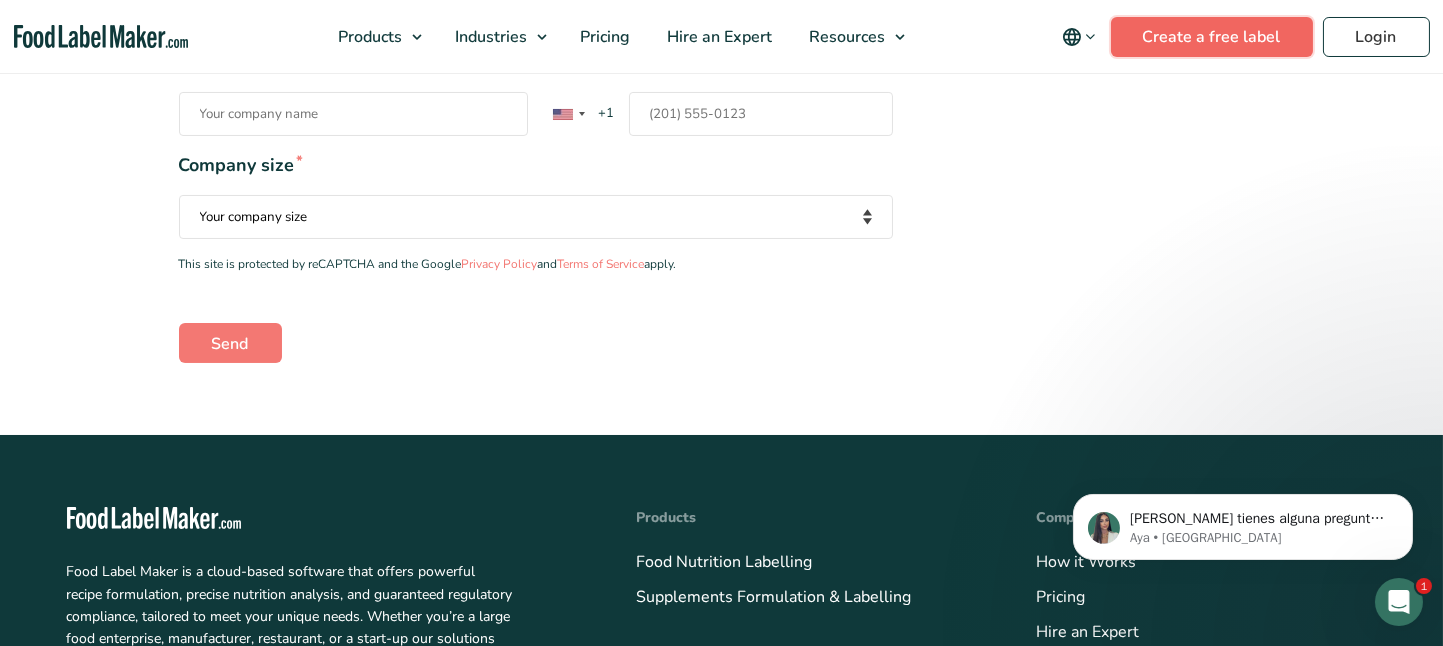 click on "Create a free label" at bounding box center [1212, 37] 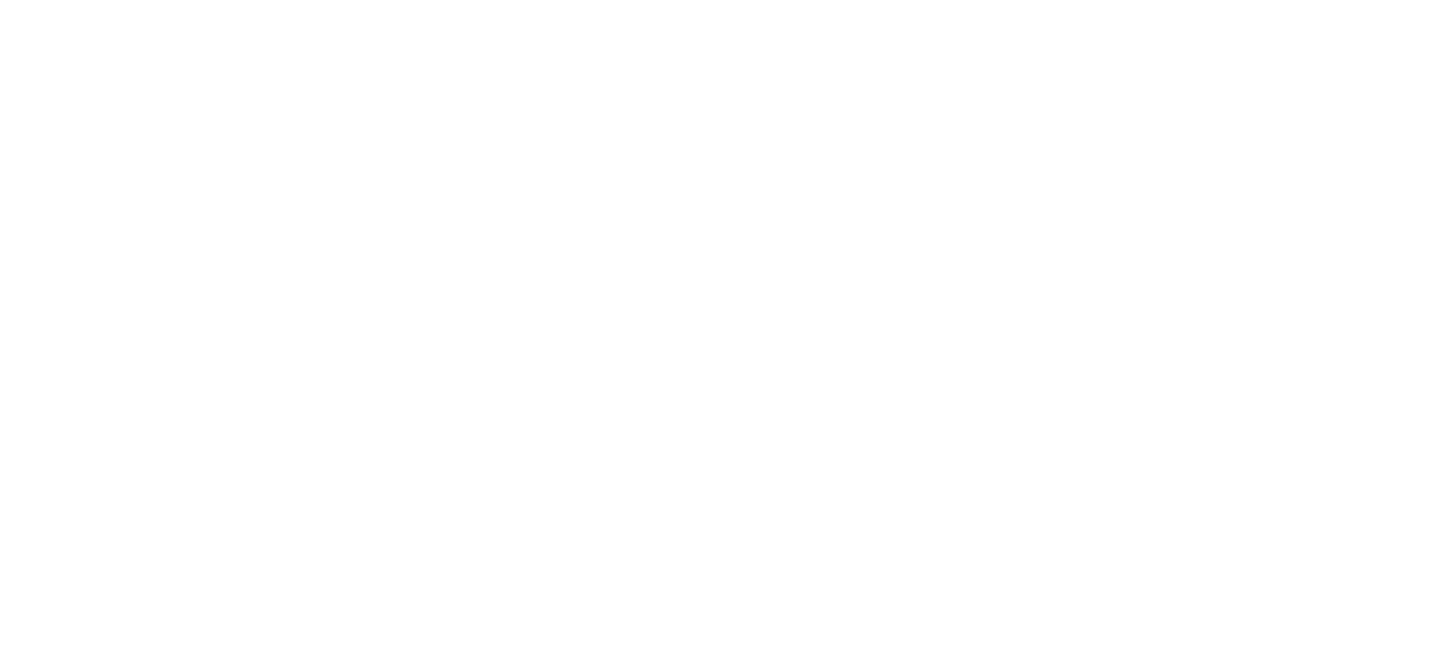 scroll, scrollTop: 0, scrollLeft: 0, axis: both 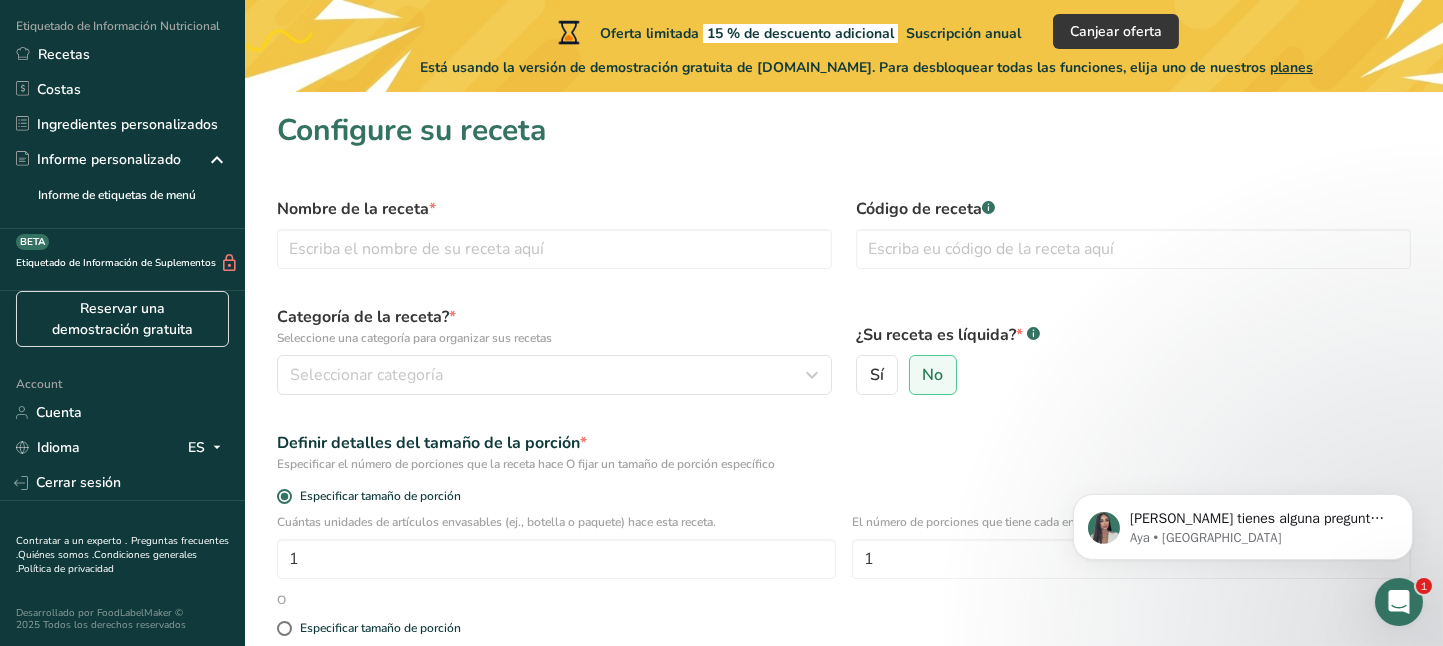 click on "Si tienes alguna pregunta no dudes en consultarnos. ¡Estamos aquí para ayudarte! 😊 Aya • Ahora" at bounding box center [1242, 521] 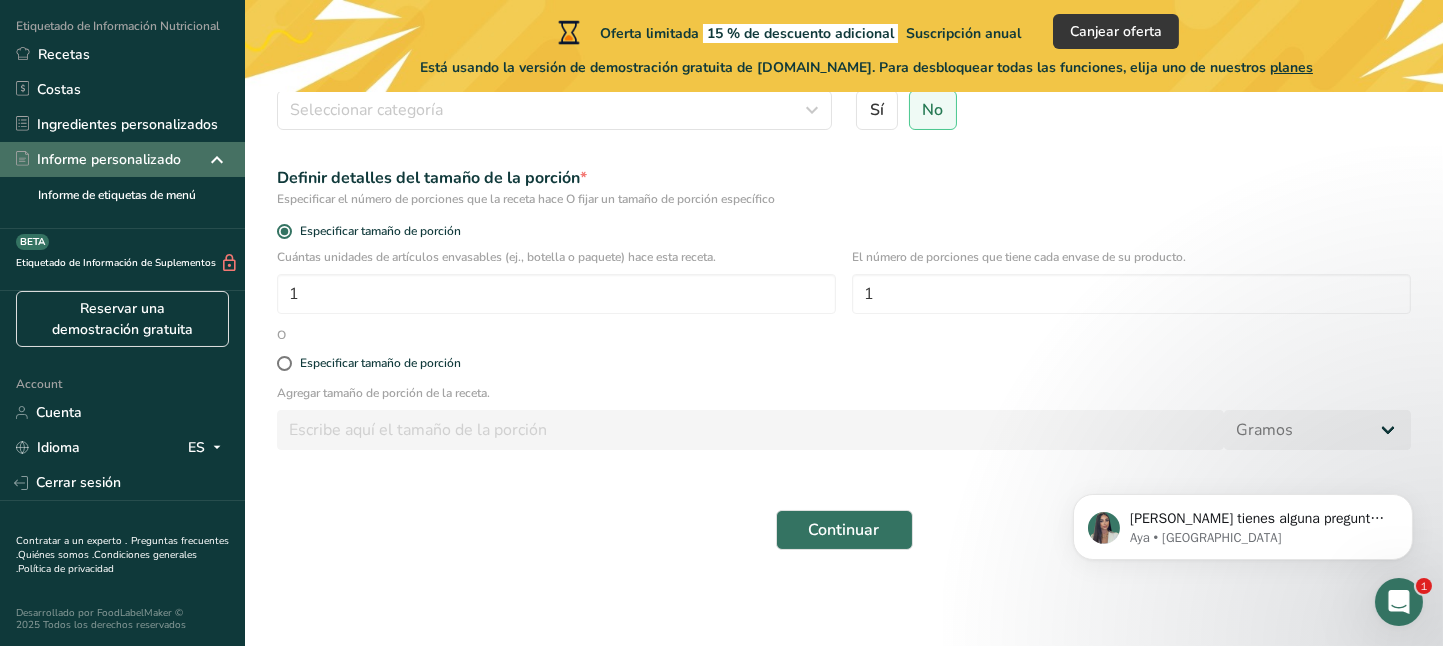 click on "Informe personalizado" at bounding box center [98, 159] 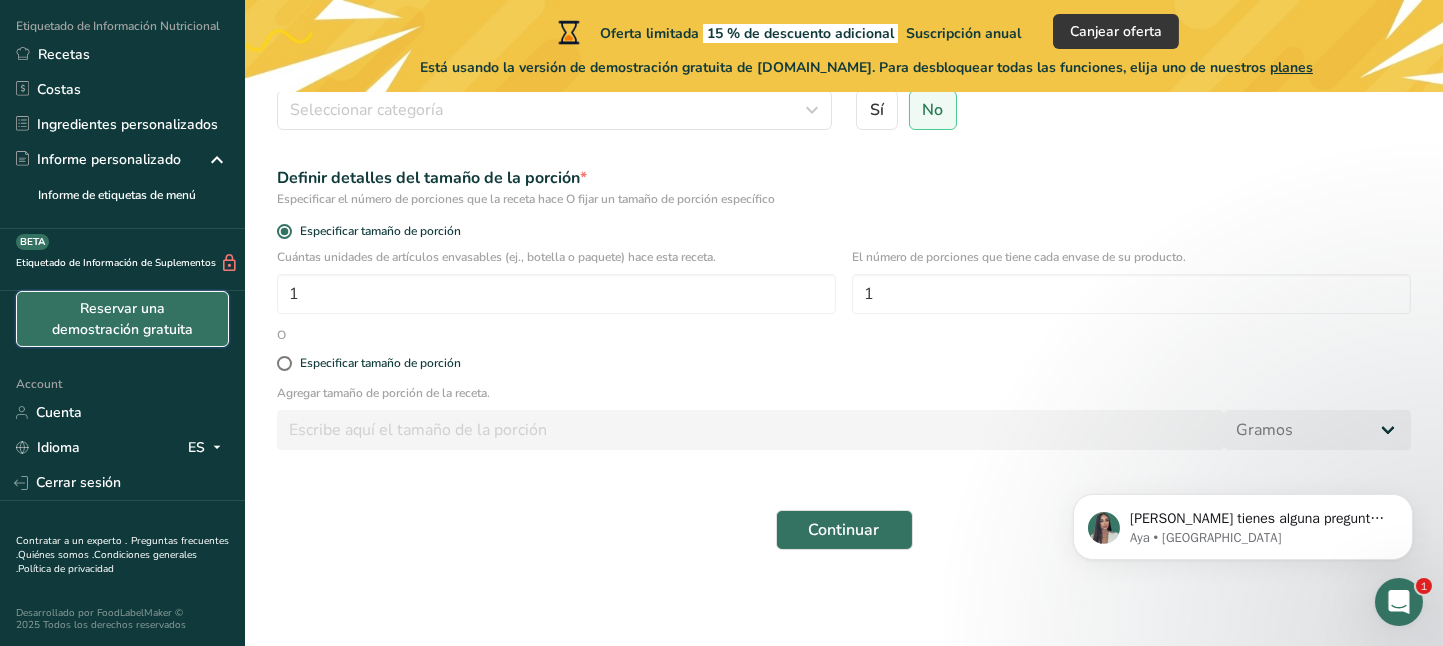 click on "Reservar una demostración gratuita" at bounding box center [122, 319] 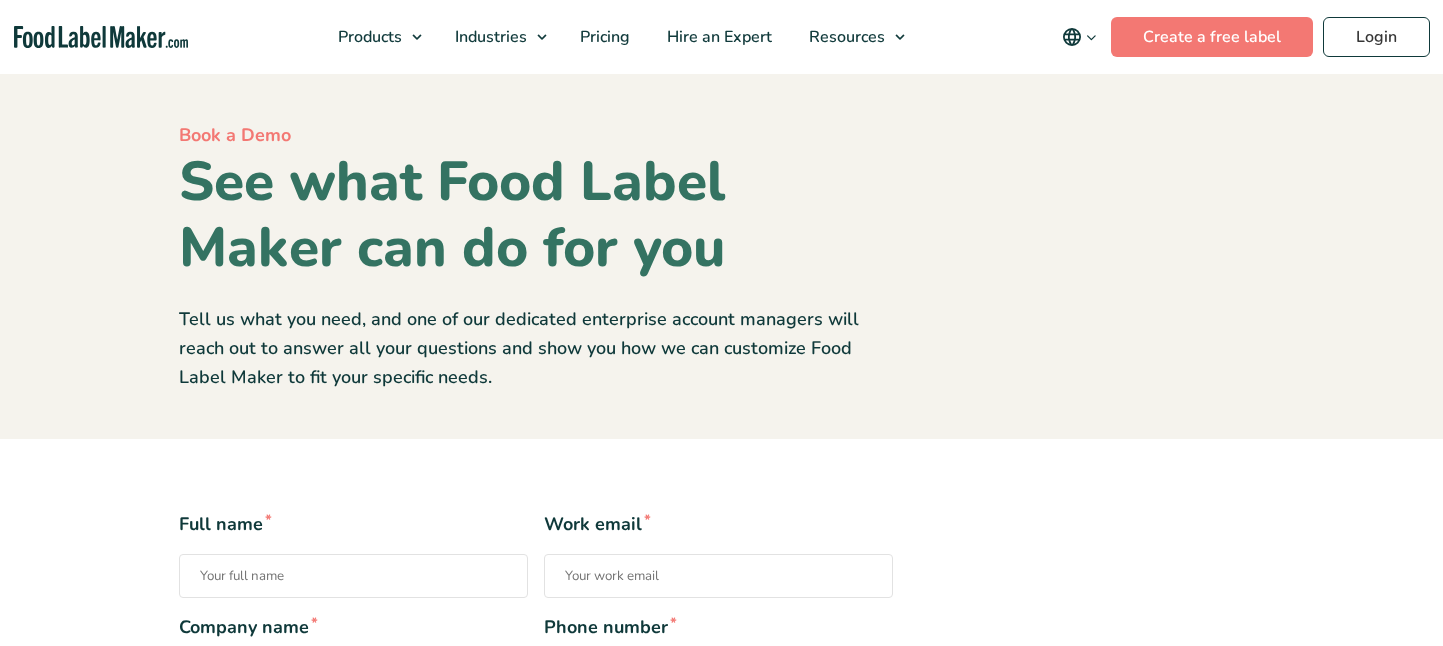 scroll, scrollTop: 0, scrollLeft: 0, axis: both 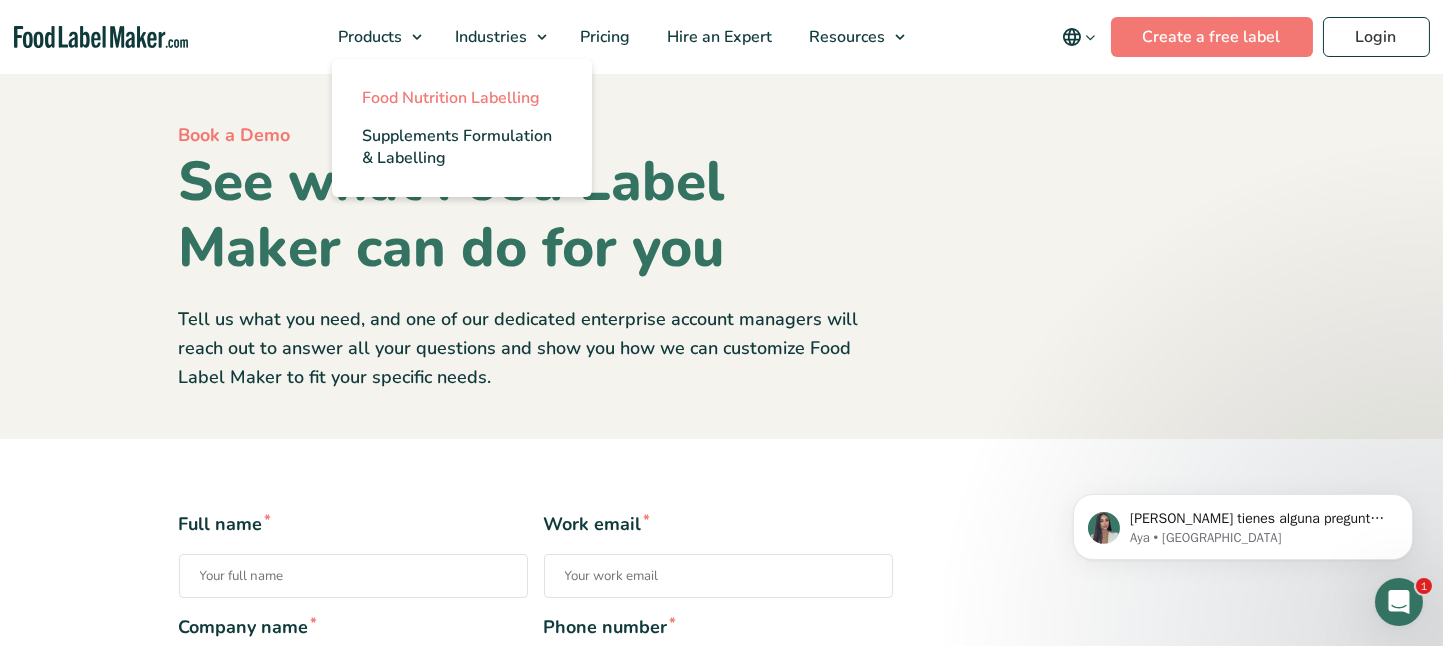 click on "Food Nutrition Labelling" at bounding box center [451, 98] 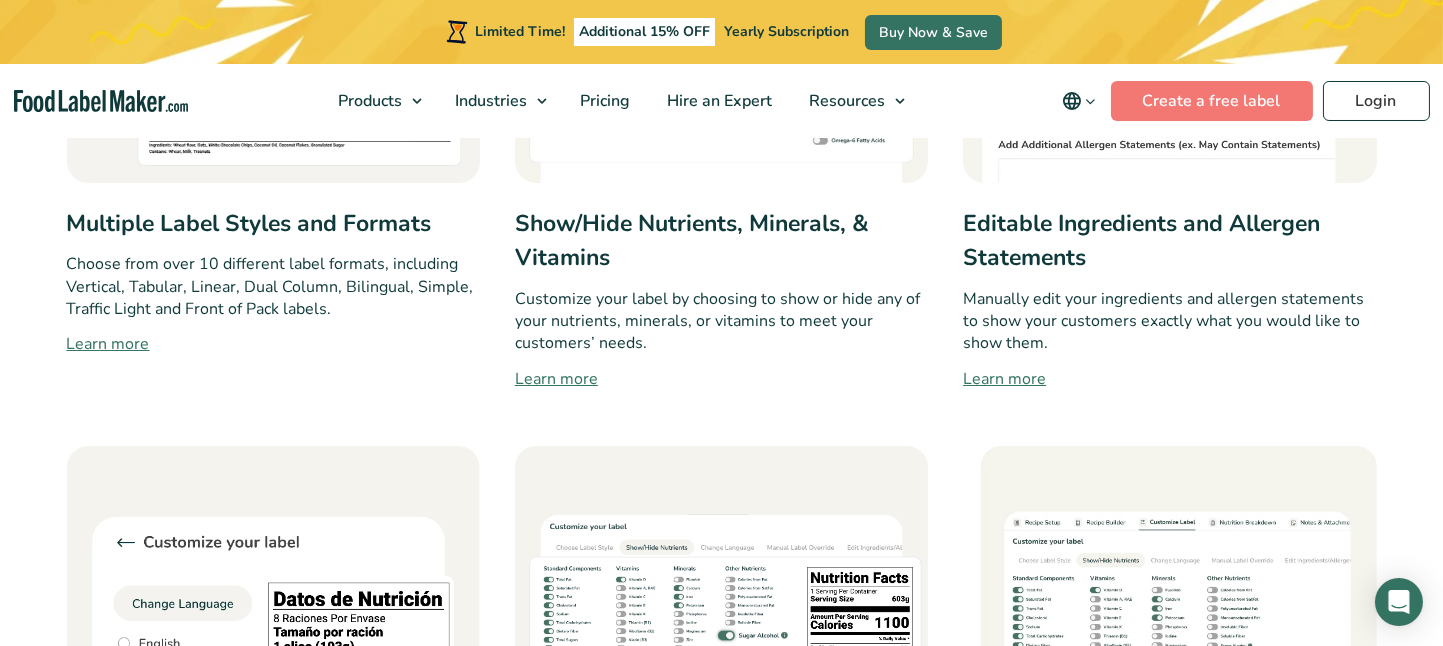 scroll, scrollTop: 3392, scrollLeft: 0, axis: vertical 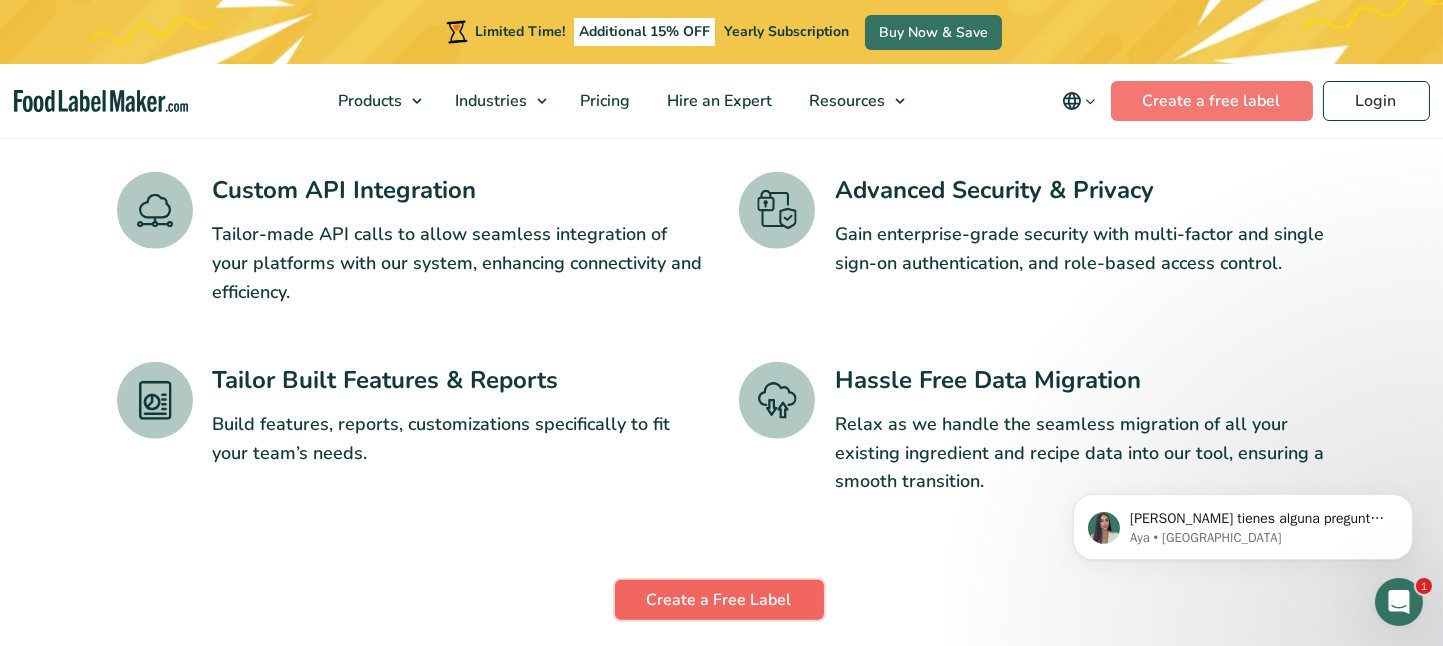 click on "Create a Free Label" at bounding box center [719, 600] 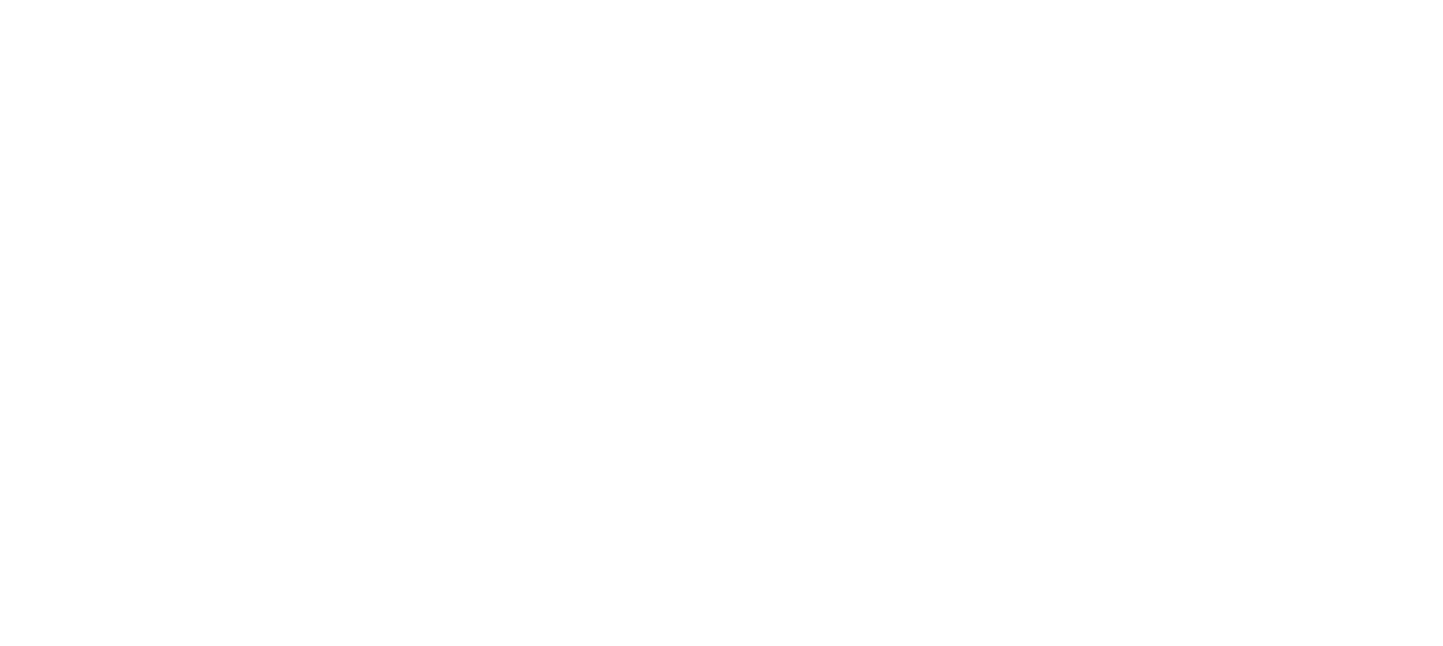 scroll, scrollTop: 0, scrollLeft: 0, axis: both 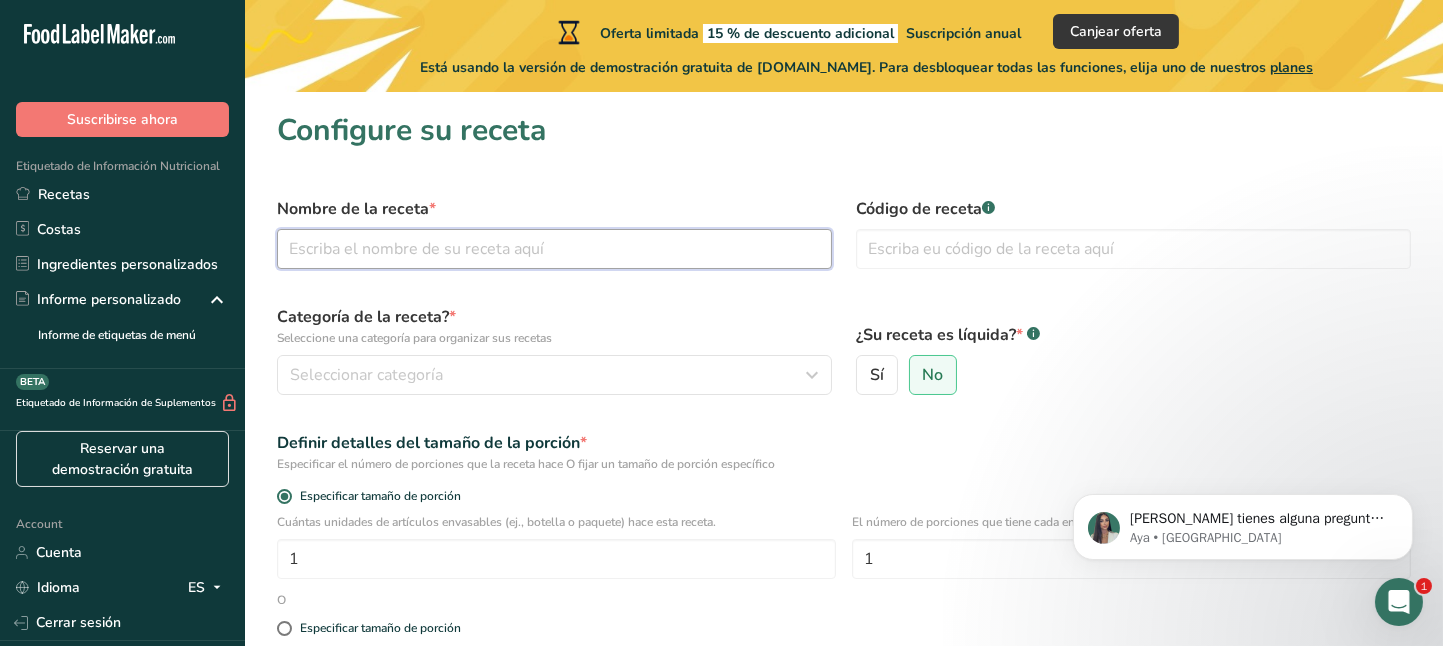 click at bounding box center [554, 249] 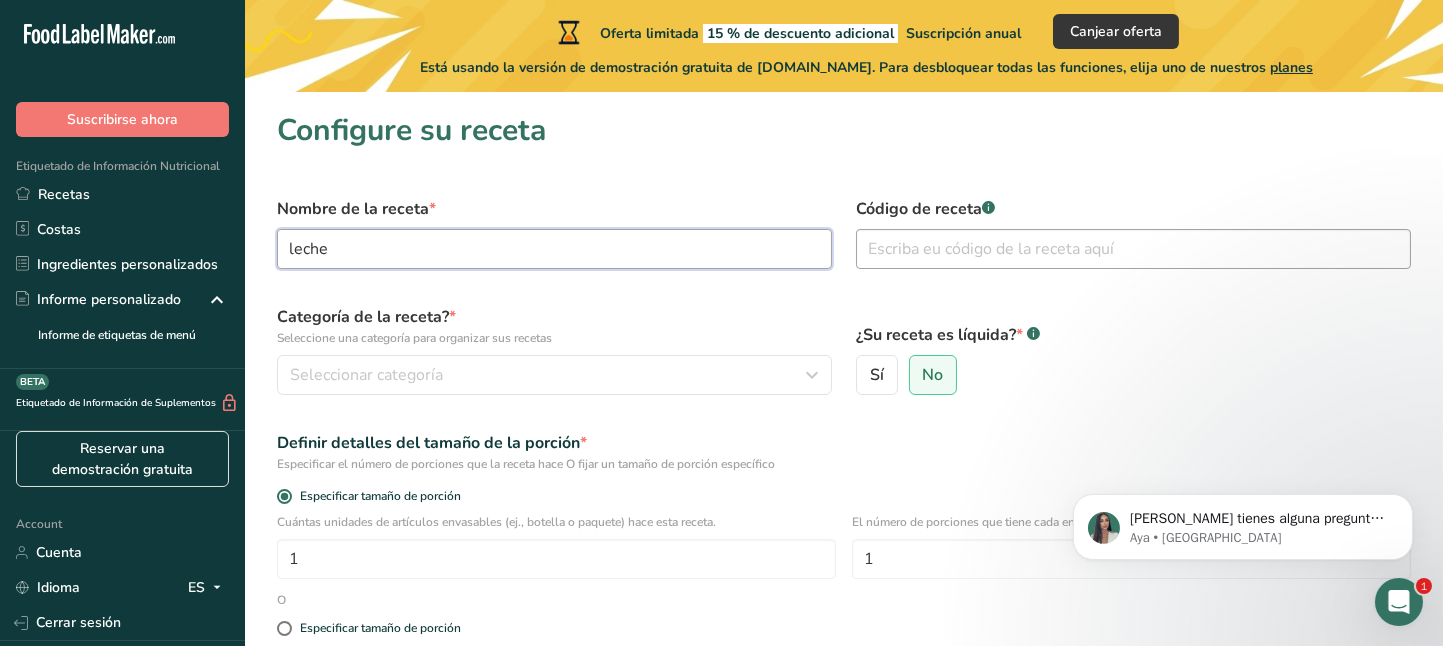 type on "leche" 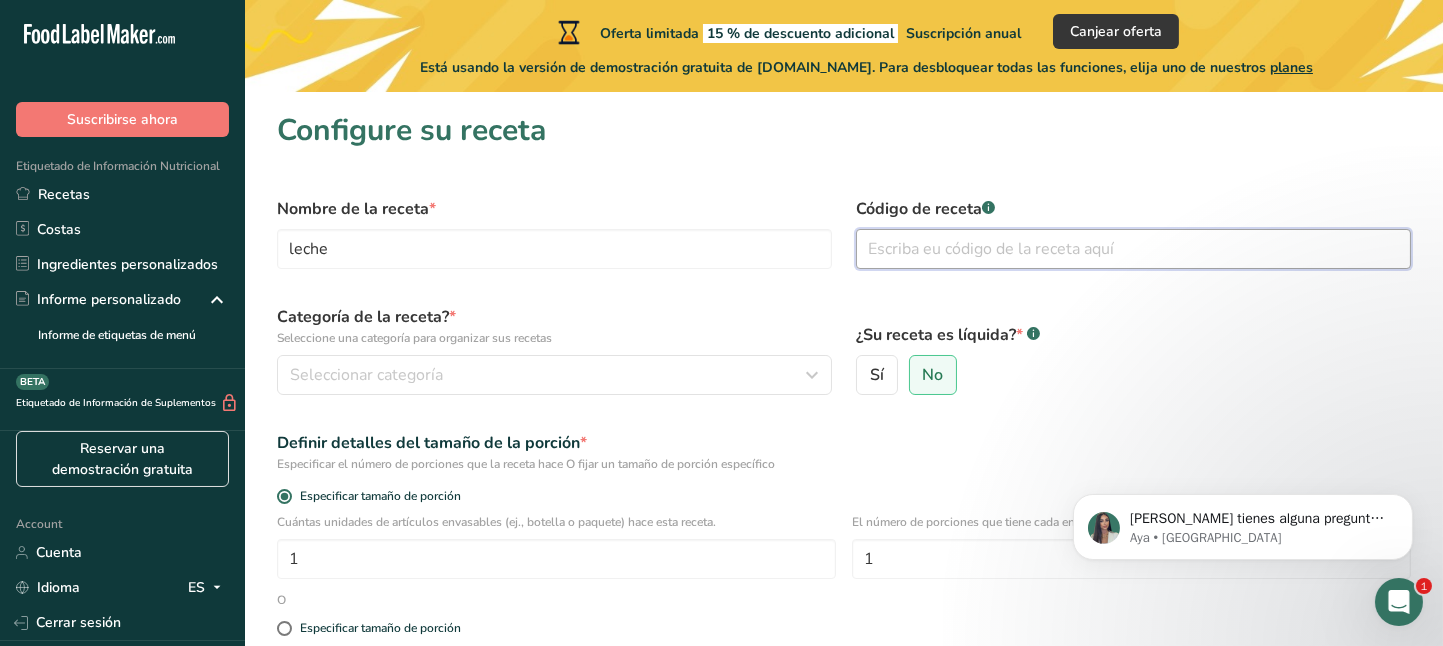 click at bounding box center [1133, 249] 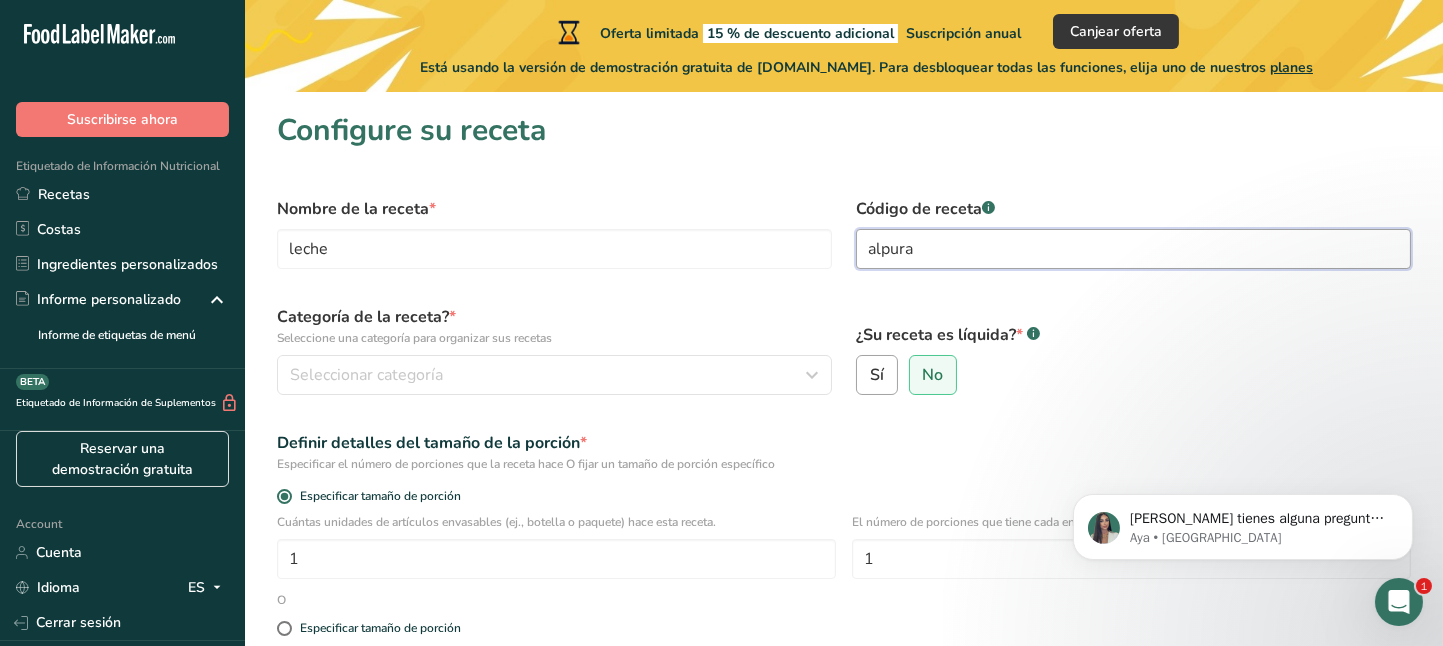 type on "alpura" 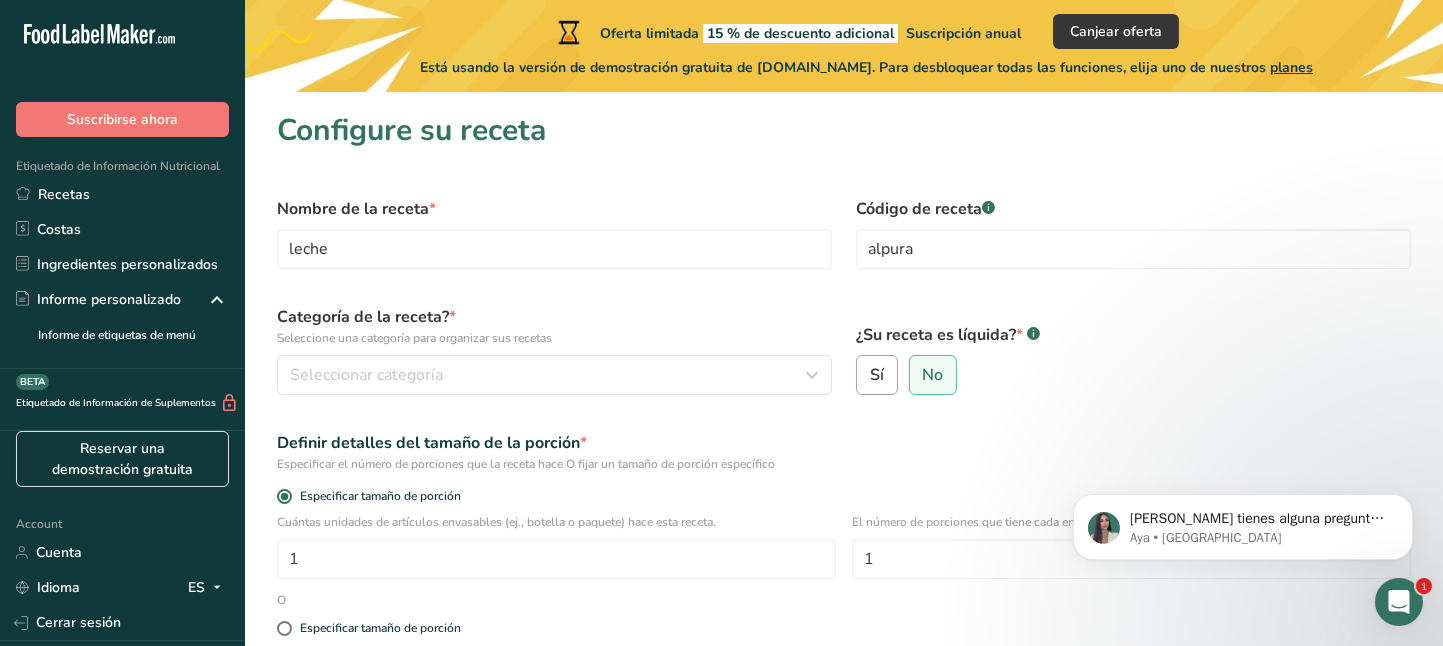 click on "Sí" at bounding box center [877, 375] 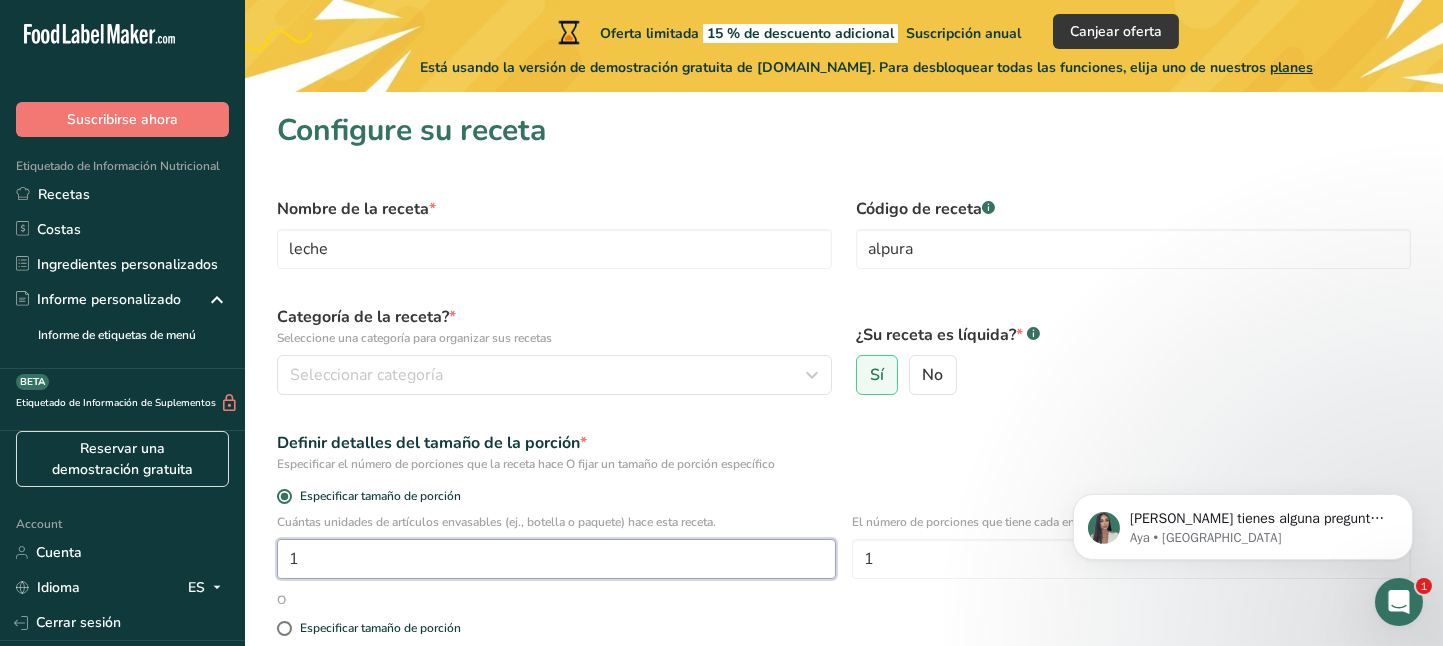 click on "1" at bounding box center (556, 559) 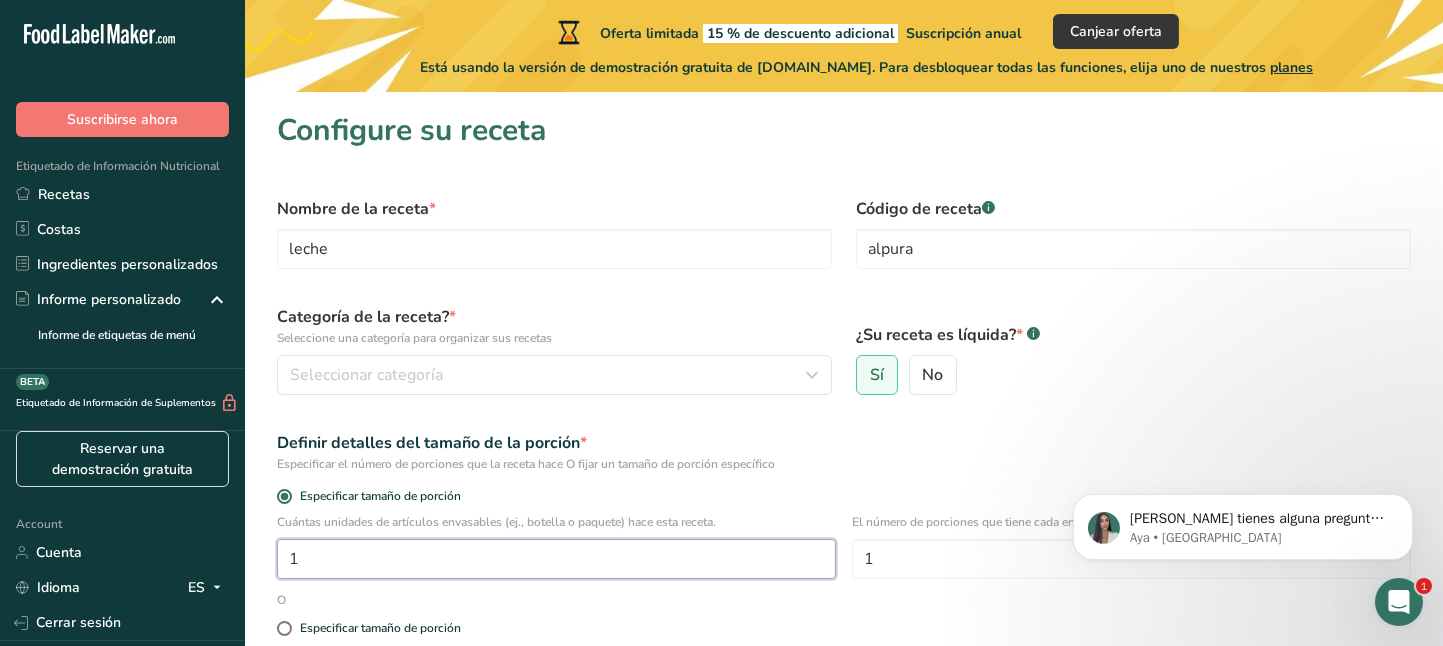 scroll, scrollTop: 373, scrollLeft: 0, axis: vertical 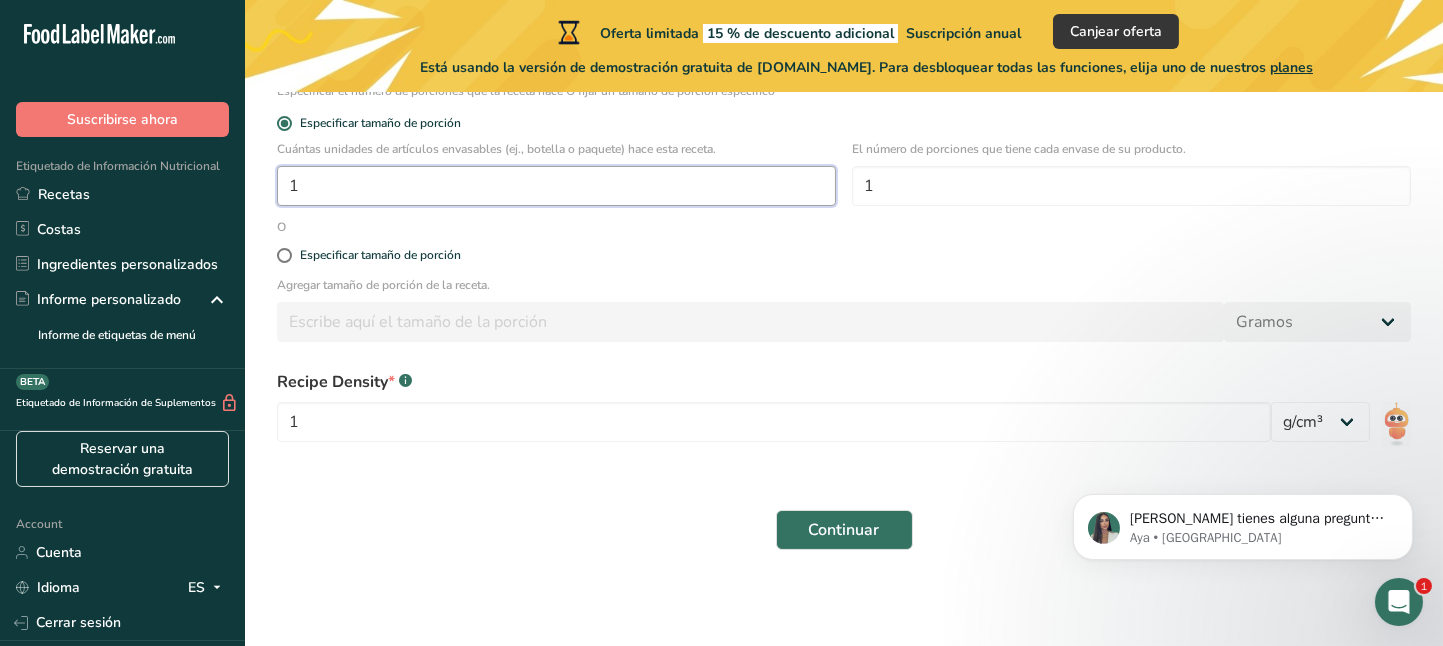 click on "1" at bounding box center [556, 186] 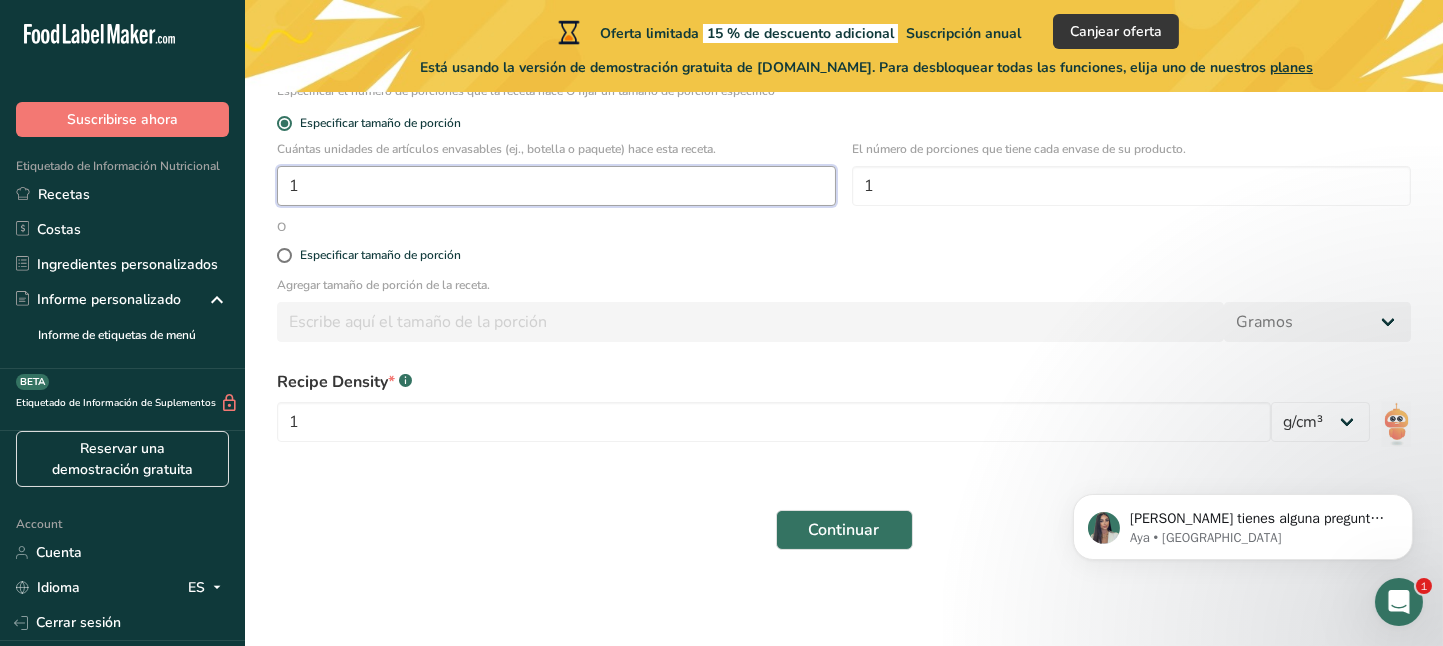 click on "1" at bounding box center (556, 186) 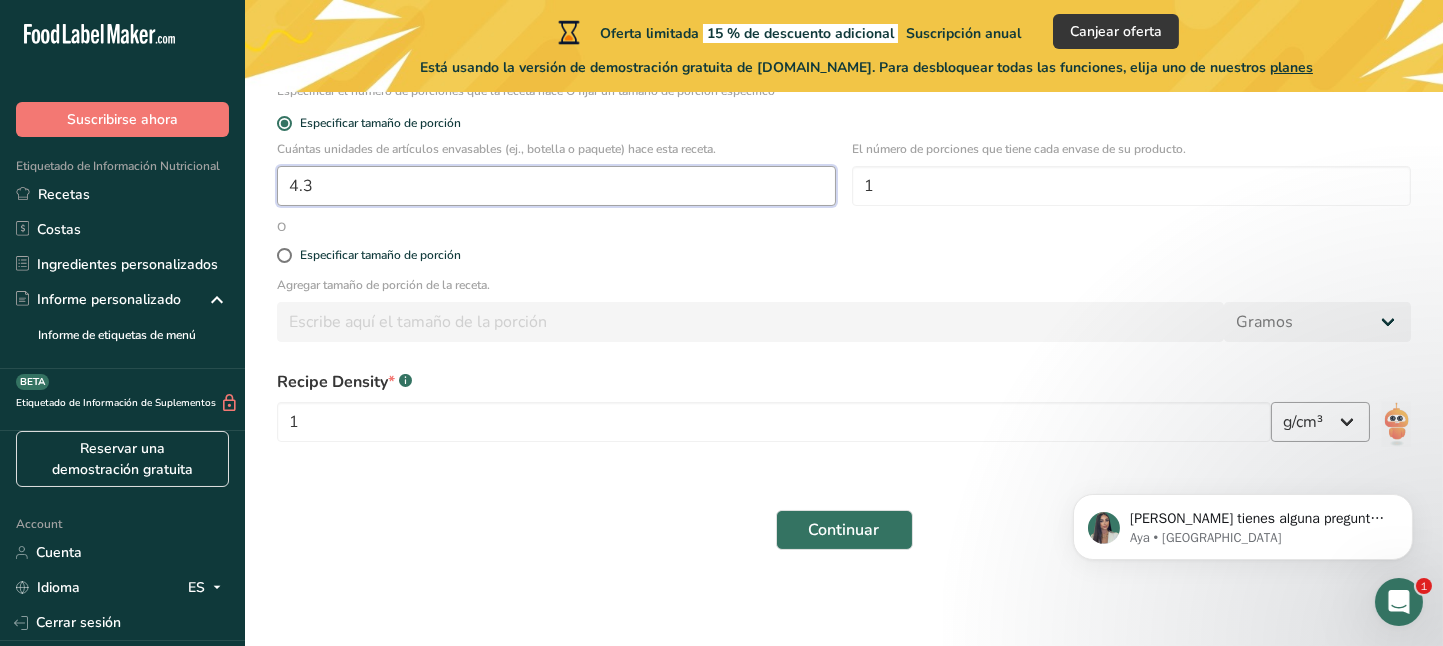 type on "4.3" 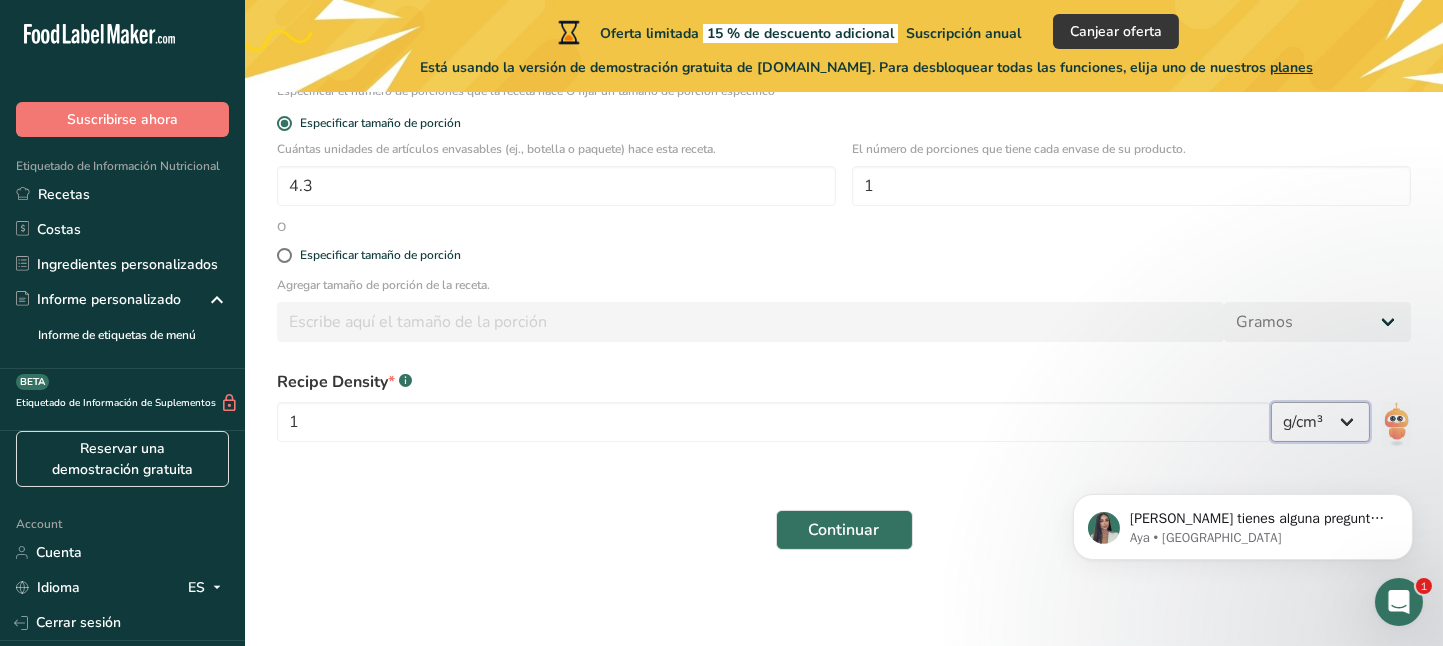 click on "lb/pie³
g/cm³" at bounding box center (1320, 422) 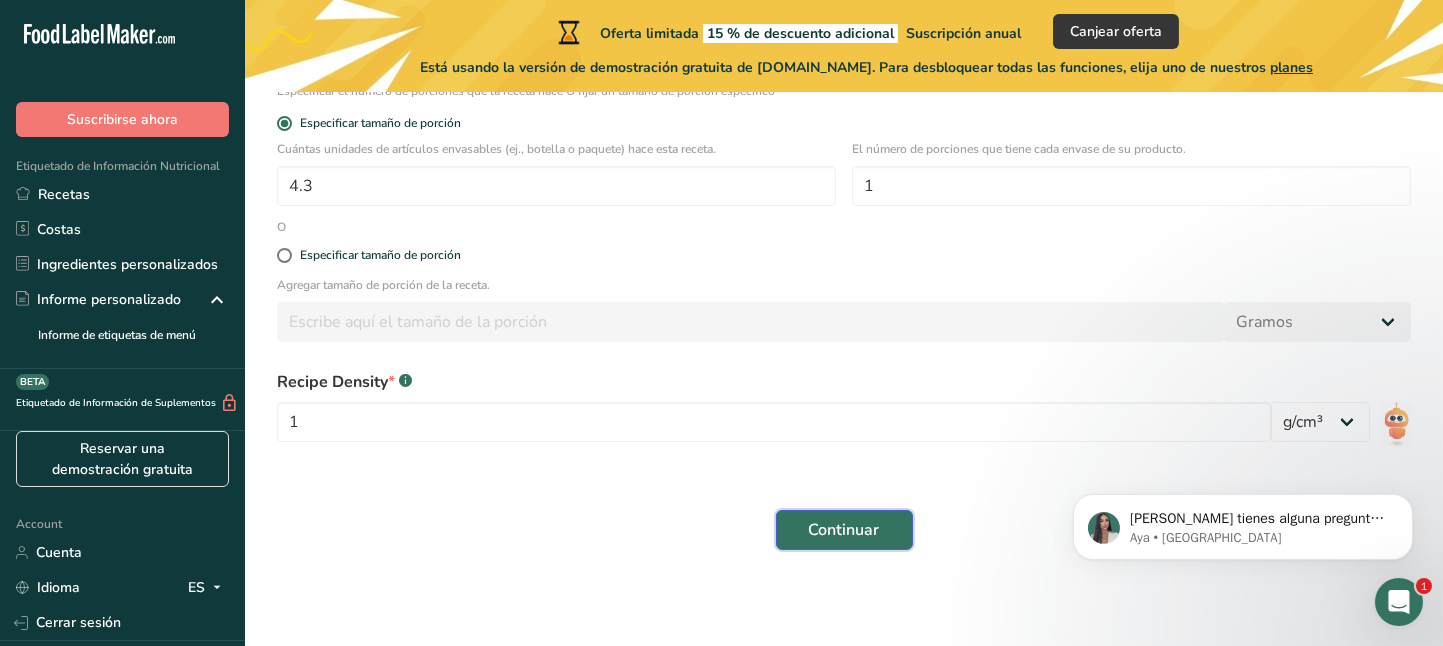 click on "Continuar" at bounding box center (844, 530) 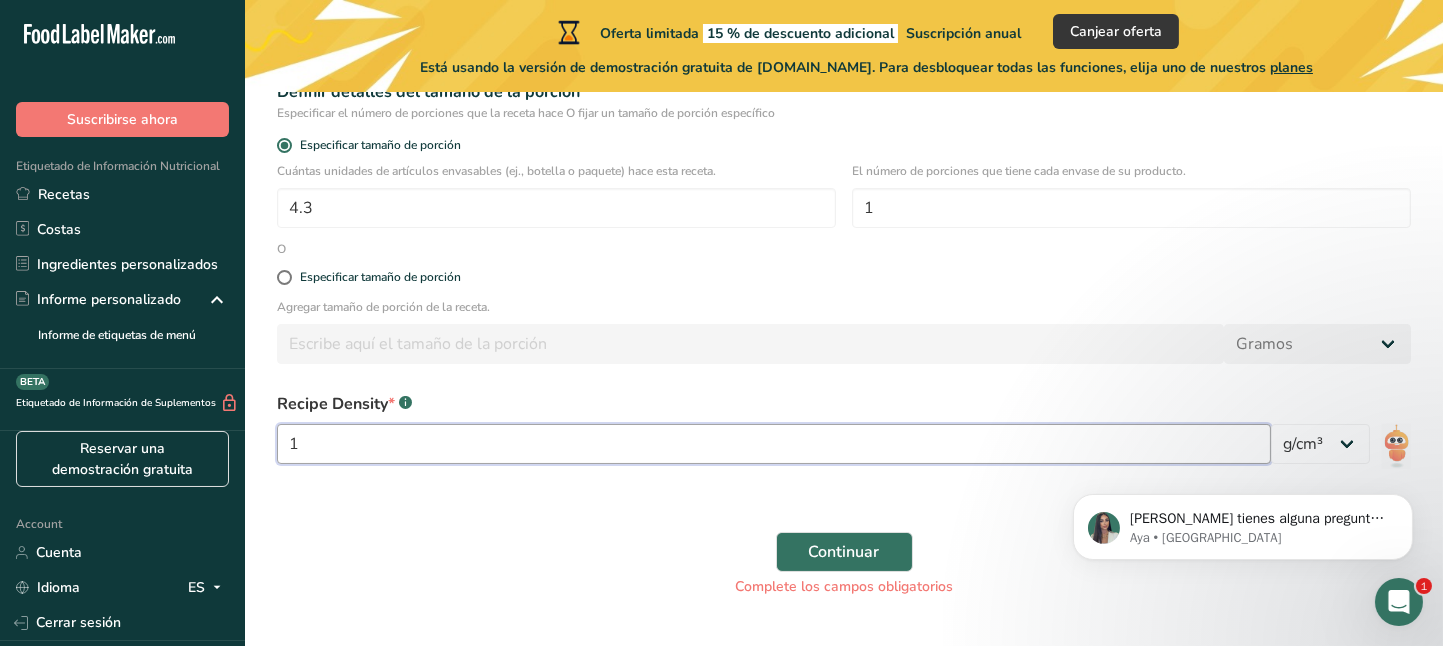 click on "1" at bounding box center (774, 444) 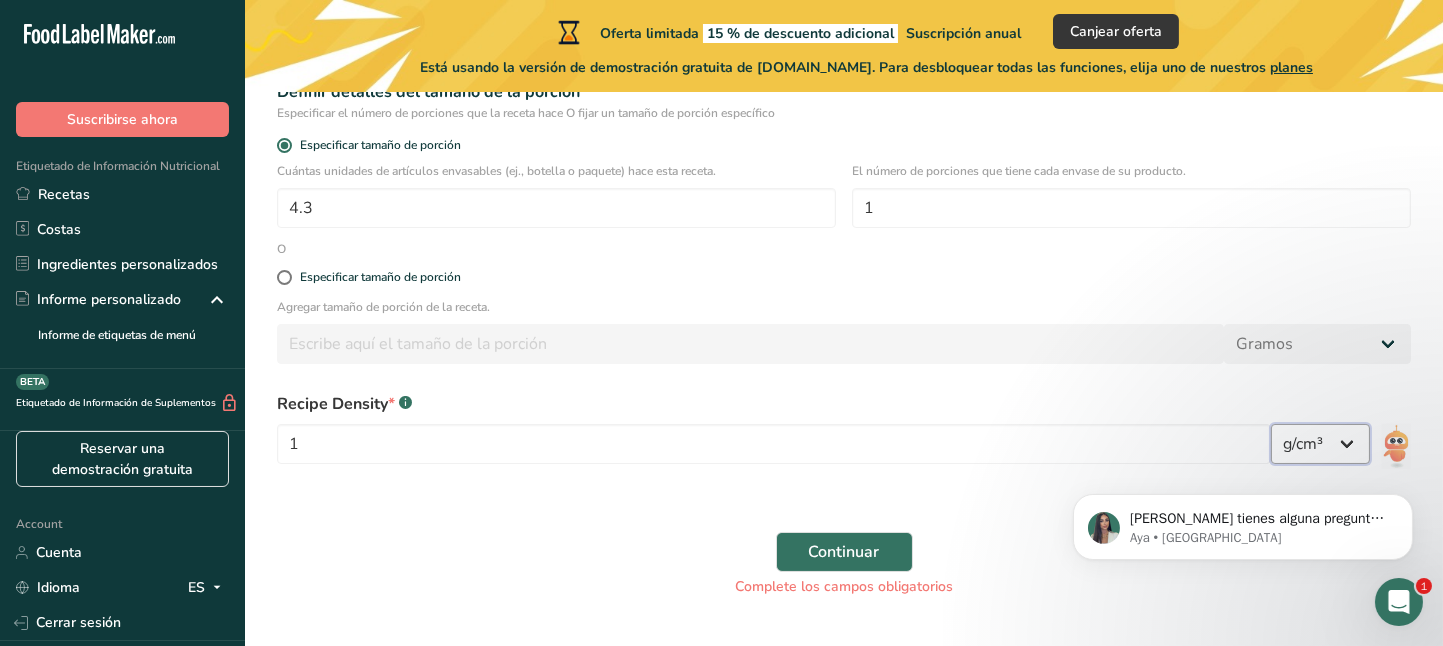 click on "lb/pie³
g/cm³" at bounding box center [1320, 444] 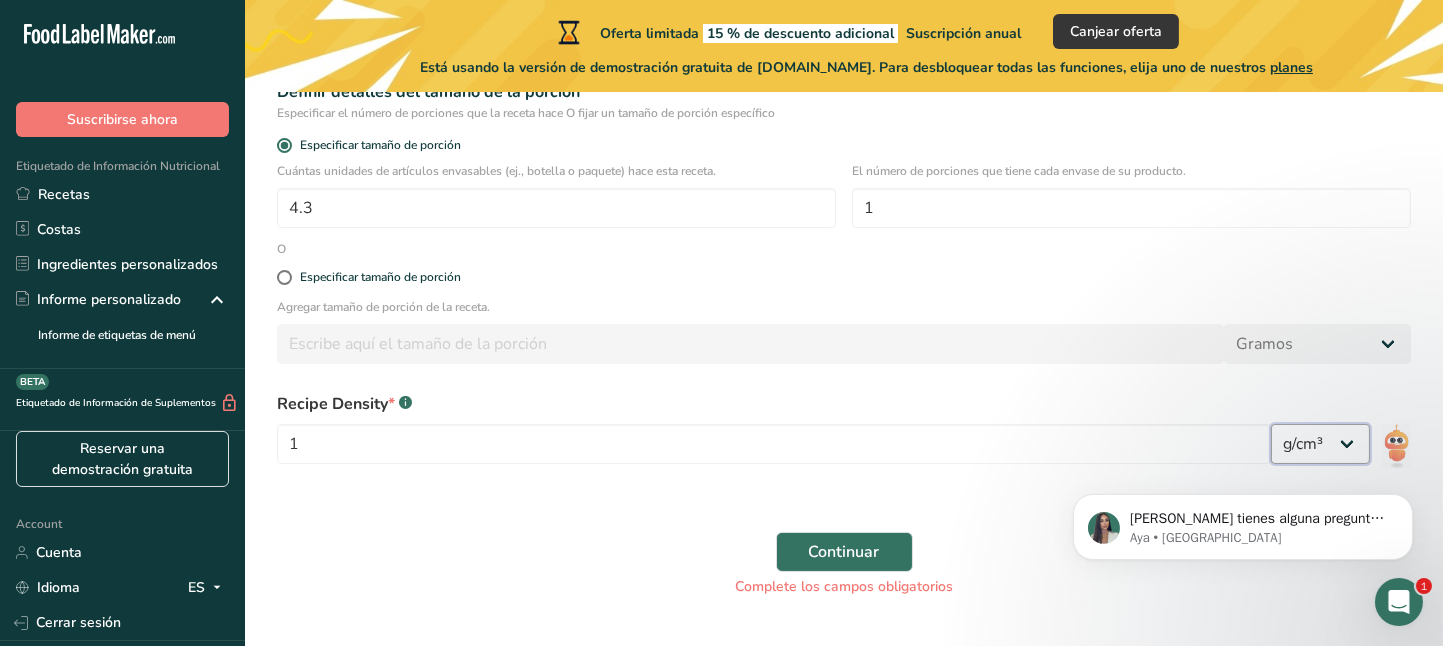 select on "23" 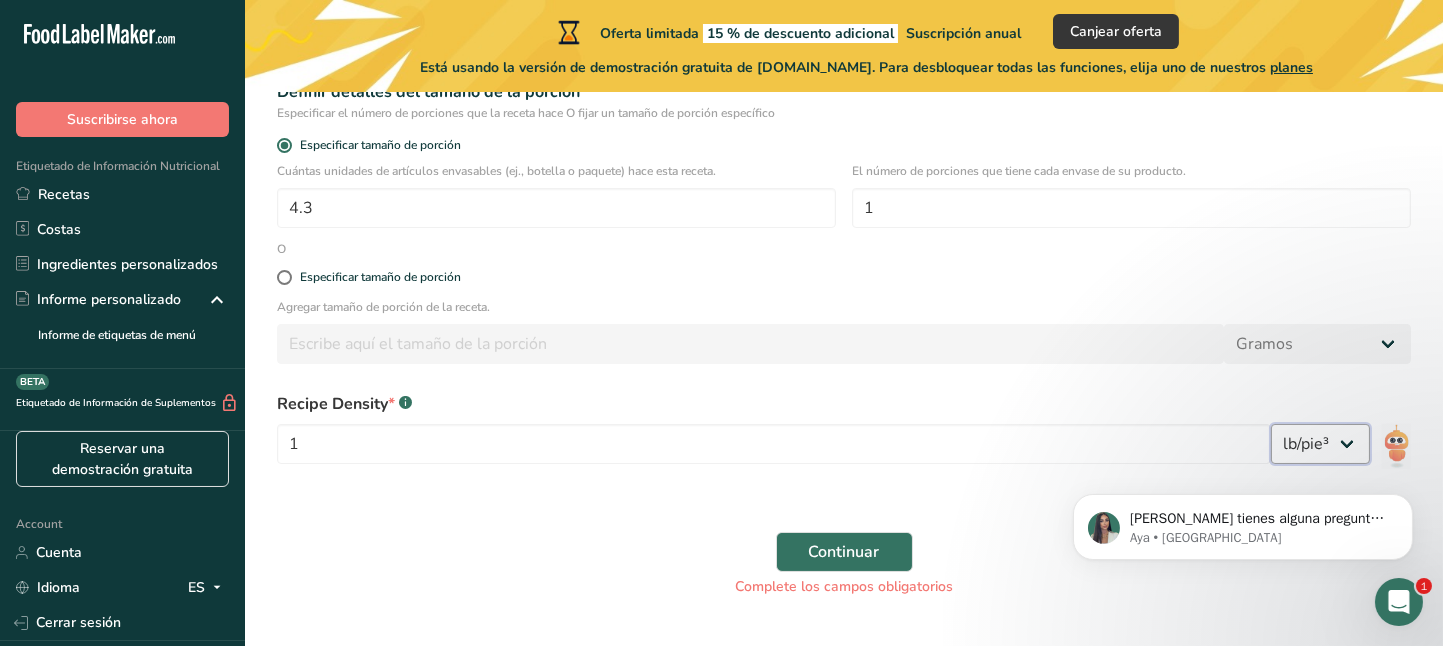 click on "lb/pie³
g/cm³" at bounding box center [1320, 444] 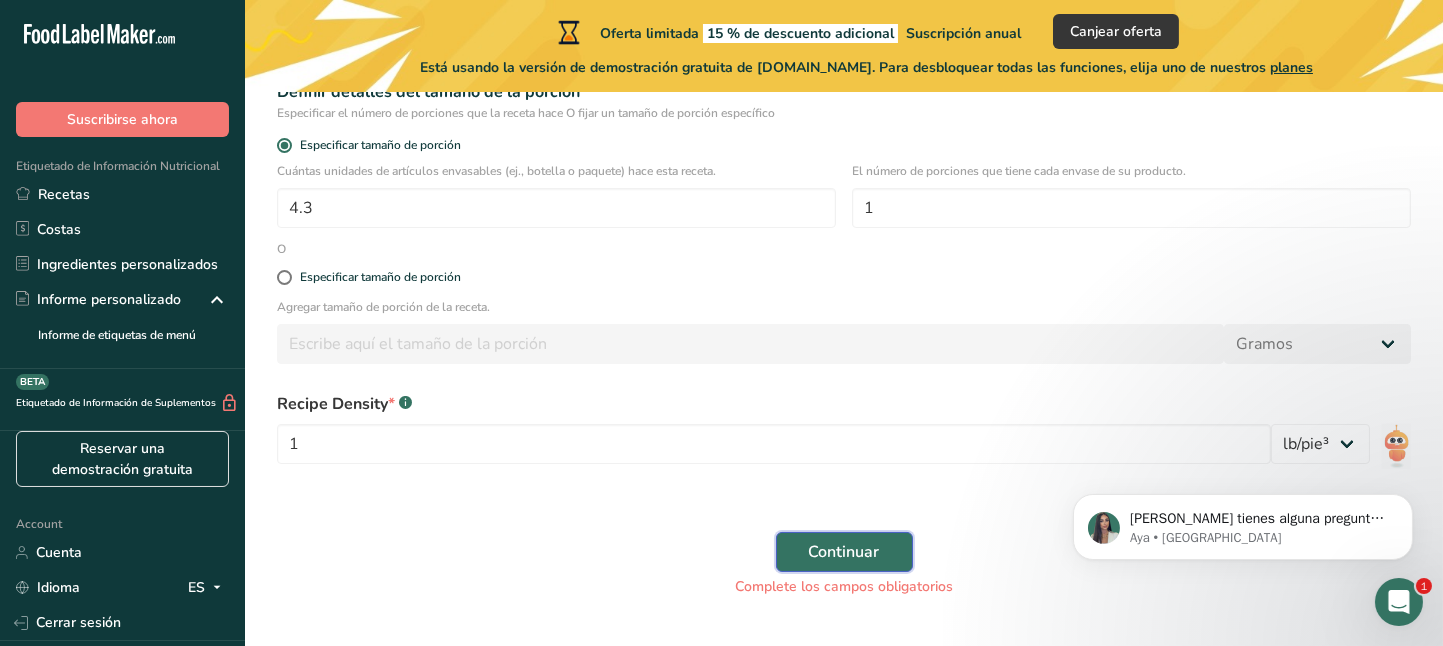 click on "Continuar" at bounding box center [844, 552] 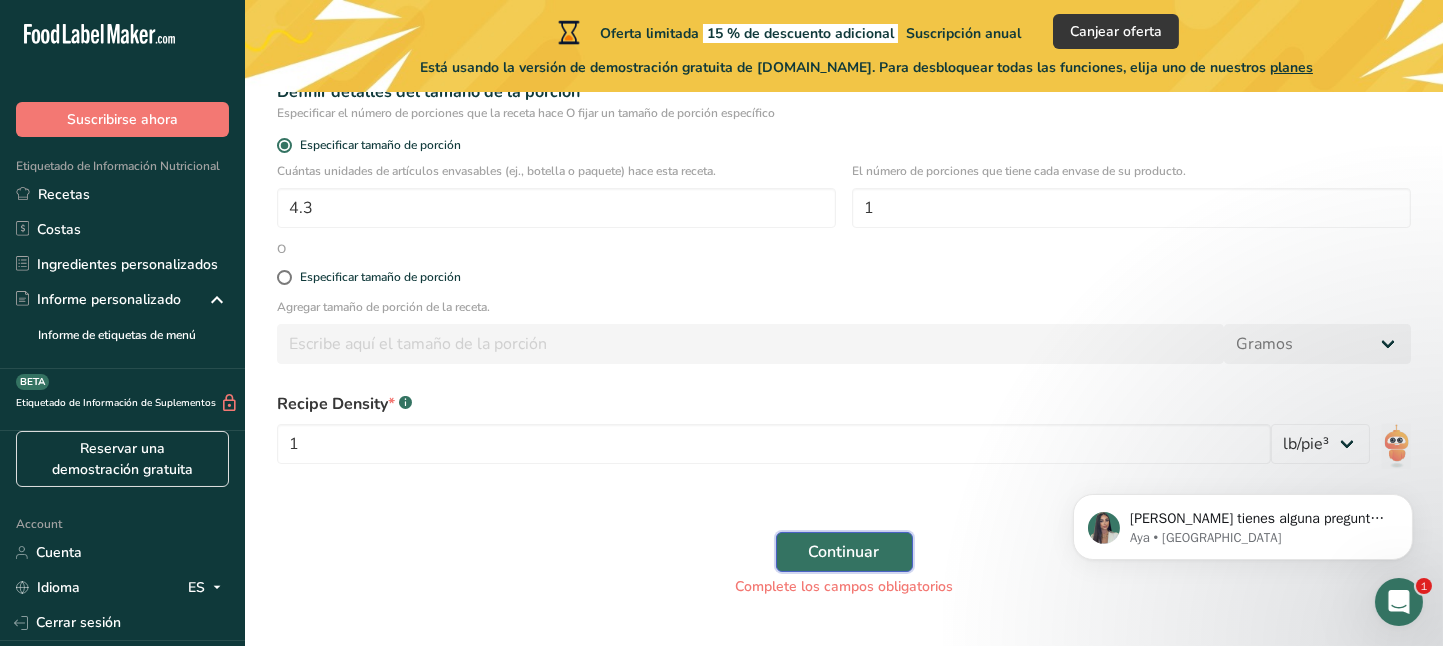 scroll, scrollTop: 0, scrollLeft: 0, axis: both 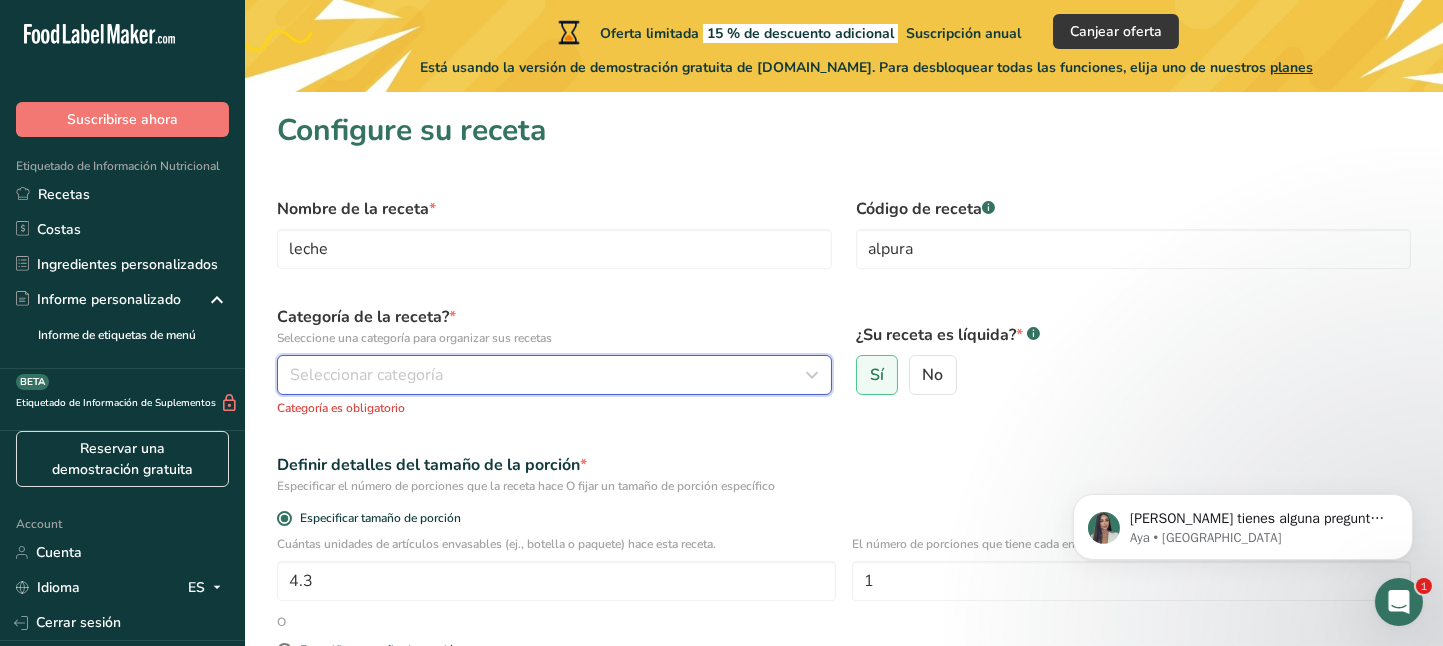 click at bounding box center (812, 375) 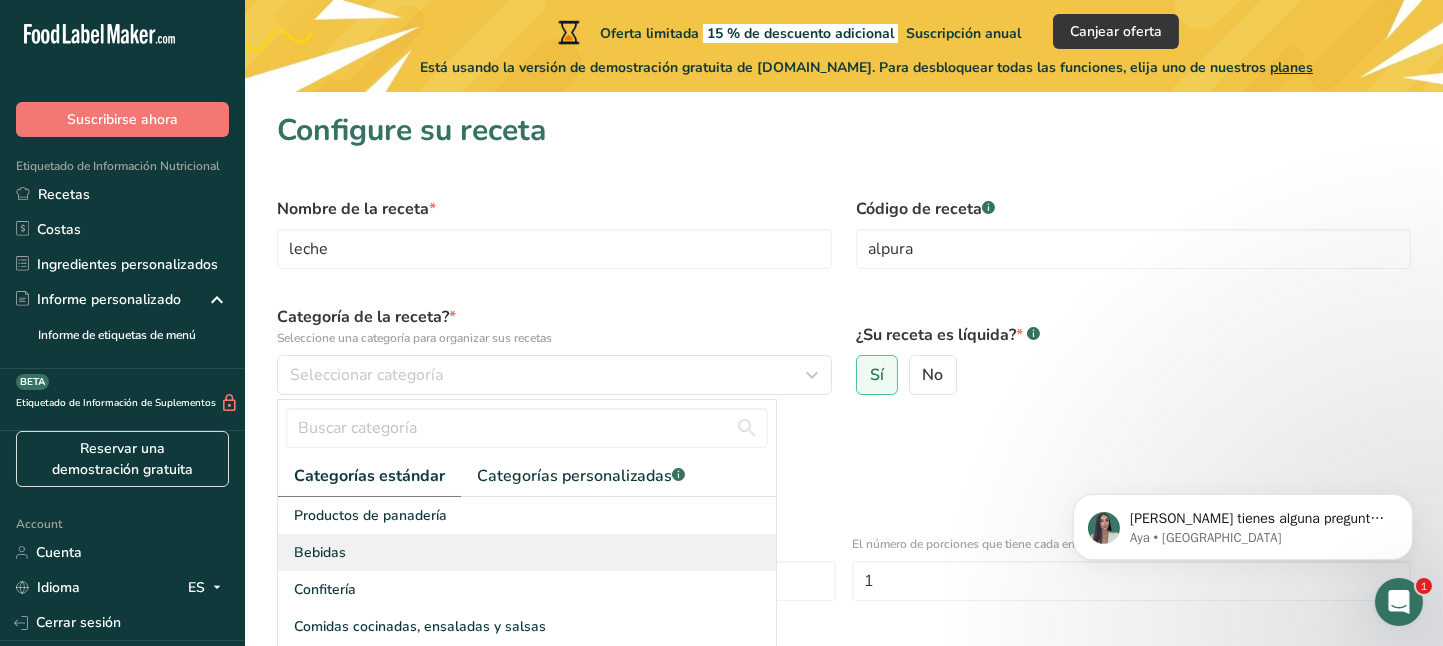 click on "Bebidas" at bounding box center [527, 552] 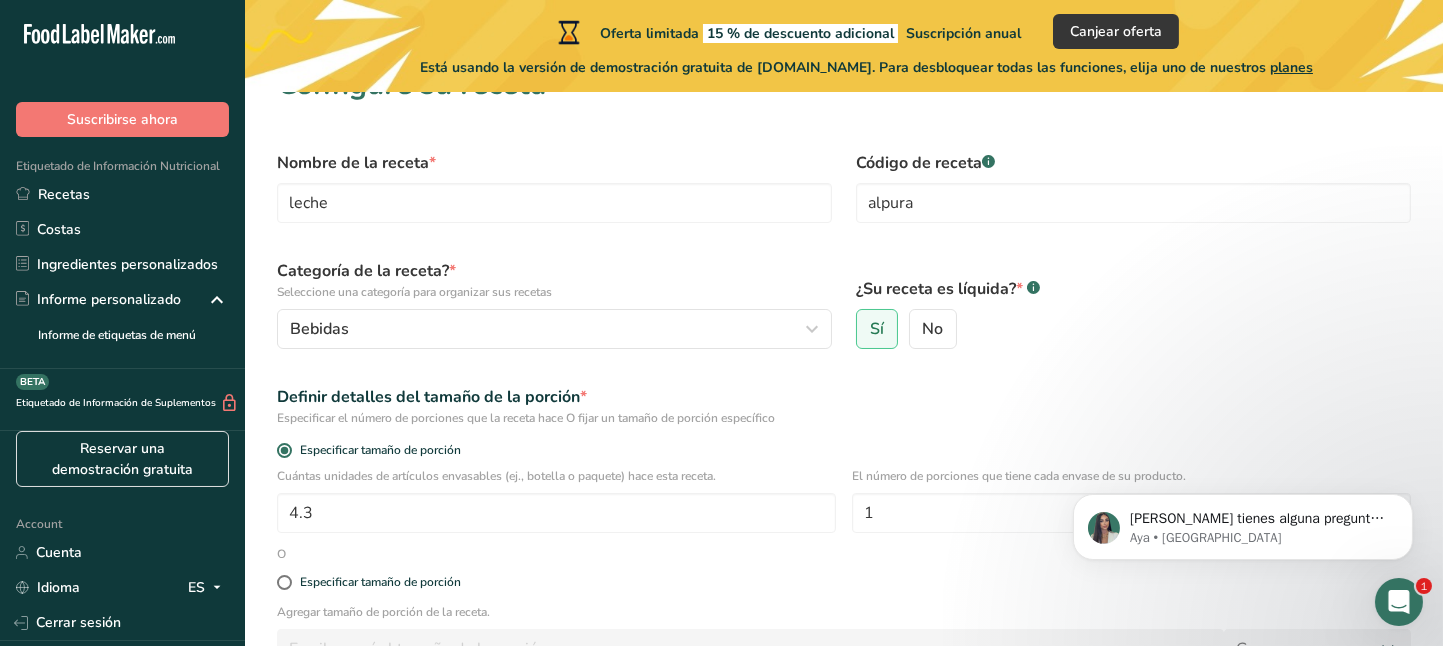 scroll, scrollTop: 47, scrollLeft: 0, axis: vertical 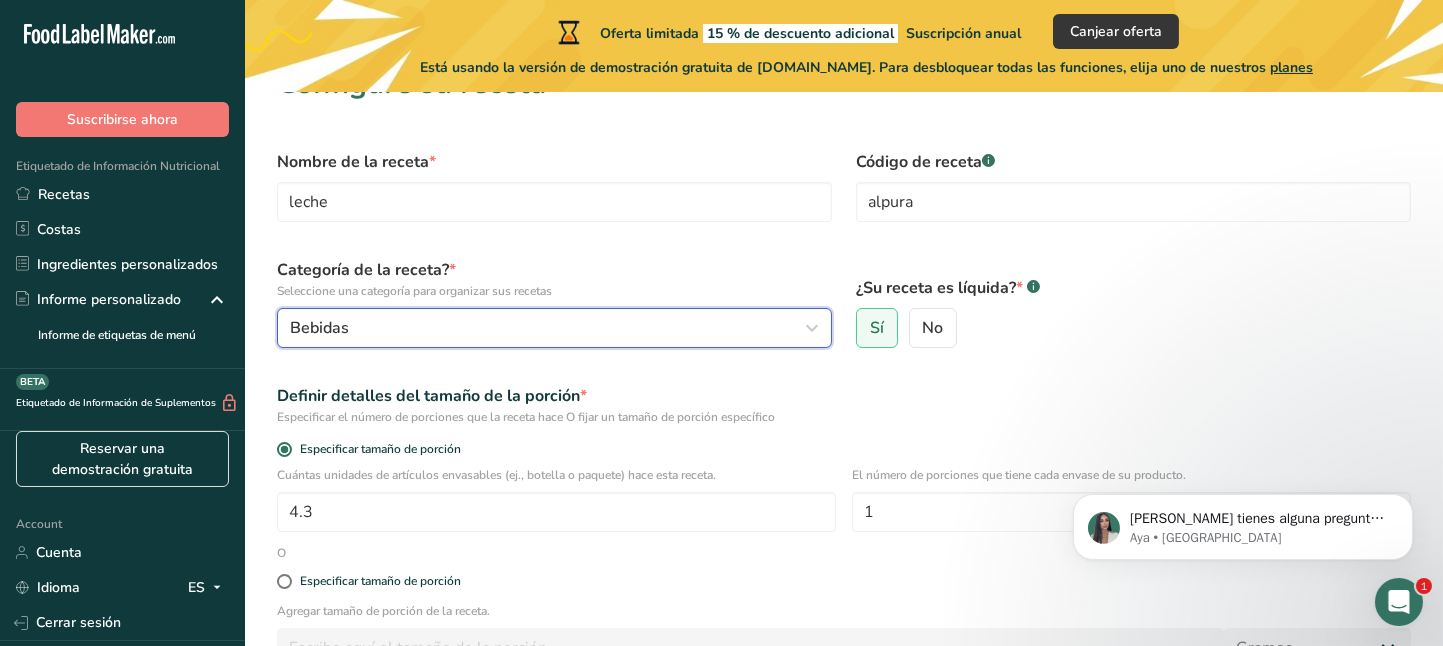 click at bounding box center [812, 328] 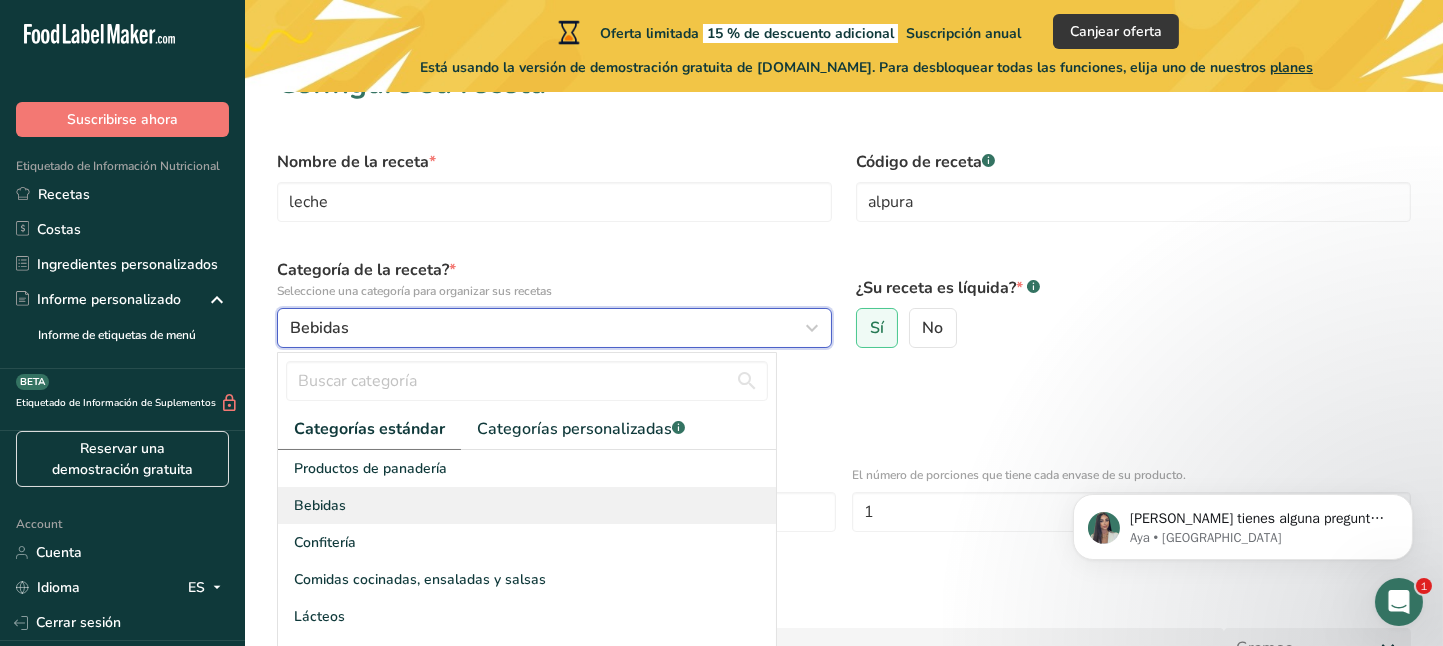 type 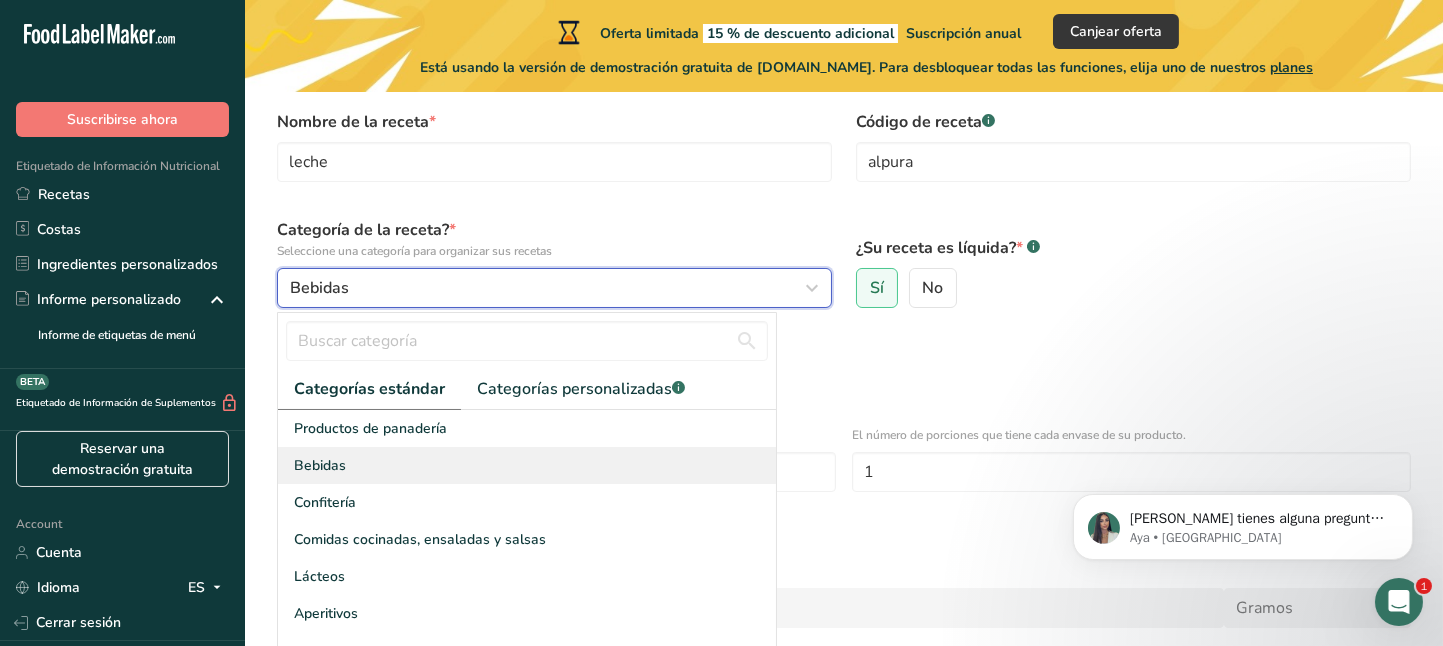scroll, scrollTop: 167, scrollLeft: 0, axis: vertical 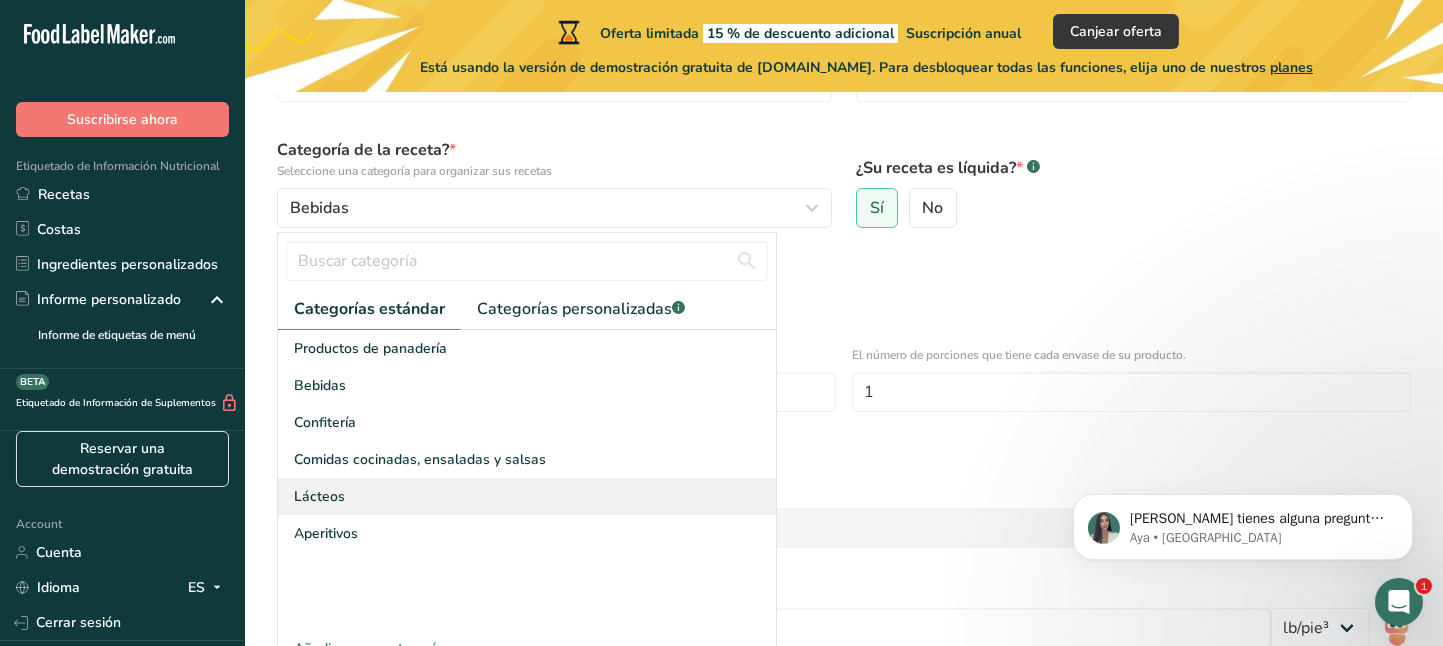 click on "Lácteos" at bounding box center (527, 496) 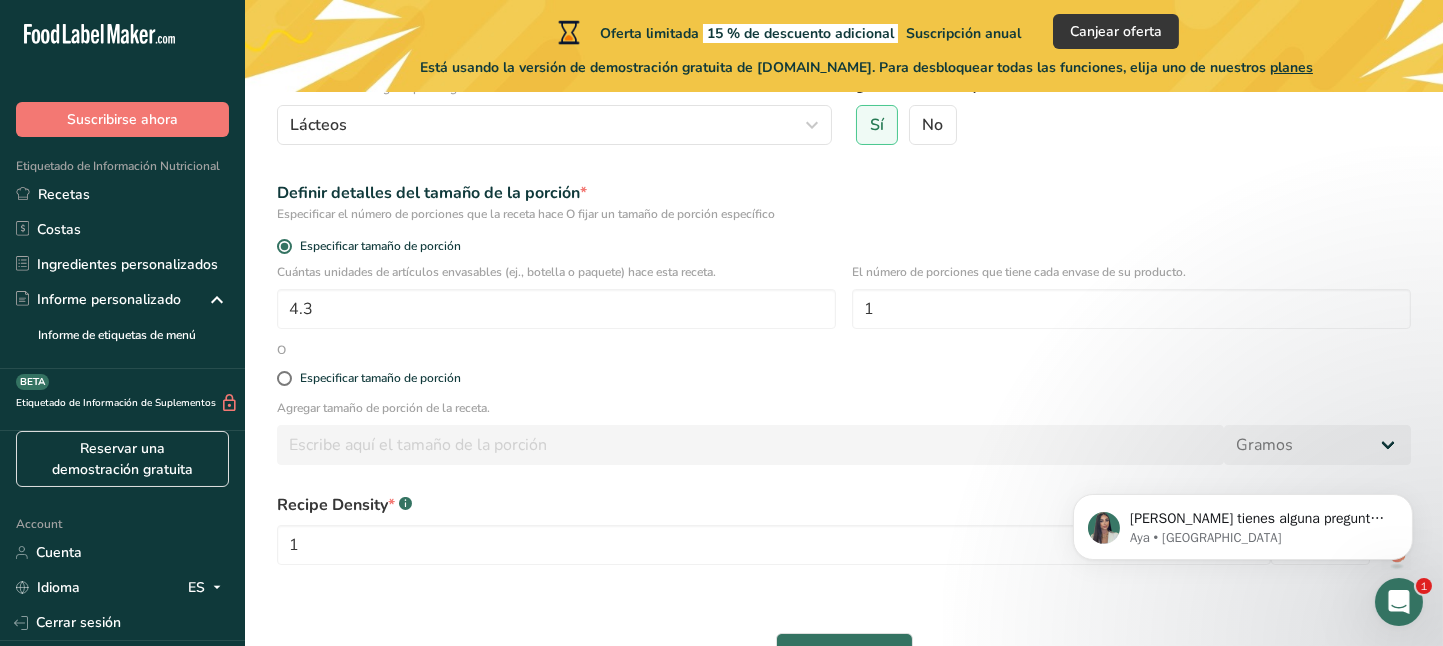 scroll, scrollTop: 399, scrollLeft: 0, axis: vertical 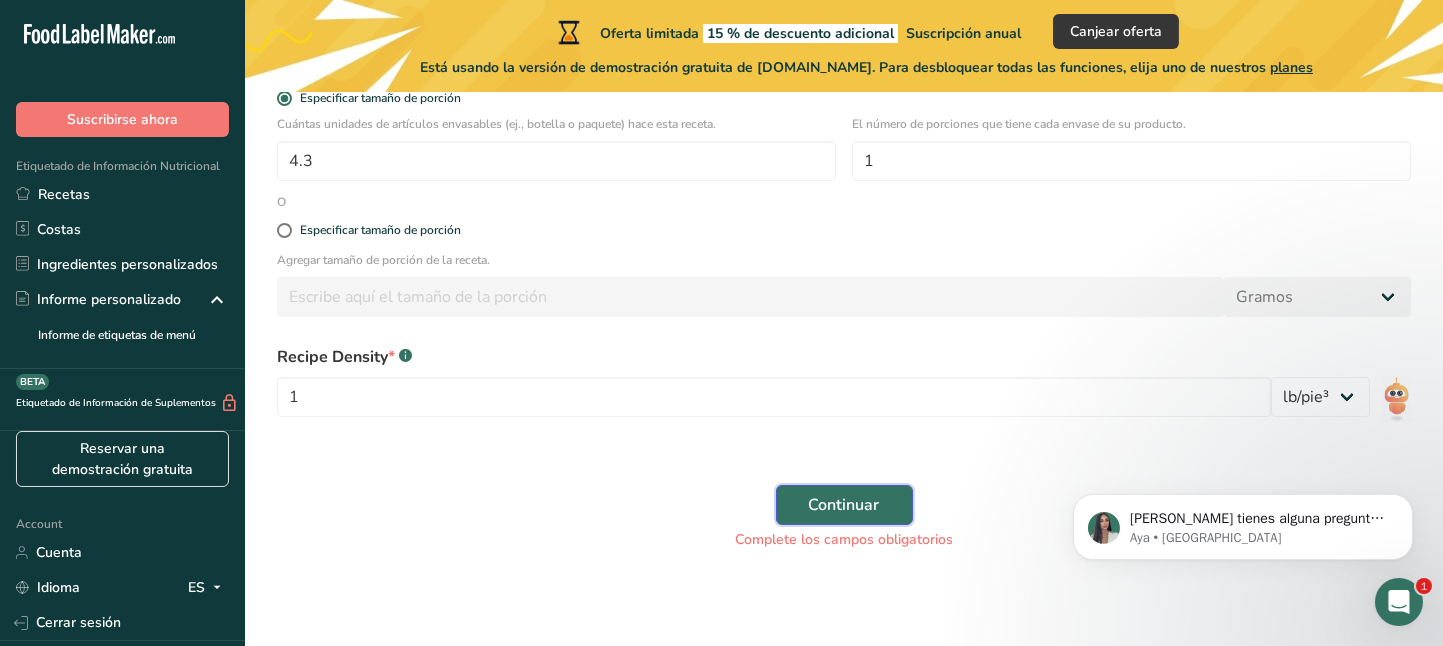 click on "Continuar" at bounding box center (844, 505) 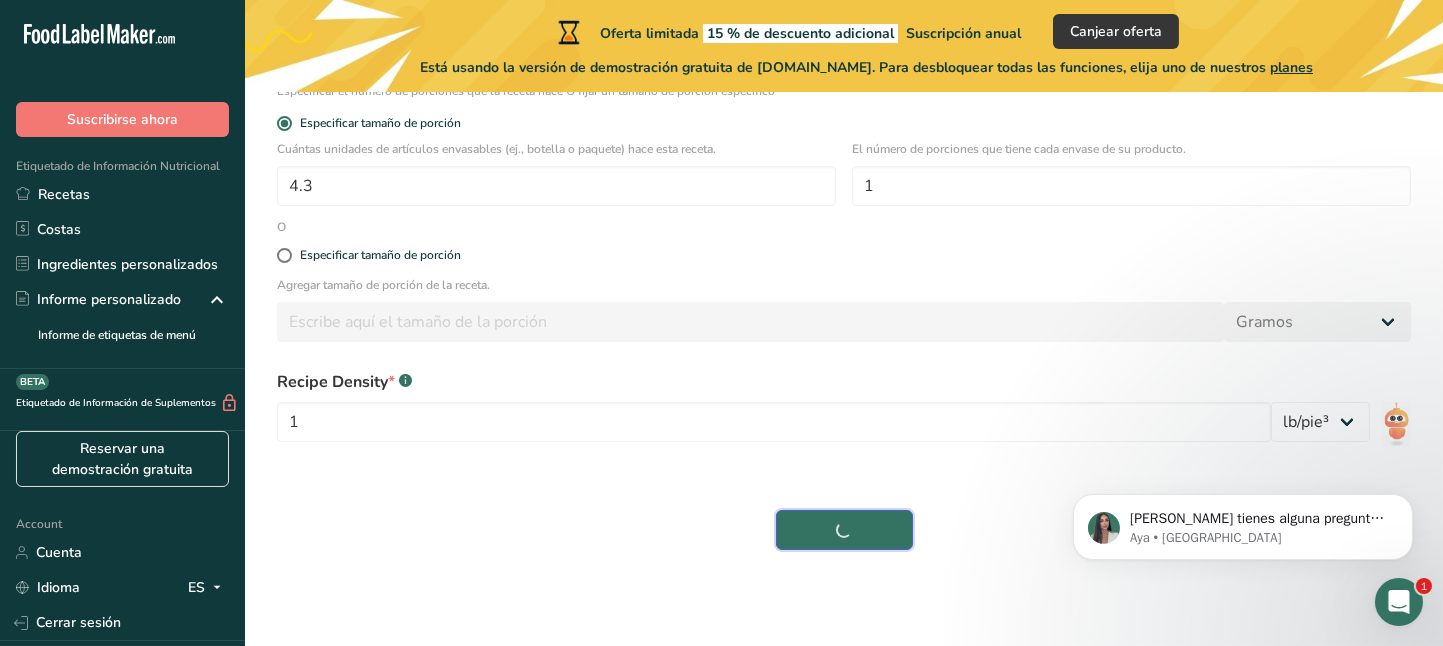 scroll, scrollTop: 373, scrollLeft: 0, axis: vertical 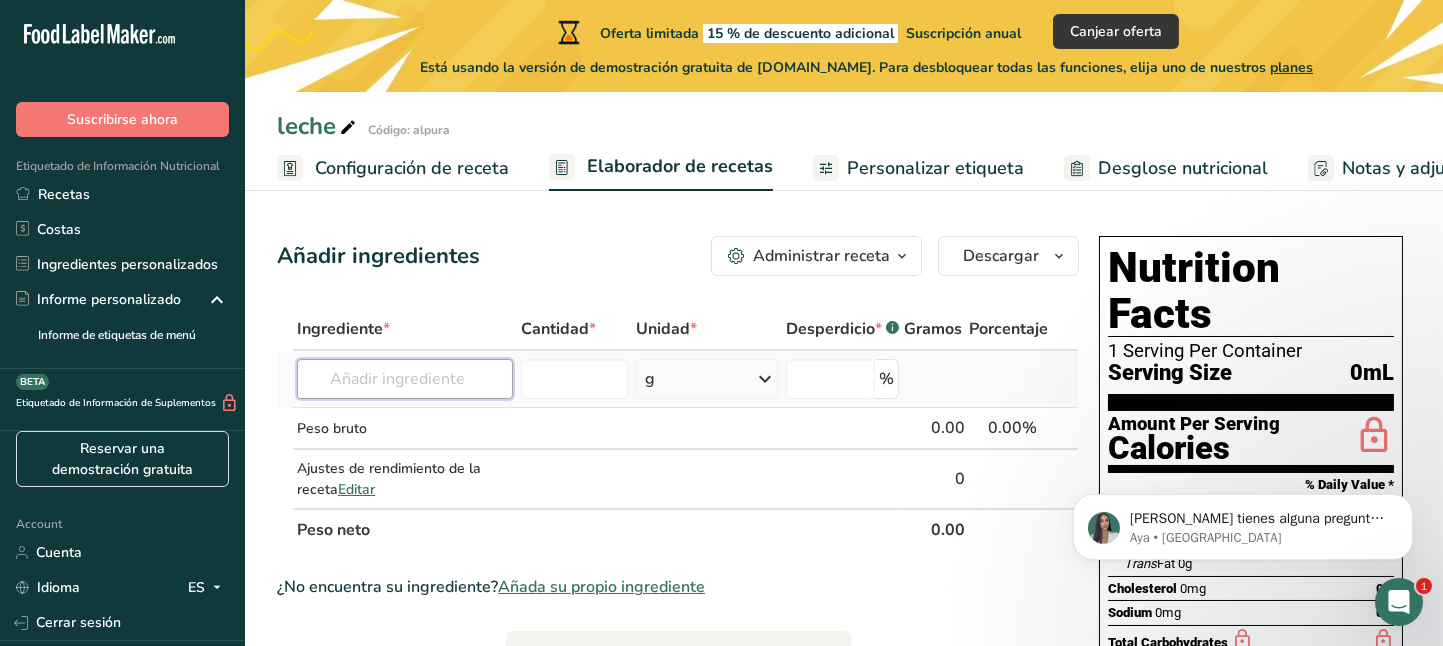 click at bounding box center (405, 379) 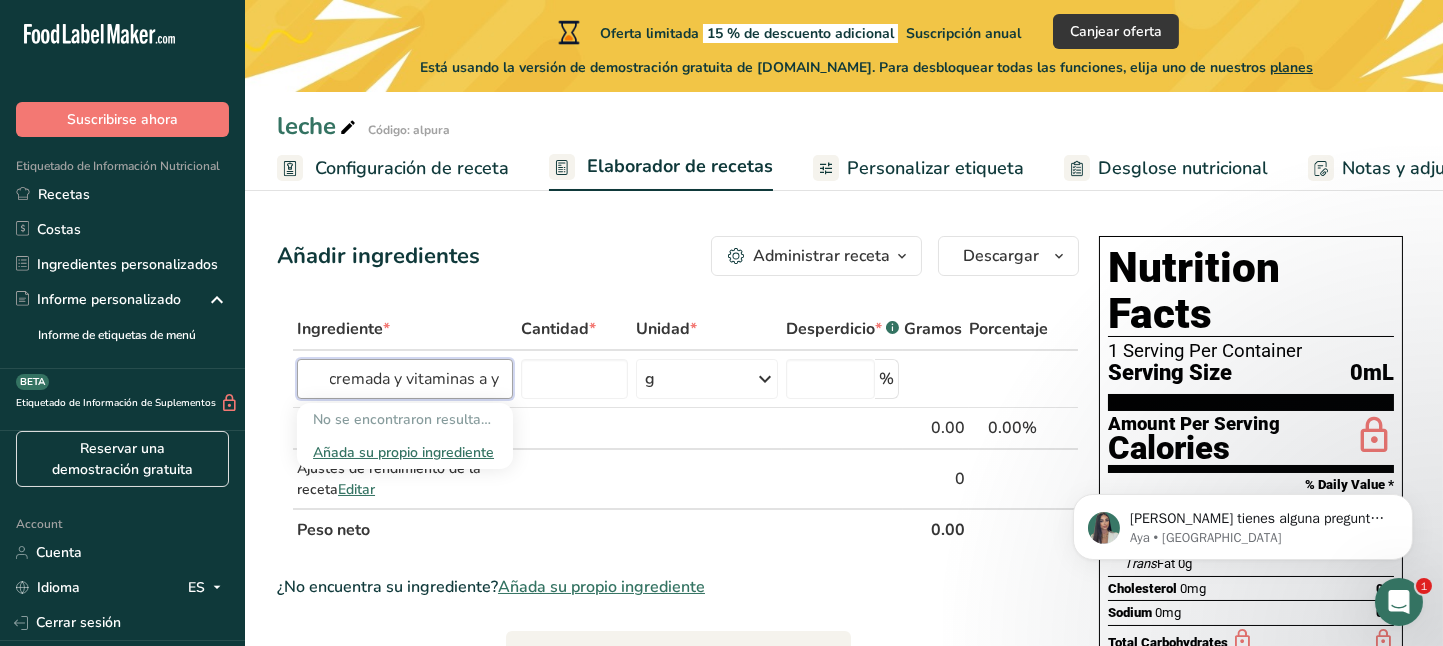 scroll, scrollTop: 0, scrollLeft: 177, axis: horizontal 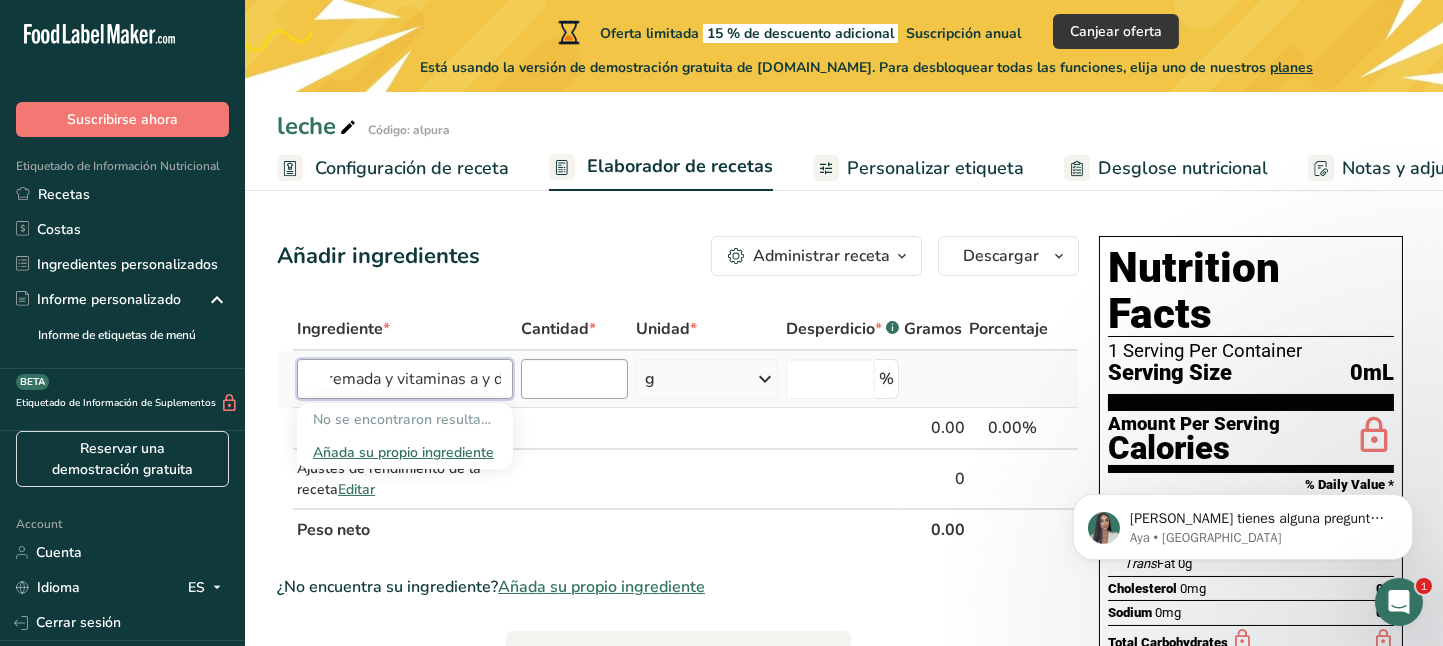 type on "leche parcialmente descremada y vitaminas a y d" 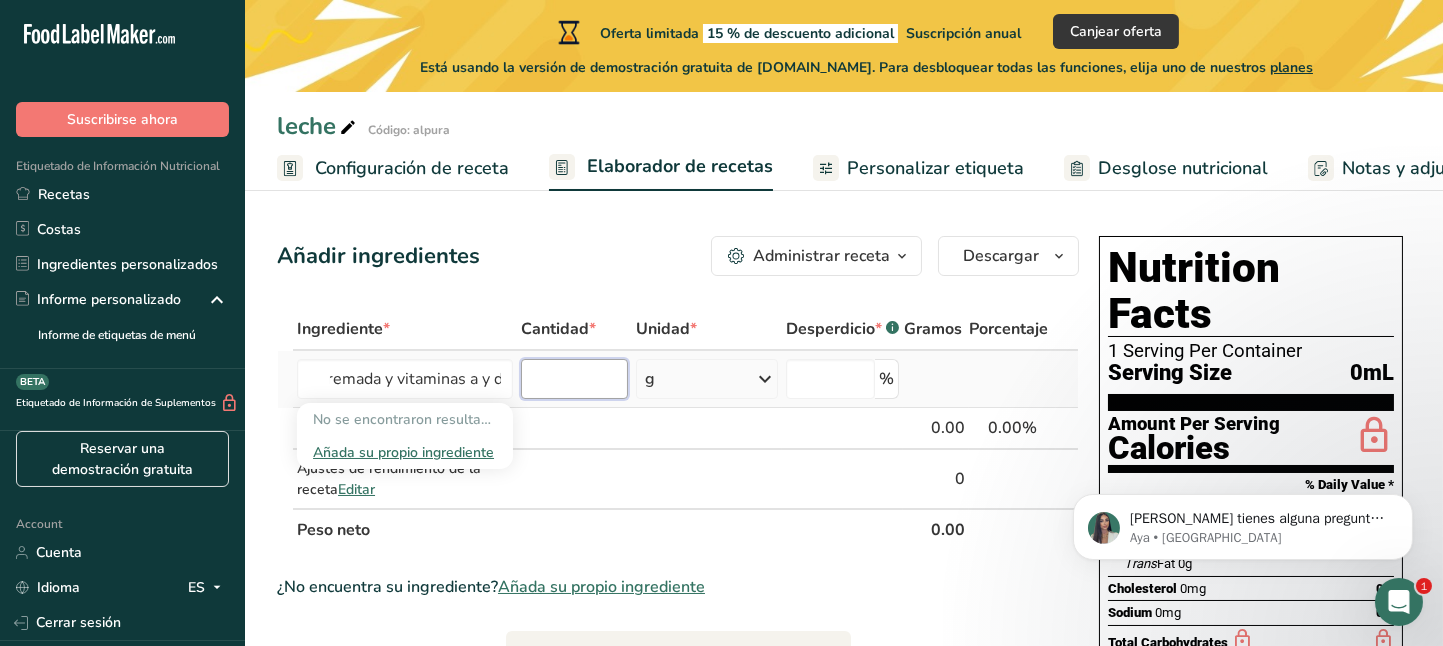 type 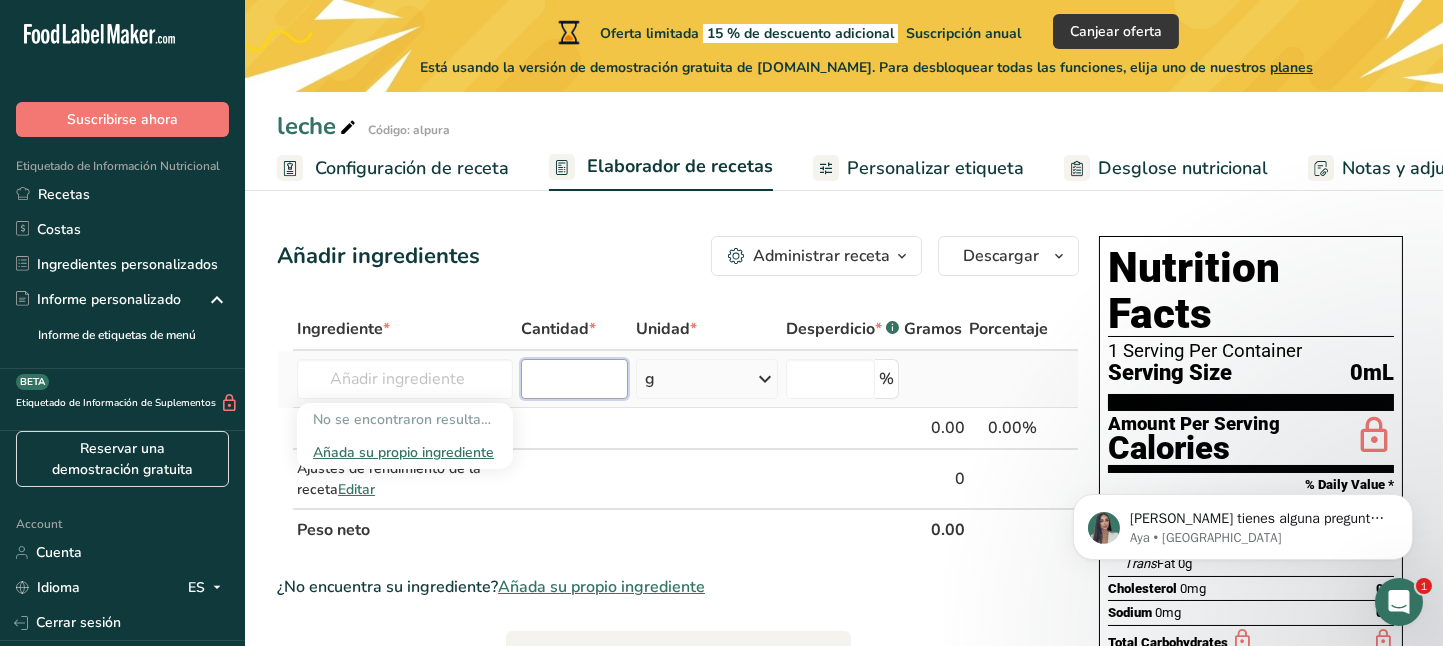 scroll, scrollTop: 0, scrollLeft: 0, axis: both 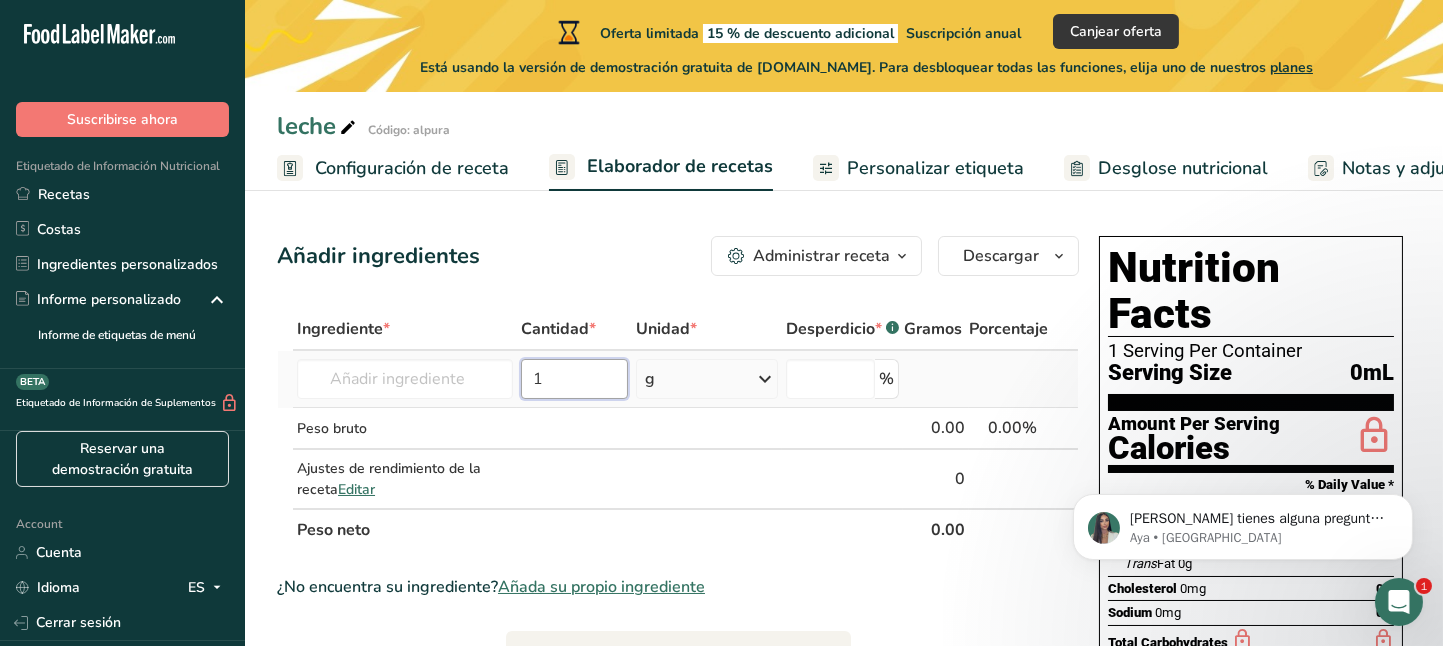 type on "1" 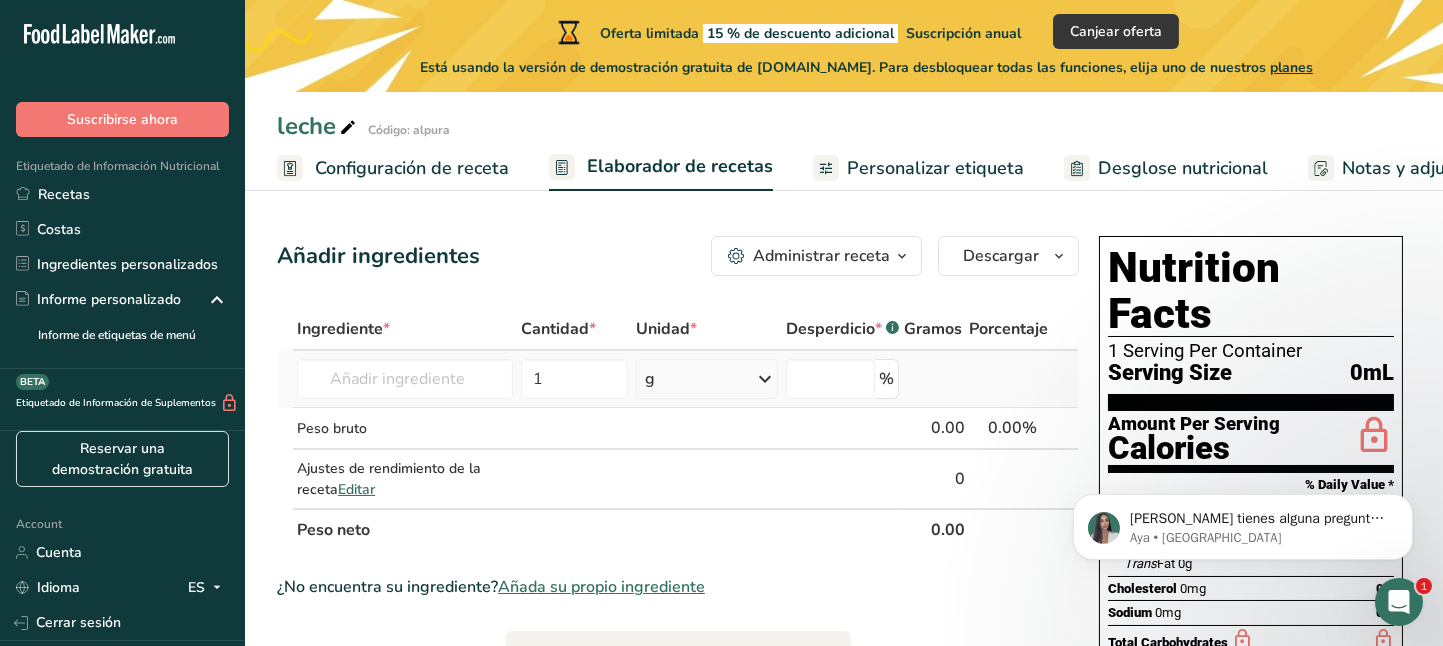 click at bounding box center (765, 379) 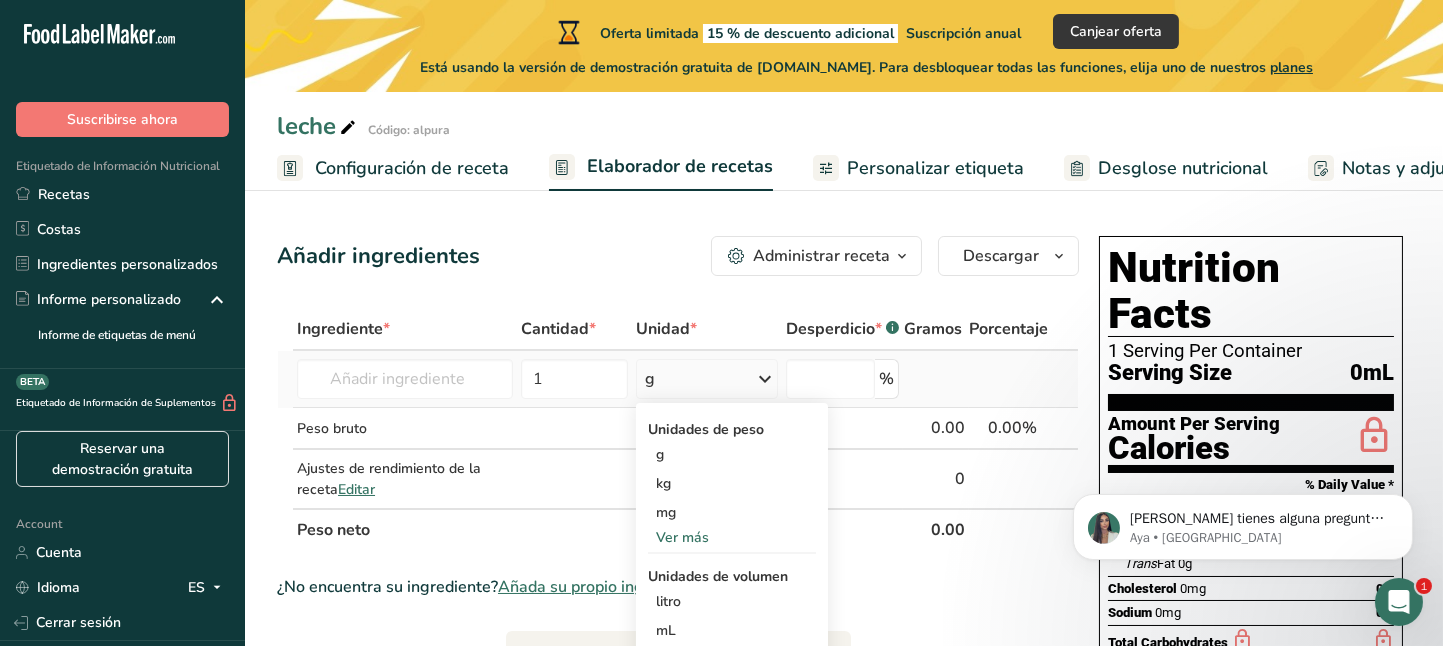 click on "Ver más" at bounding box center (732, 537) 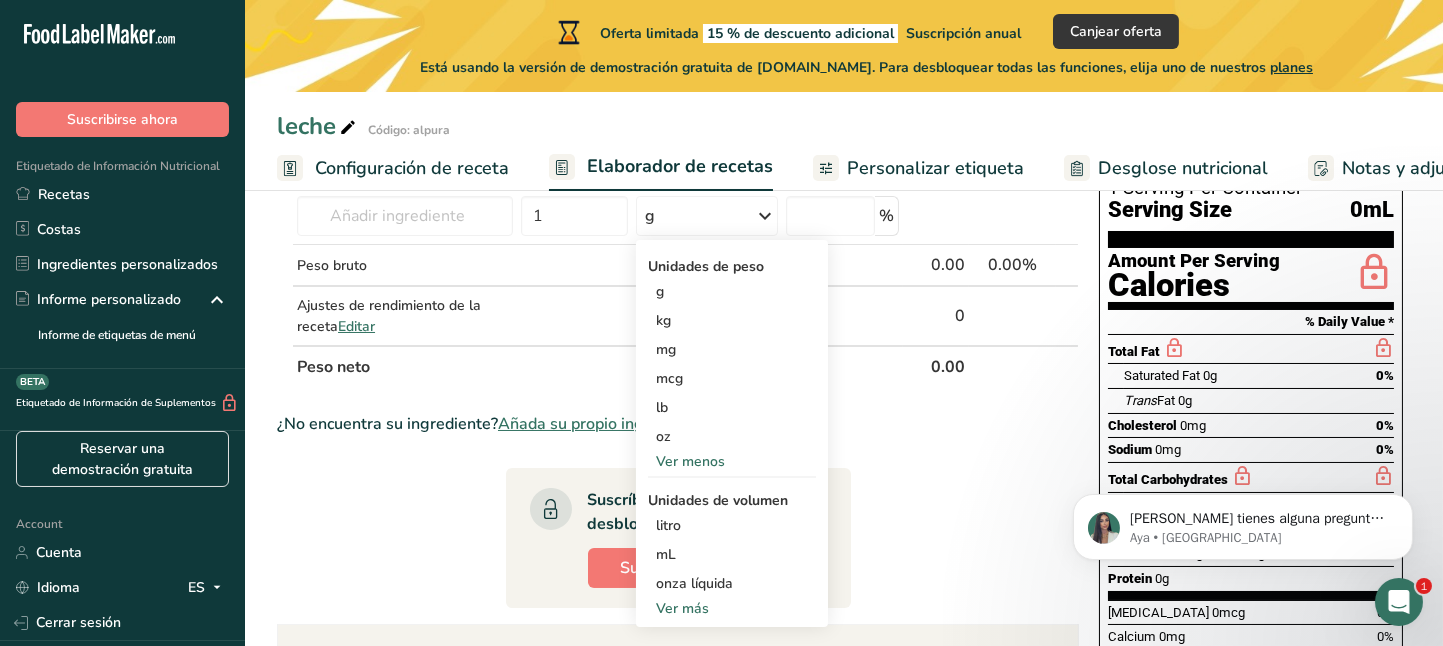 scroll, scrollTop: 173, scrollLeft: 0, axis: vertical 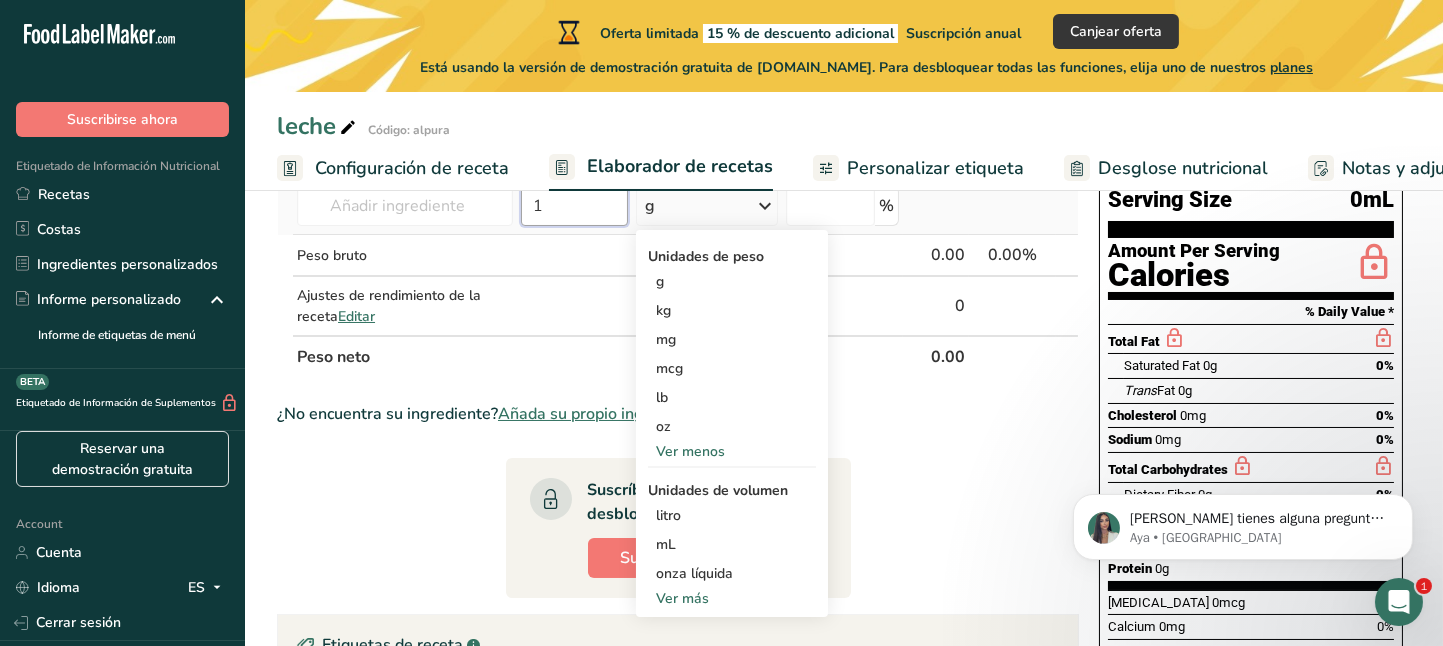 click on "1" at bounding box center (575, 206) 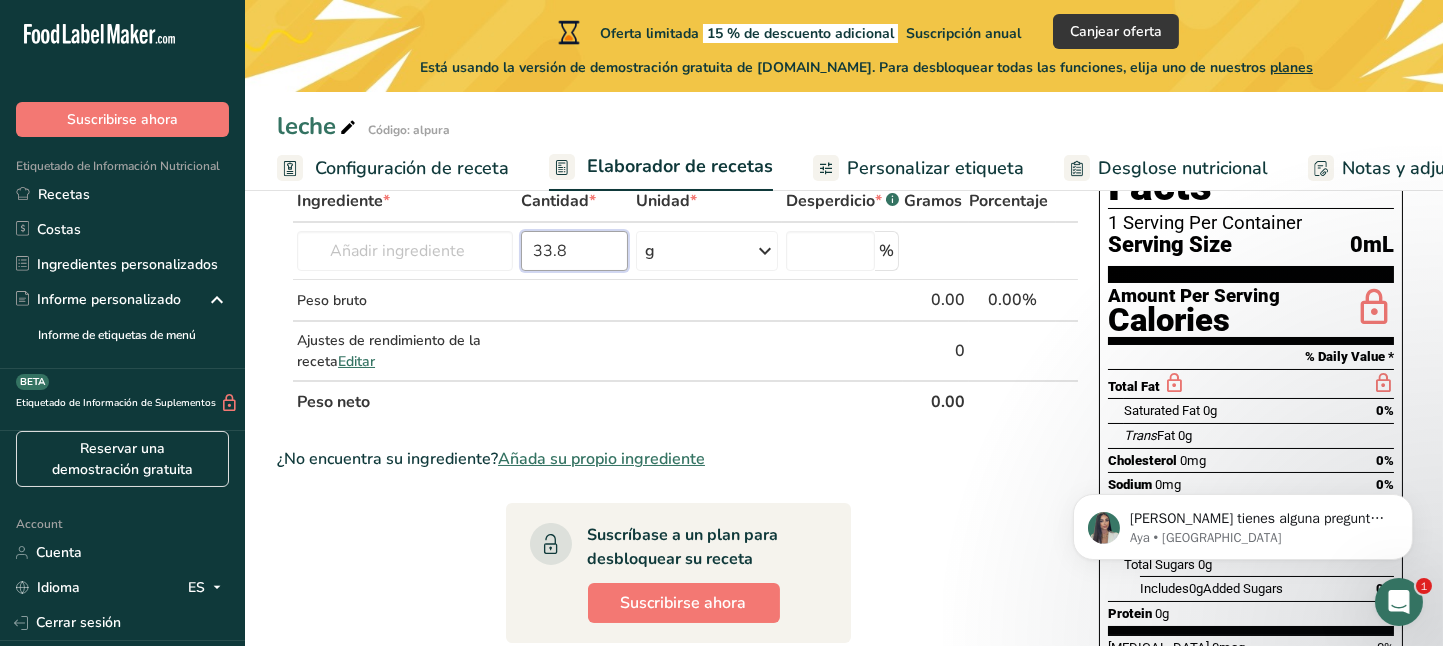 scroll, scrollTop: 106, scrollLeft: 0, axis: vertical 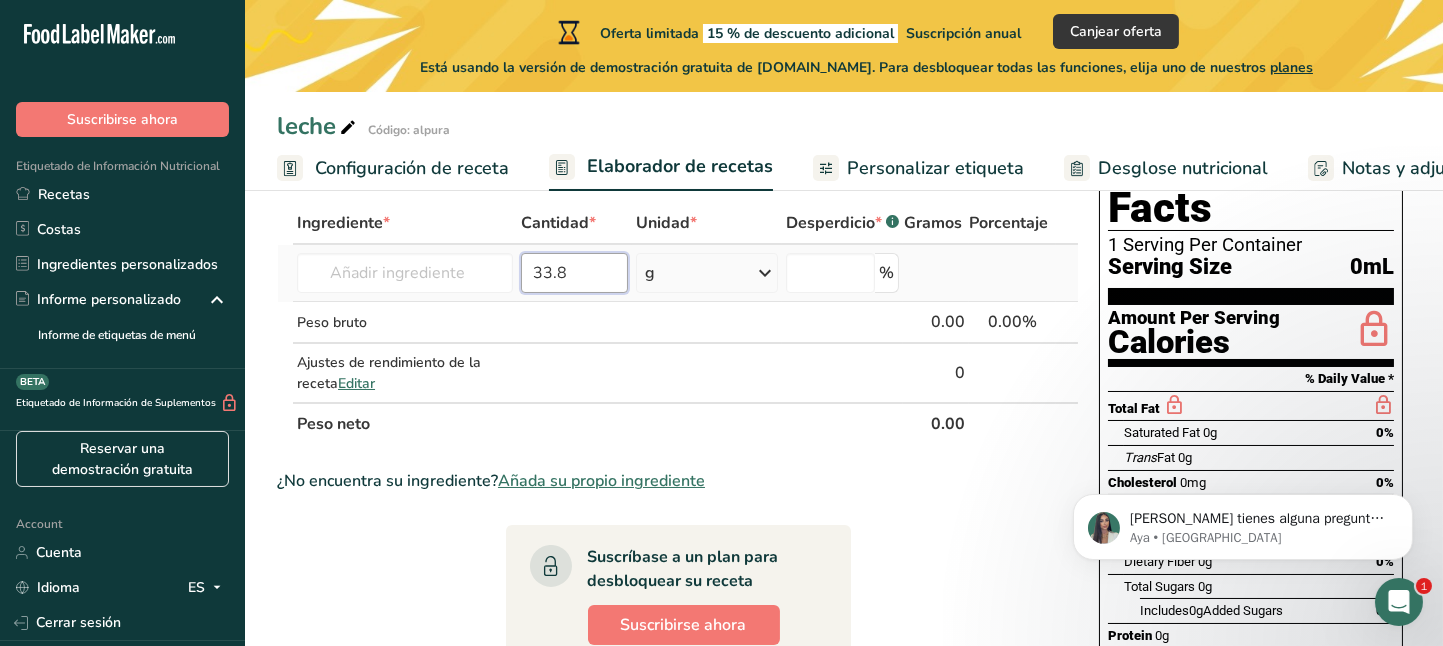 type on "33.8" 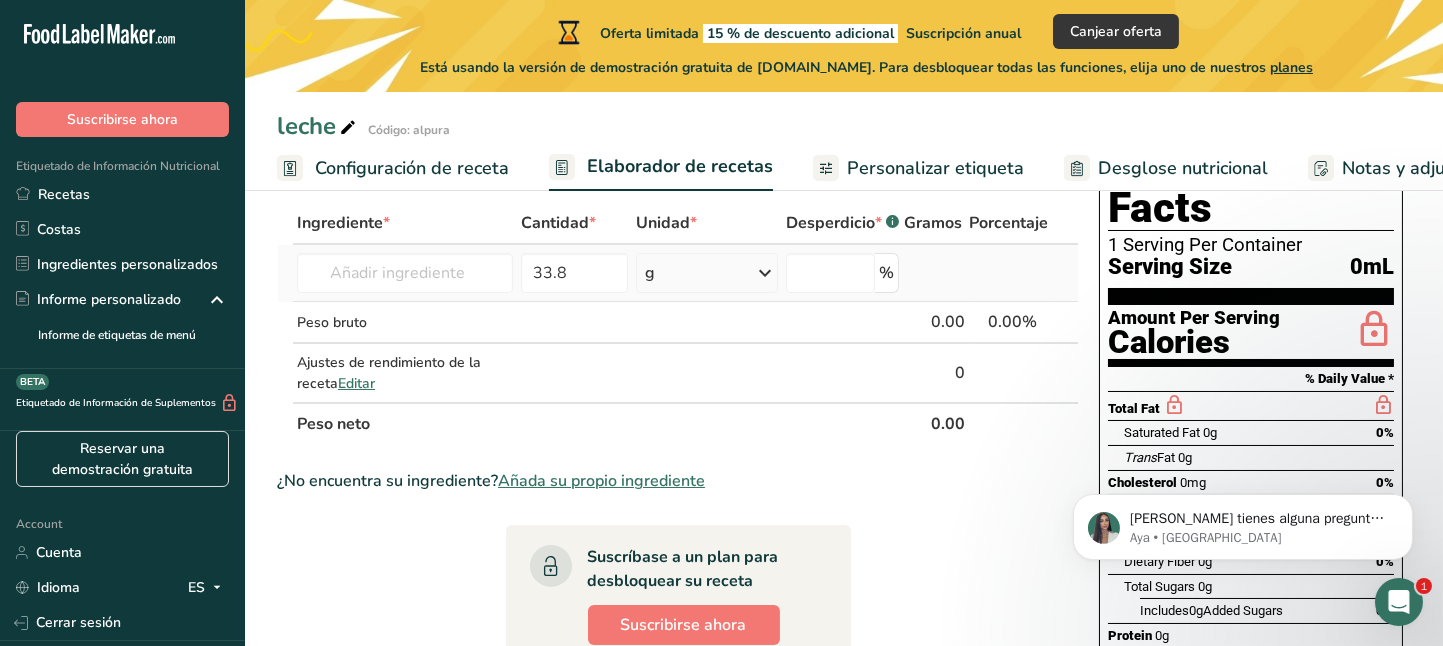 click at bounding box center [765, 273] 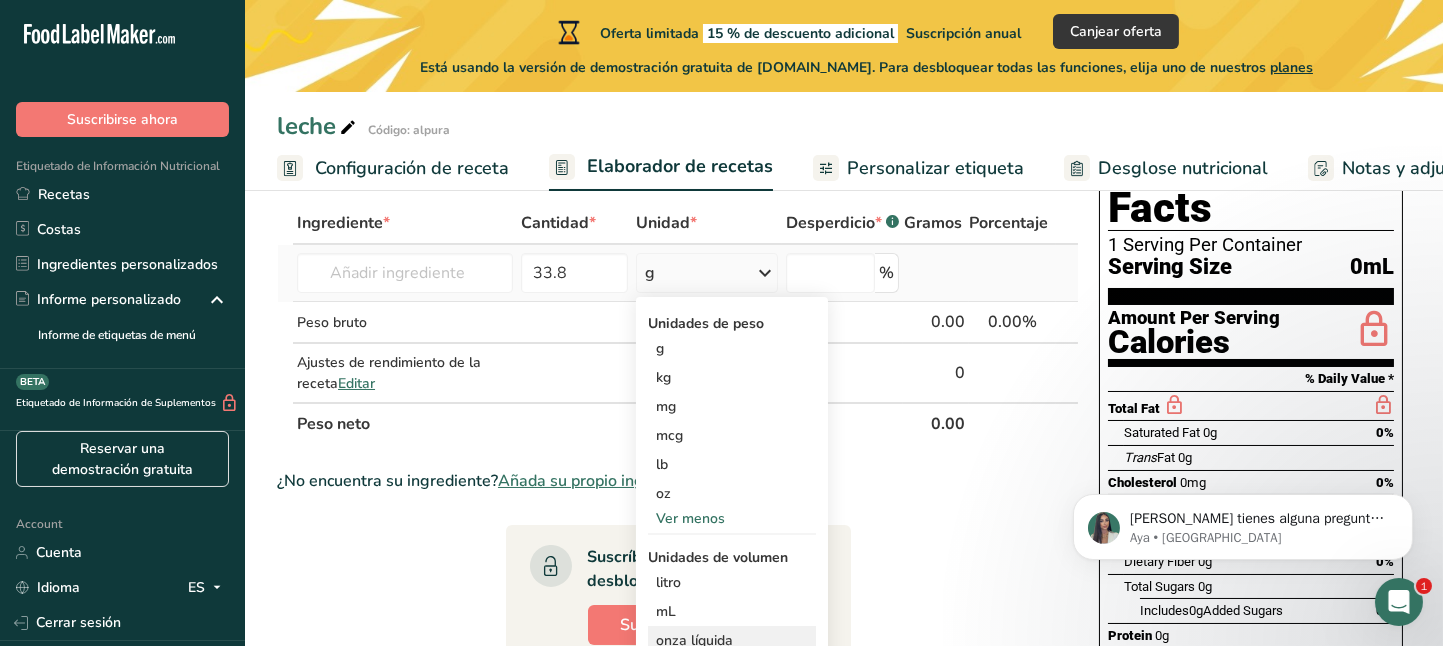 click on "onza líquida" at bounding box center (732, 640) 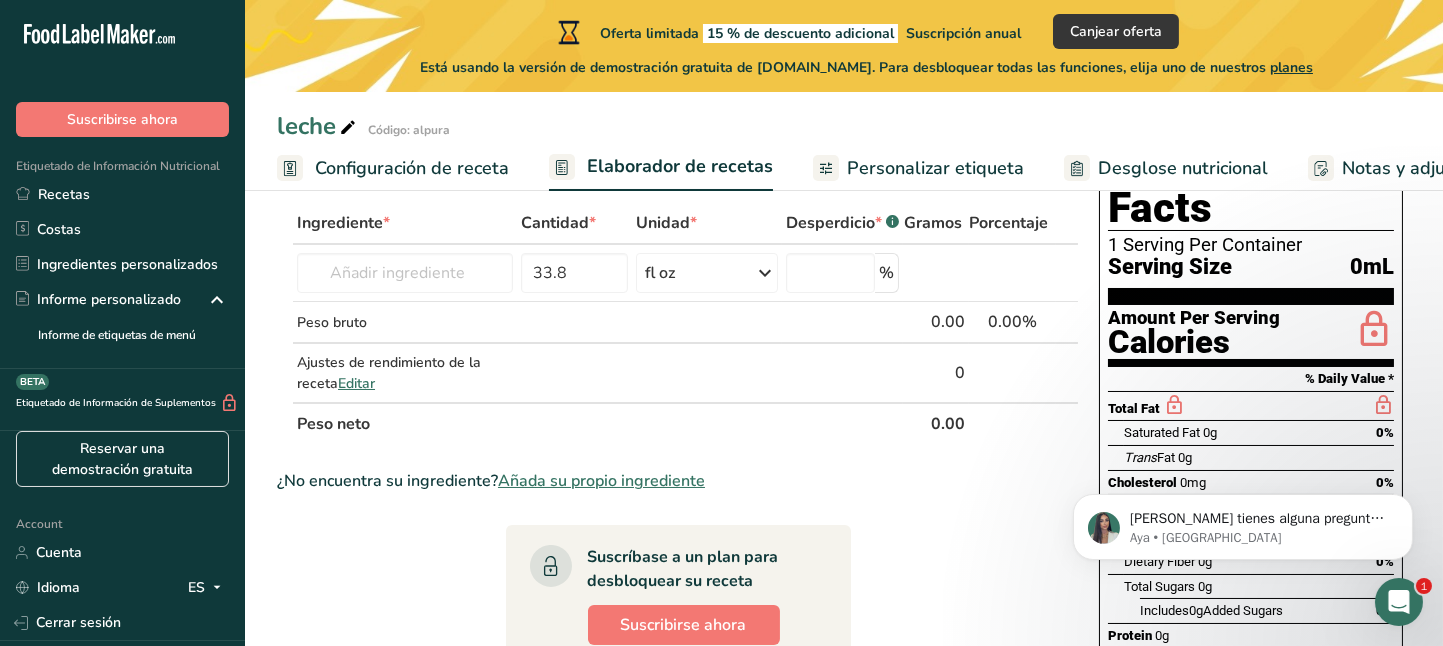 click on "Personalizar etiqueta" at bounding box center [935, 168] 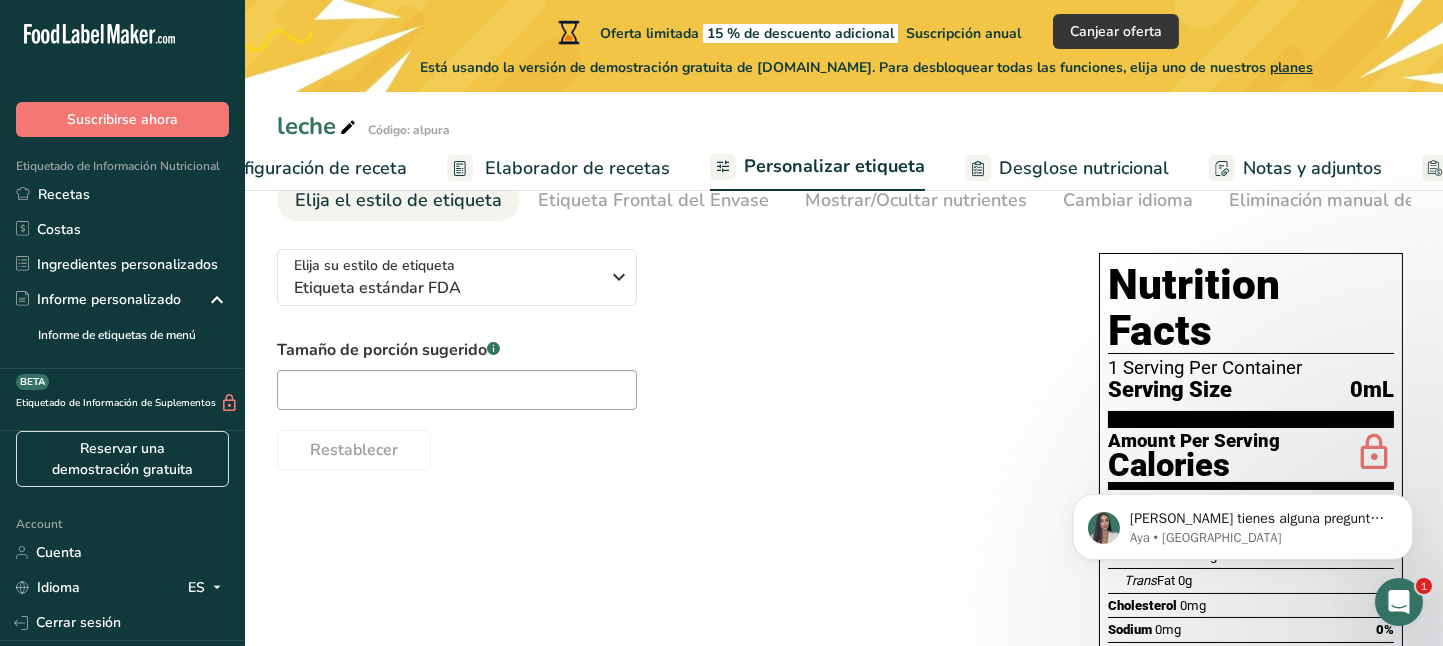 scroll, scrollTop: 0, scrollLeft: 300, axis: horizontal 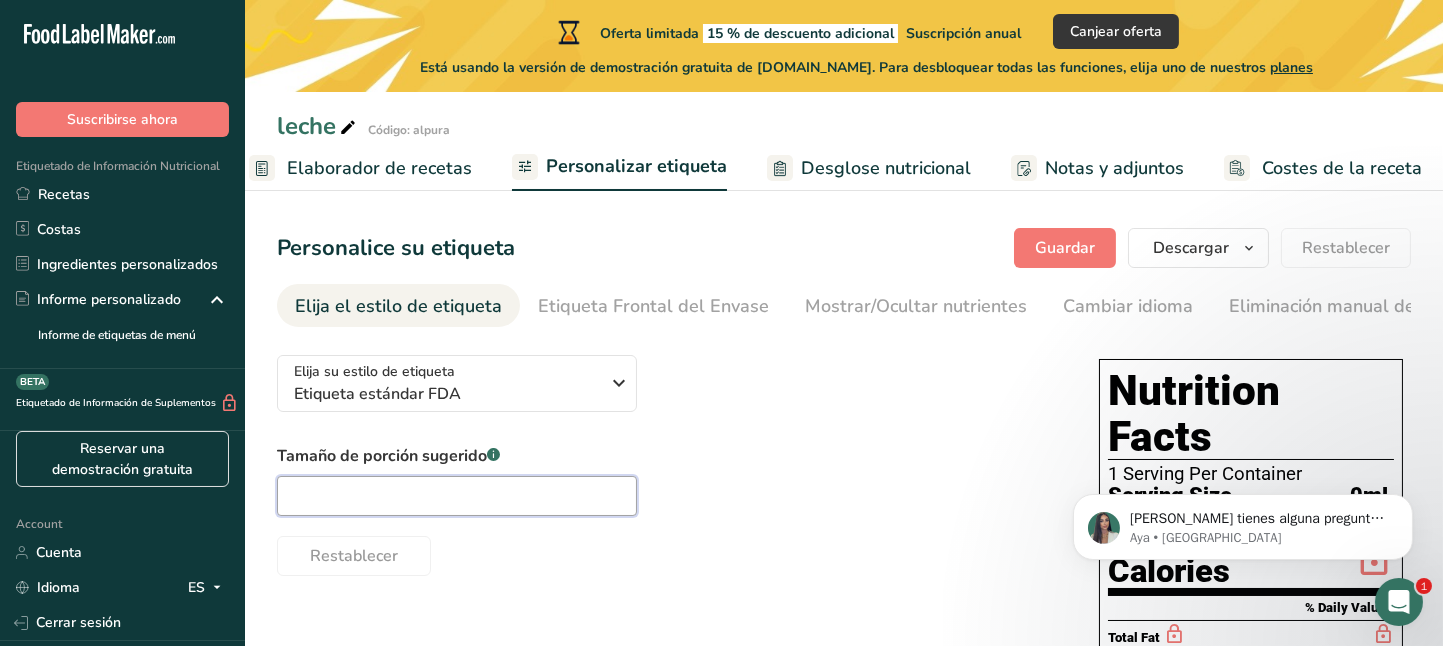 click at bounding box center [457, 496] 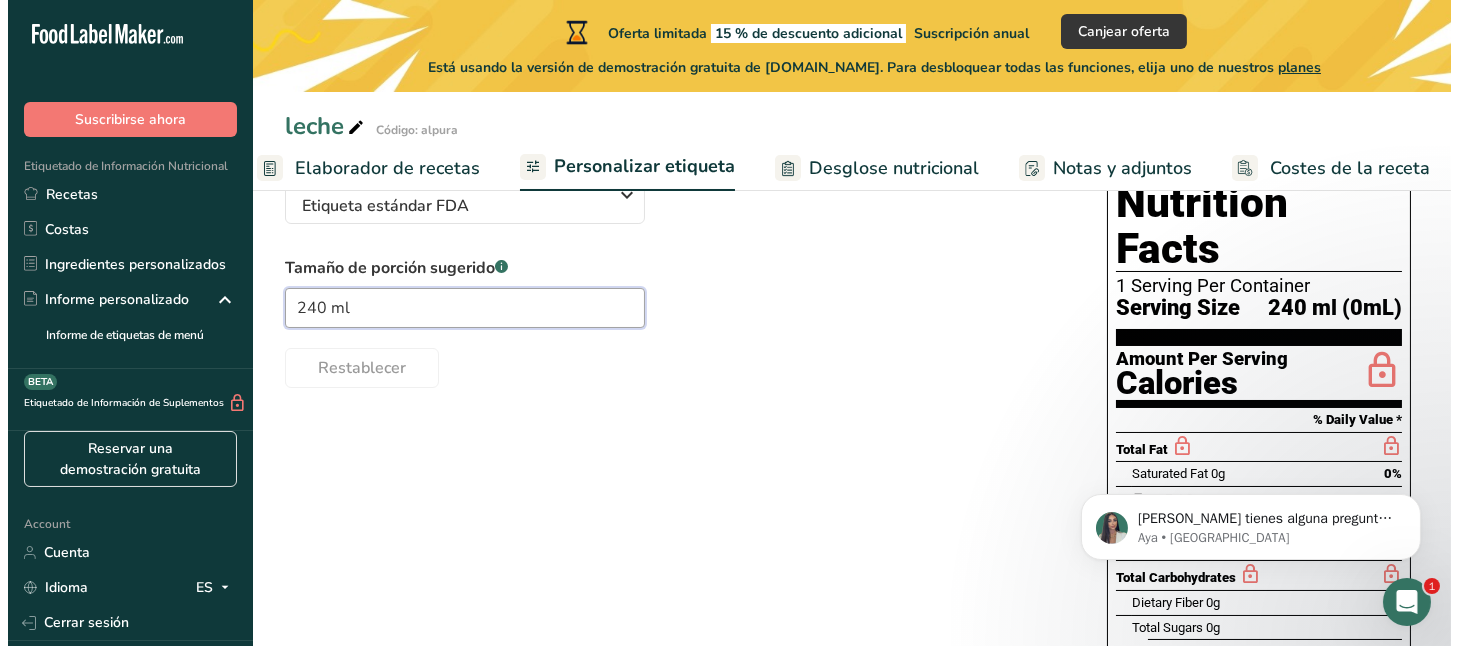 scroll, scrollTop: 149, scrollLeft: 0, axis: vertical 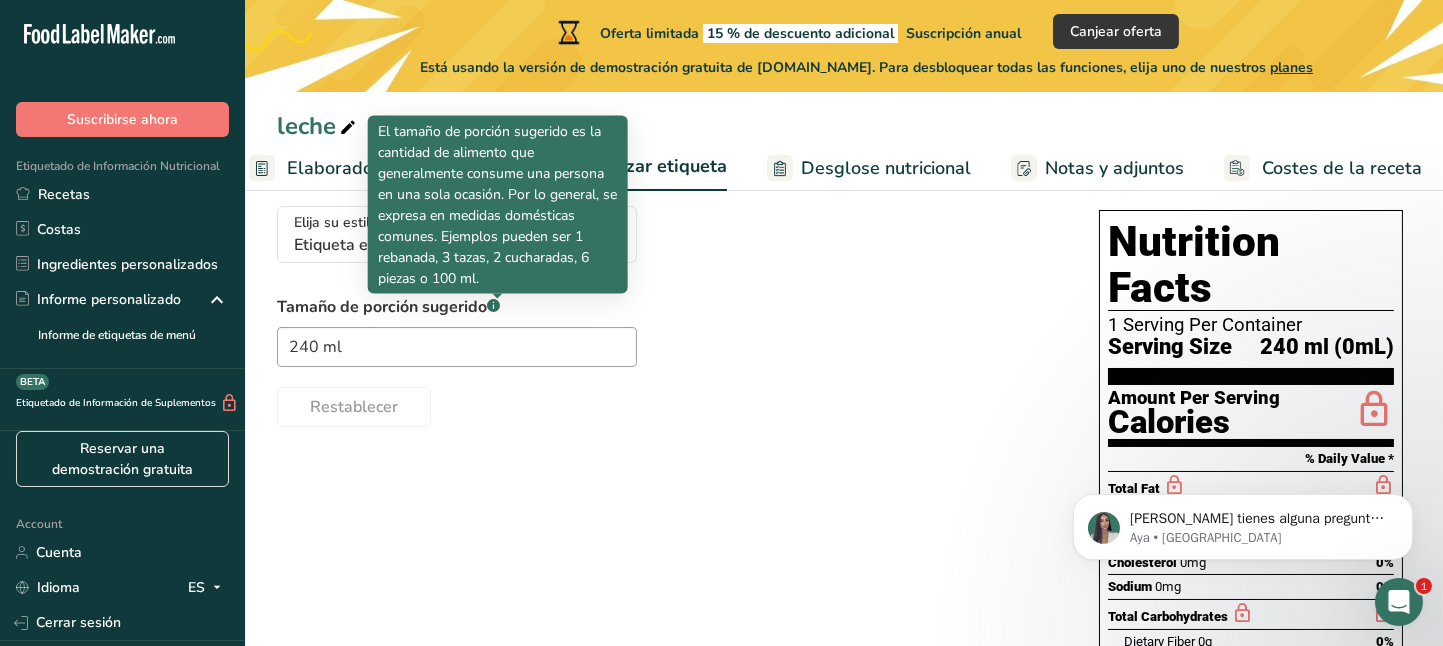 click 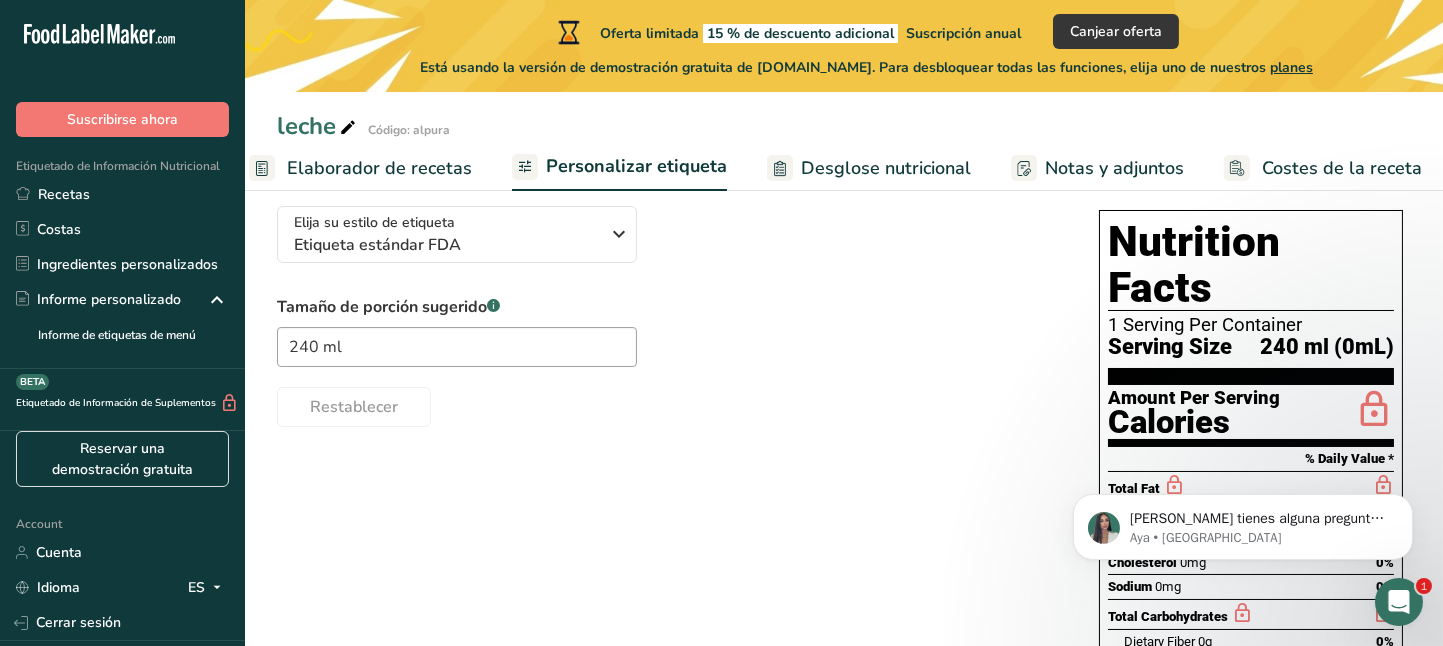 click 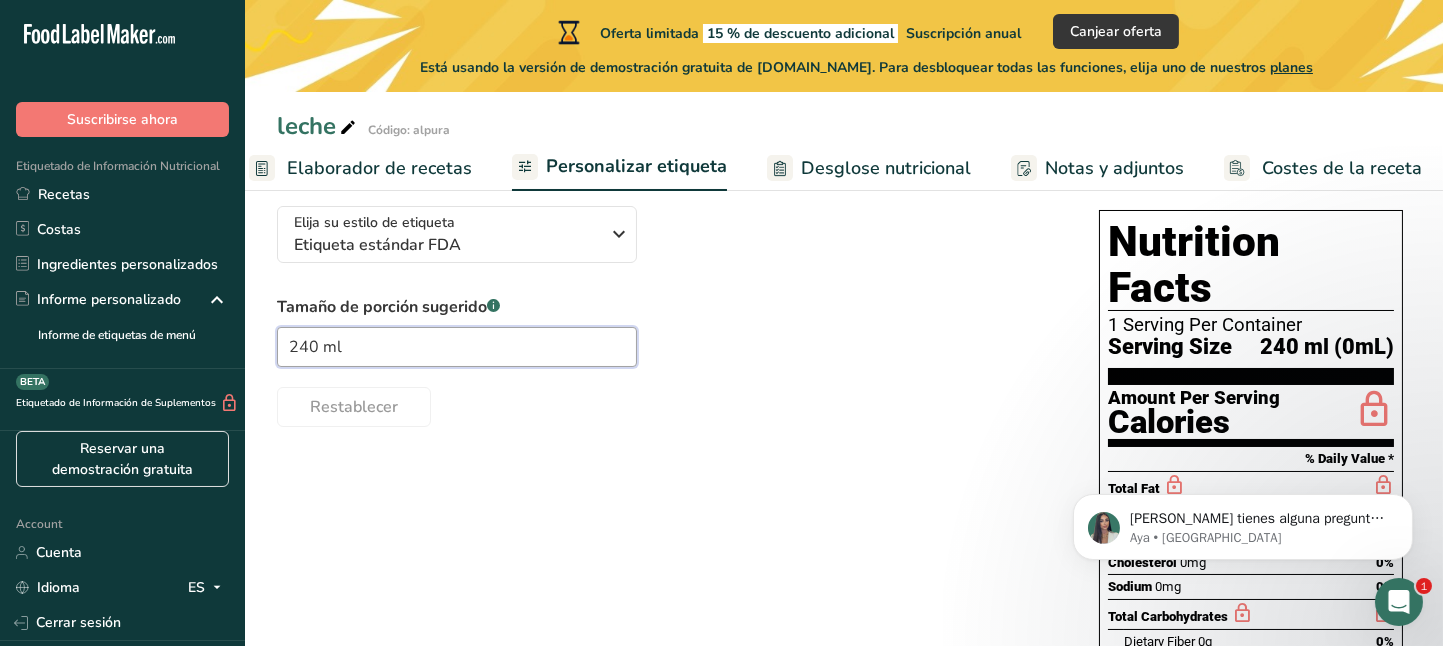 click on "240 ml" at bounding box center [457, 347] 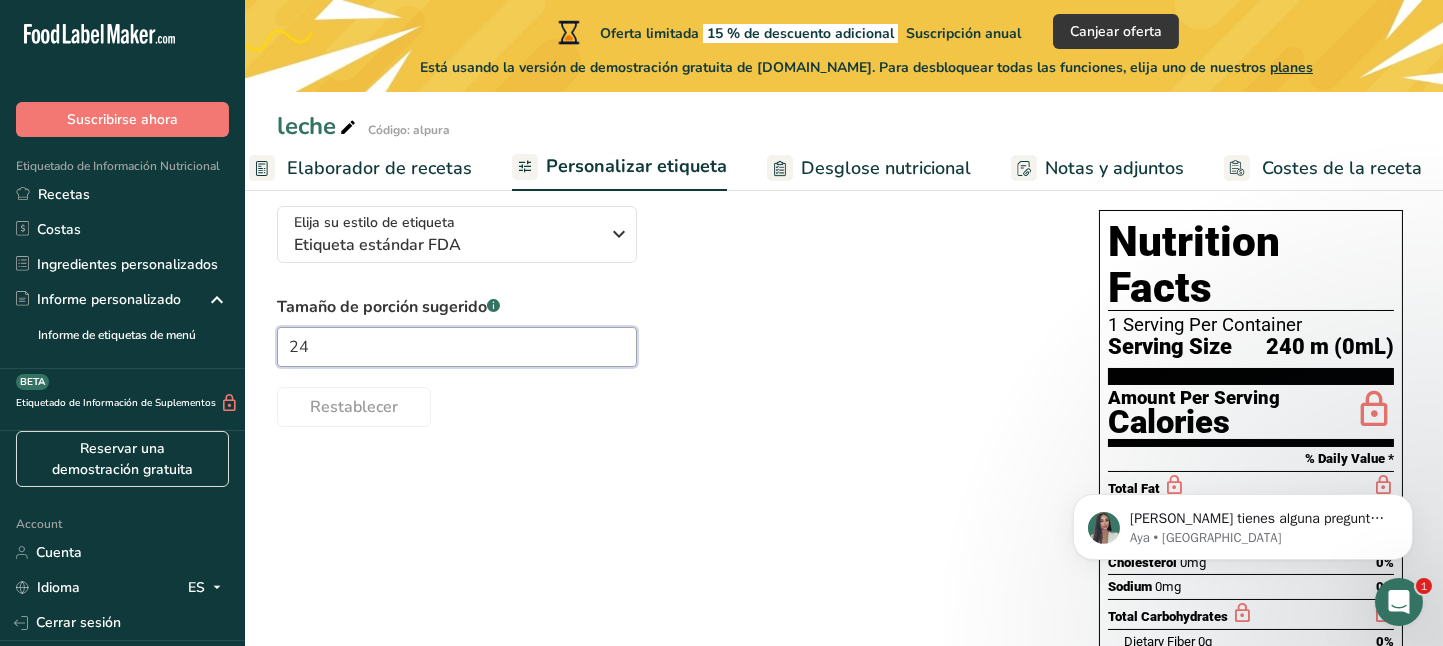 type on "2" 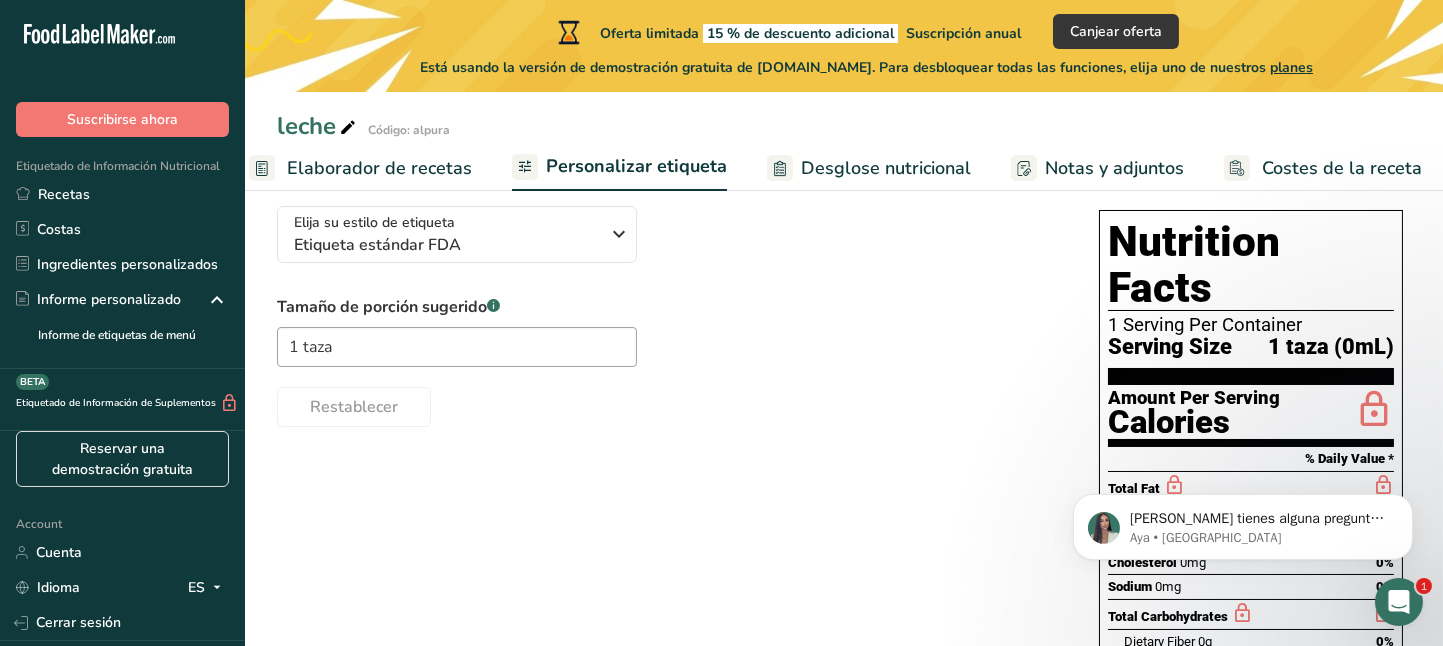 click on "Elaborador de recetas" at bounding box center (379, 168) 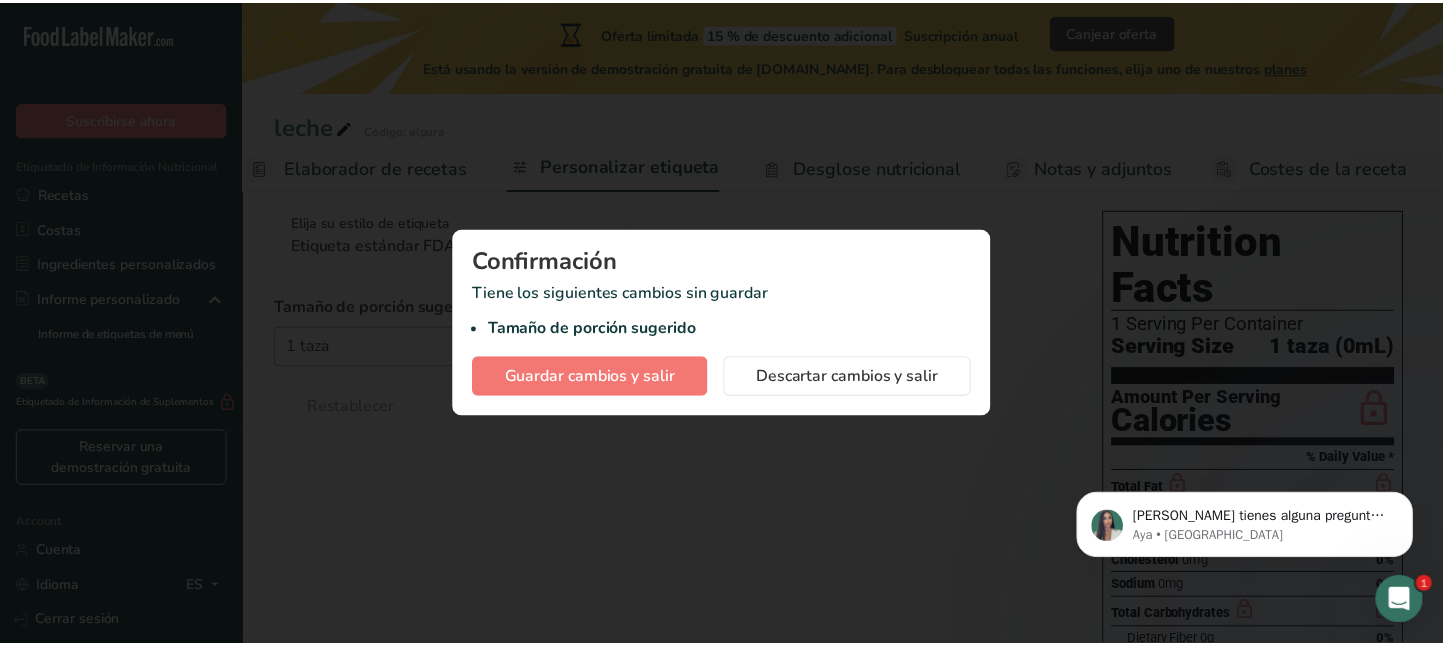 scroll, scrollTop: 0, scrollLeft: 277, axis: horizontal 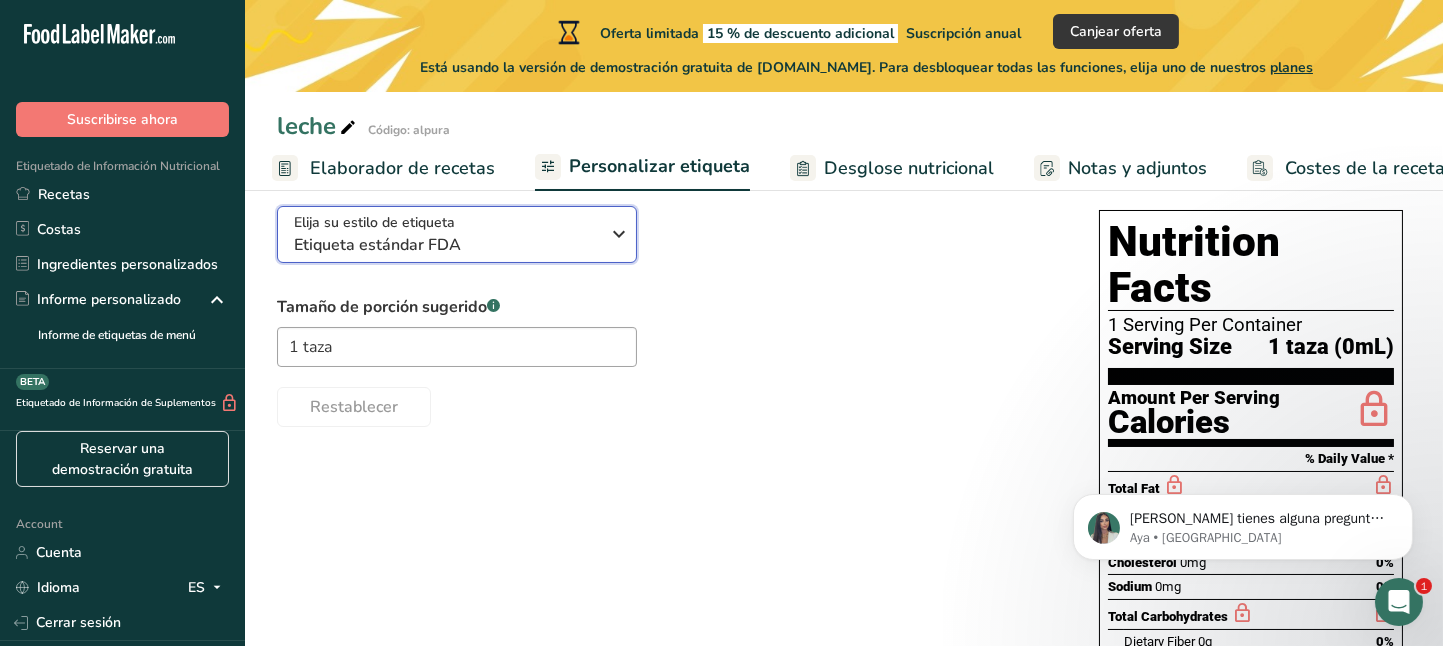 click on "Elija su estilo de etiqueta
Etiqueta estándar FDA" at bounding box center (454, 234) 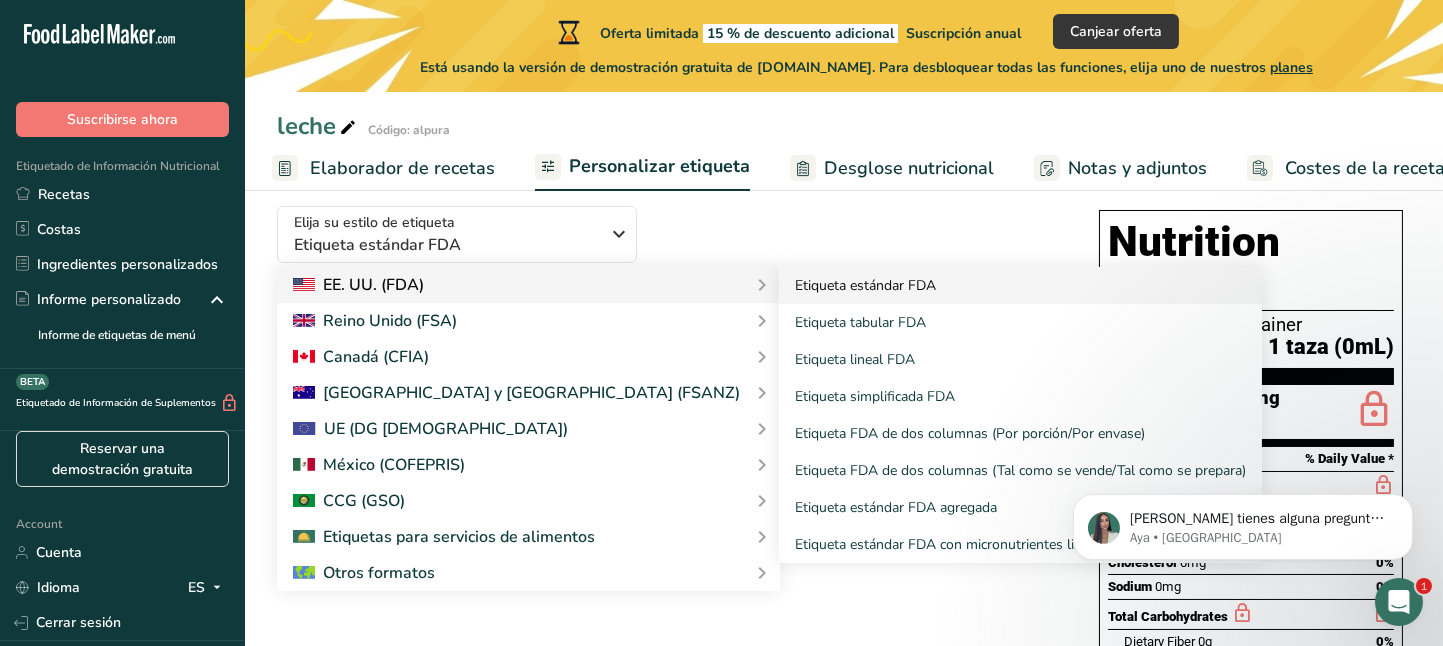click on "Etiqueta estándar FDA" at bounding box center [1020, 285] 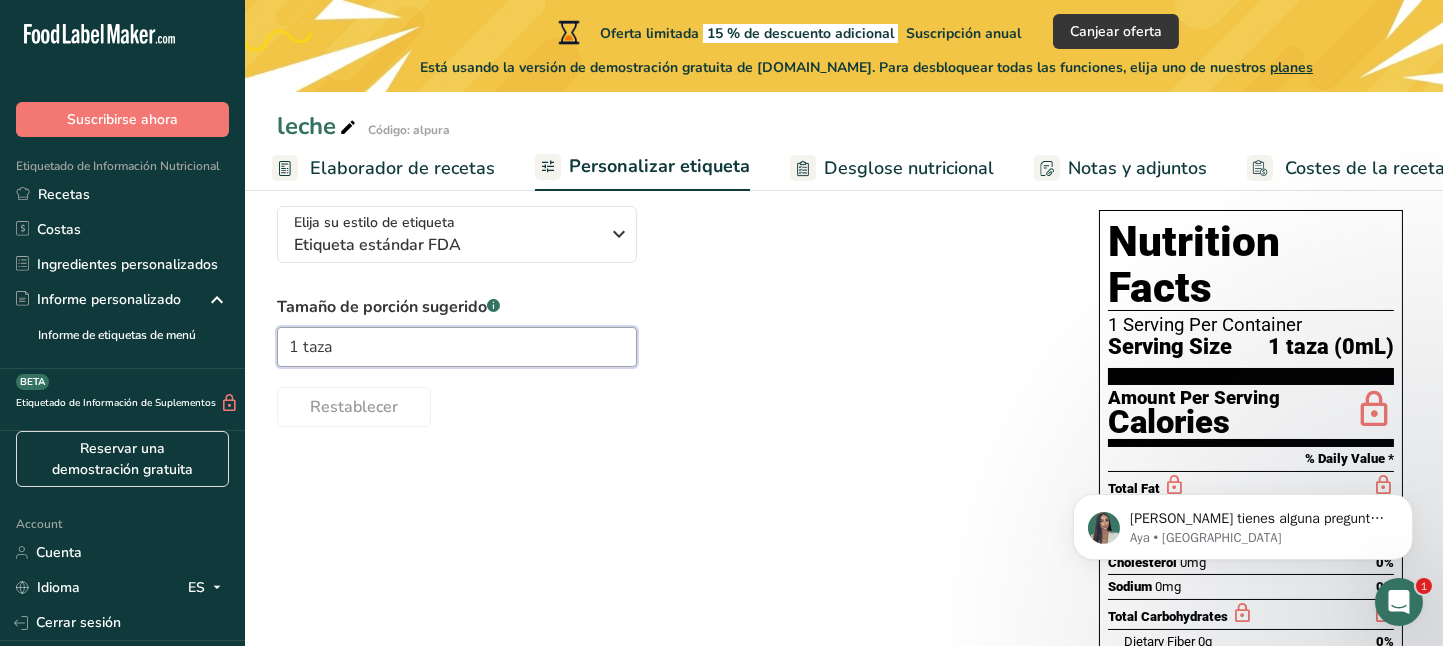click on "1 taza" at bounding box center (457, 347) 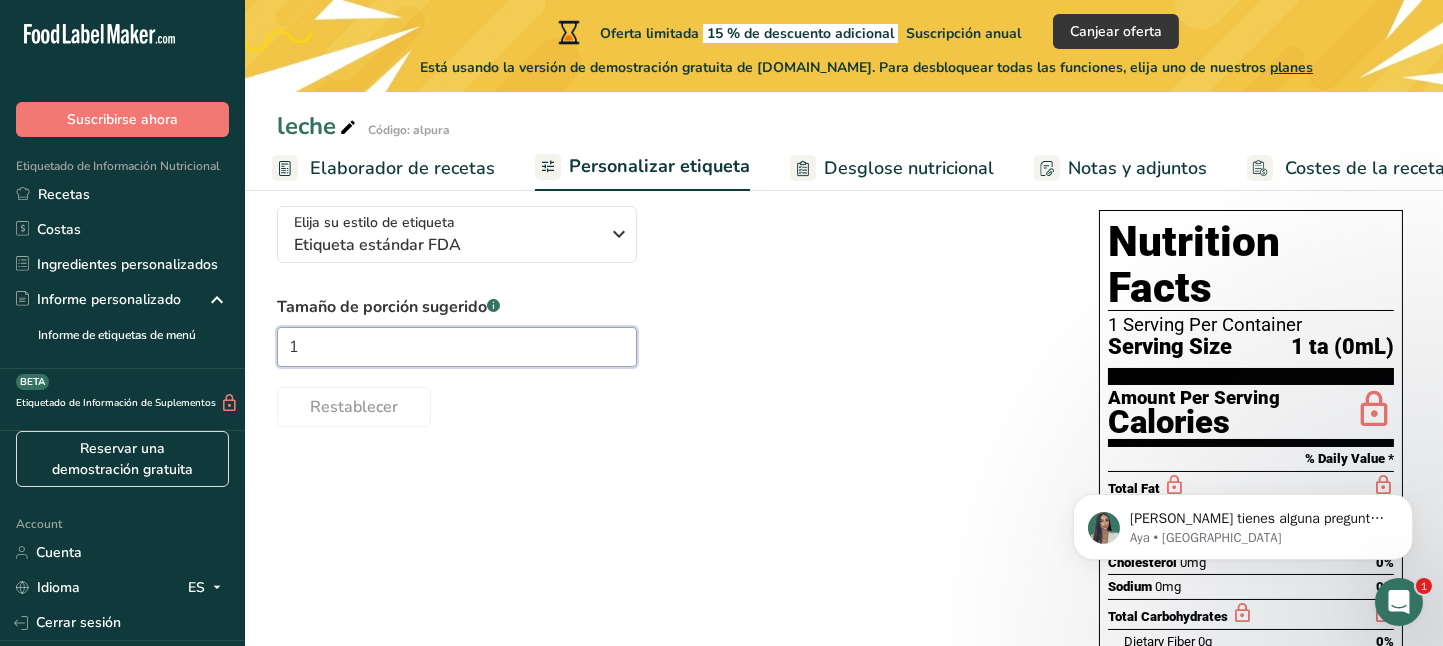 type on "1" 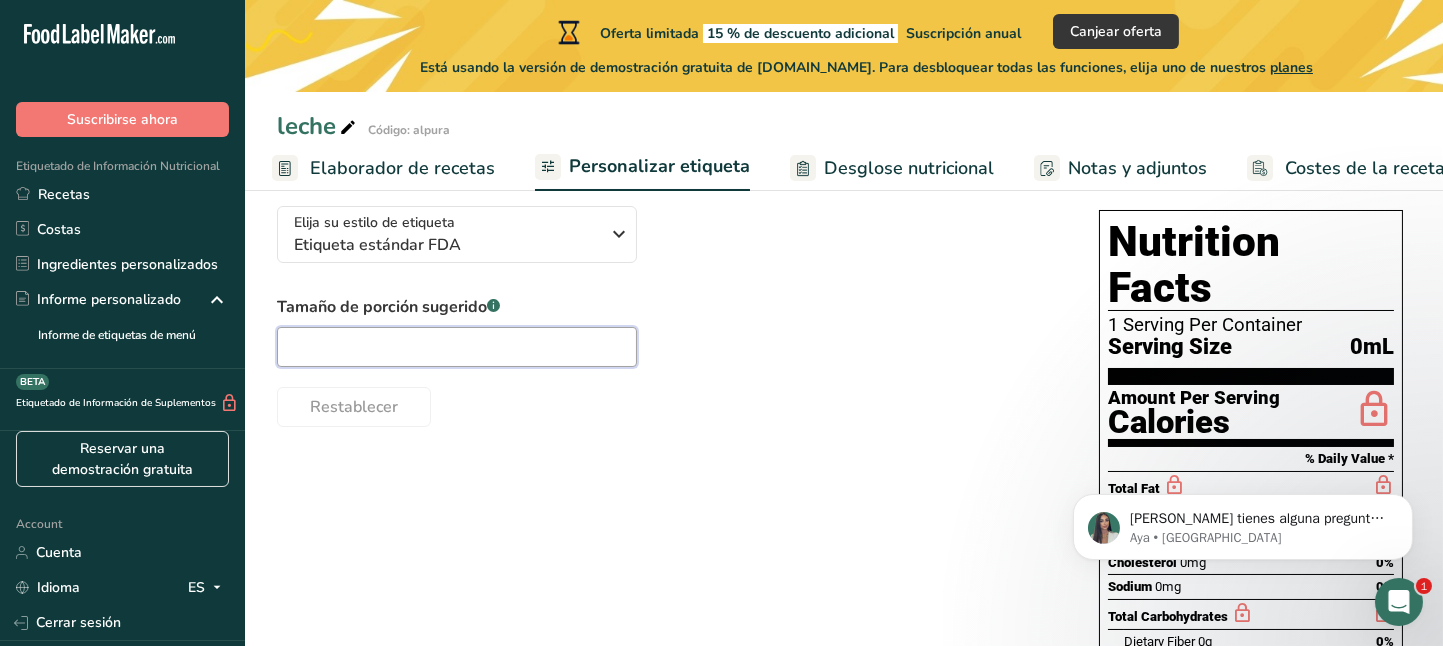 click at bounding box center (457, 347) 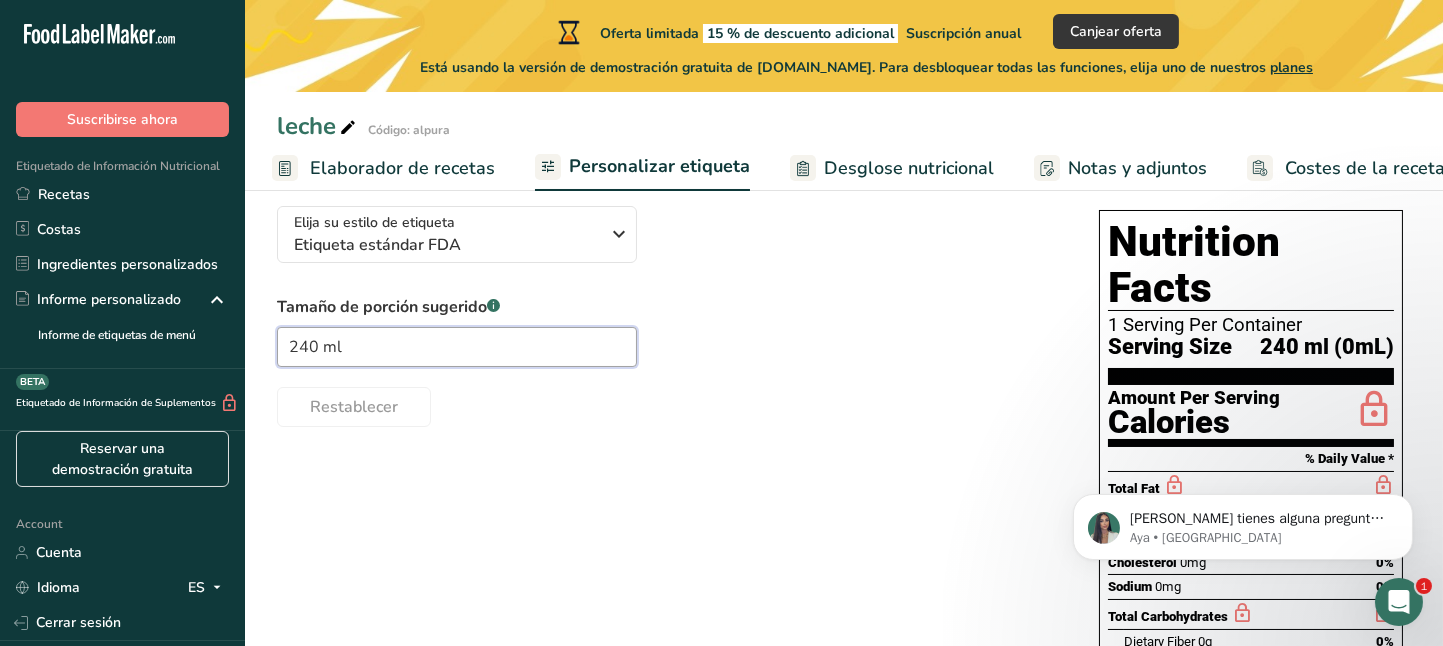type on "240 ml" 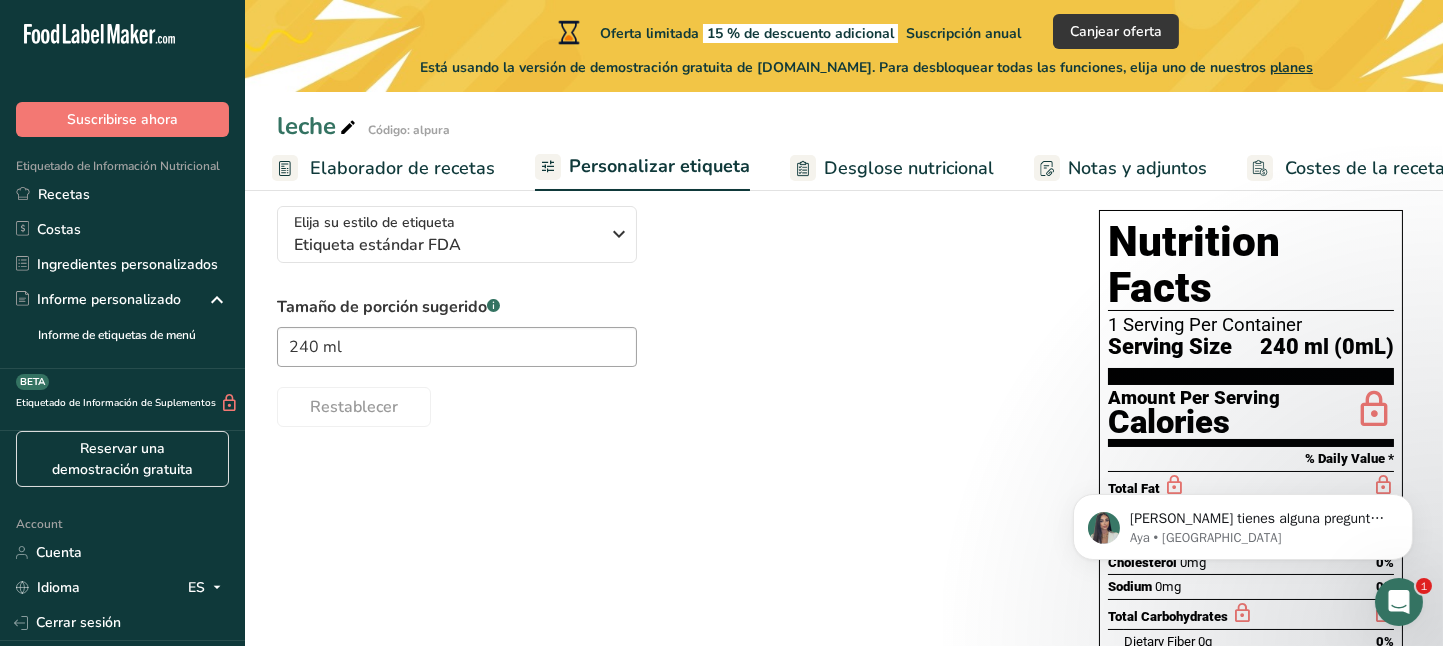click on "Elija su estilo de etiqueta
Etiqueta estándar FDA
[GEOGRAPHIC_DATA]. (FDA)
Etiqueta estándar FDA
Etiqueta tabular FDA
Etiqueta lineal FDA
Etiqueta simplificada FDA
Etiqueta FDA de dos columnas (Por porción/Por envase)
Etiqueta FDA de dos columnas (Tal como se vende/Tal como se prepara)
Etiqueta estándar FDA agregada
Etiqueta estándar FDA con micronutrientes listados lado a lado
[PERSON_NAME][GEOGRAPHIC_DATA] ([GEOGRAPHIC_DATA])
Etiqueta obligatoria del [GEOGRAPHIC_DATA] "Parte trasera del envase"
Etiqueta de semáforo del [GEOGRAPHIC_DATA] "Parte [MEDICAL_DATA] del envase"
Canadá (CFIA)" at bounding box center (844, 556) 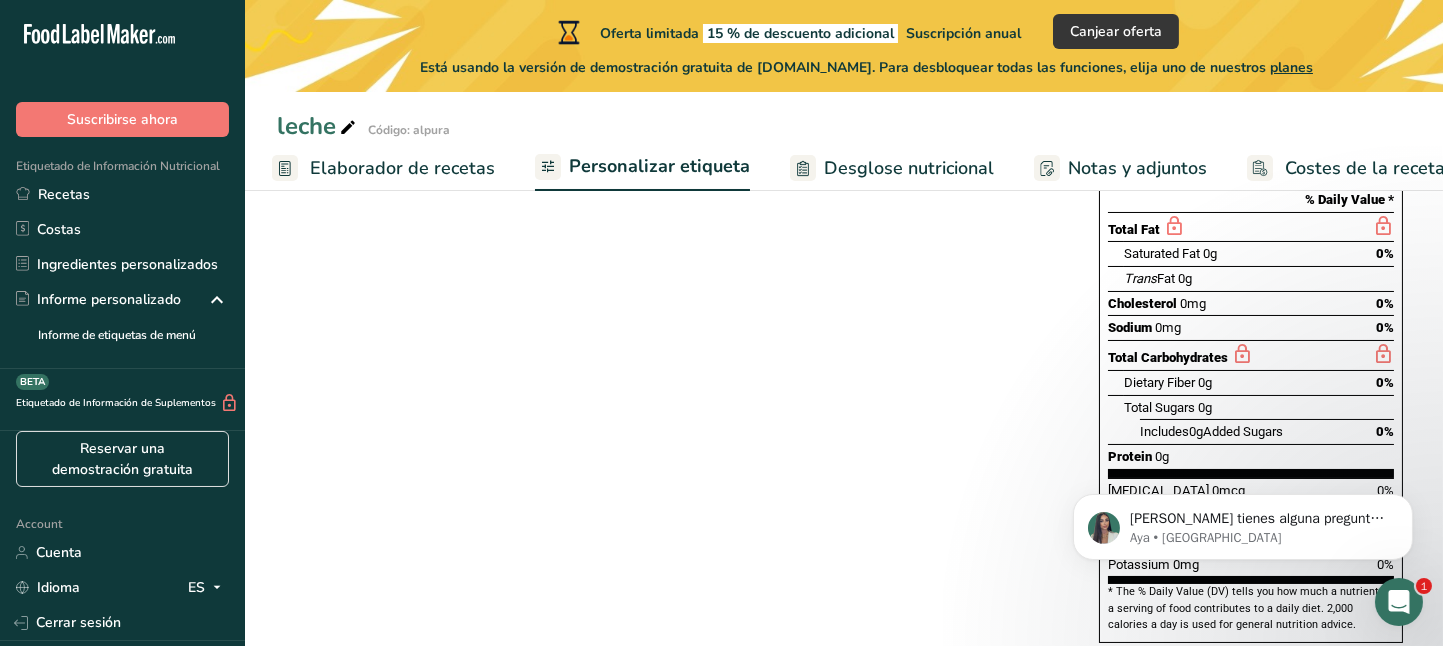 scroll, scrollTop: 0, scrollLeft: 0, axis: both 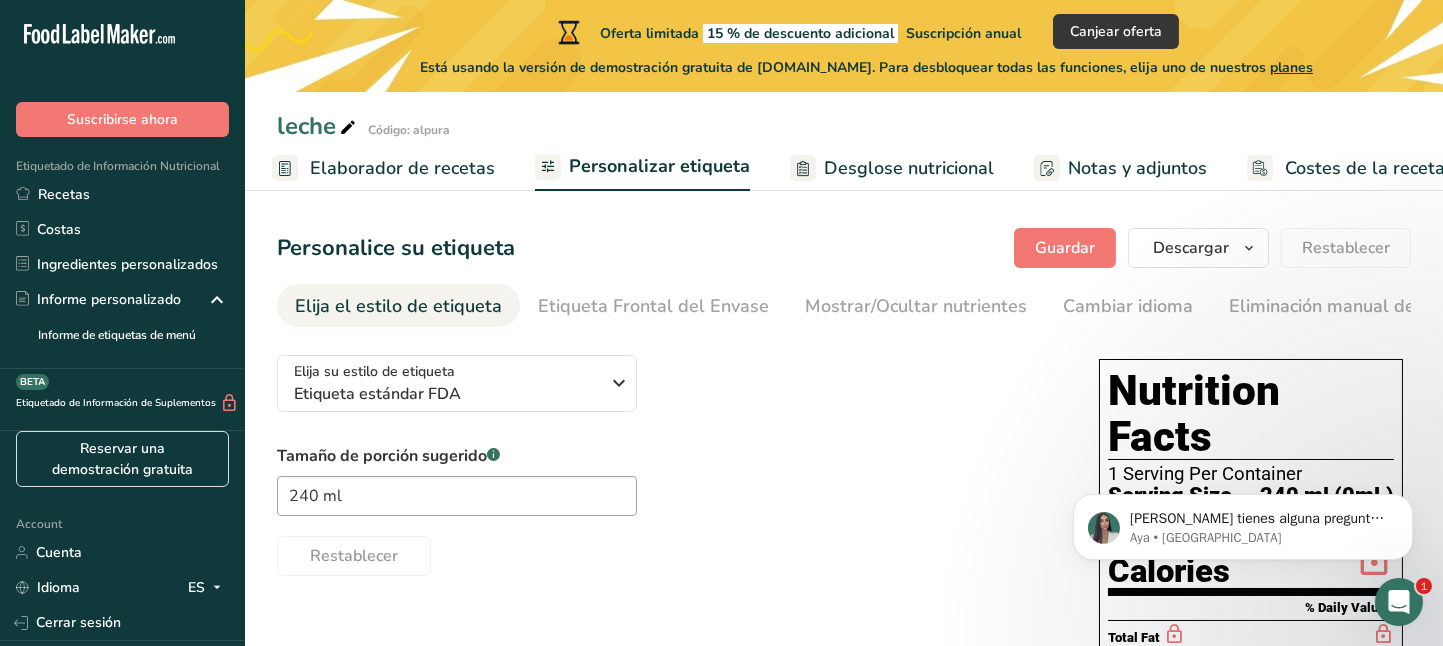 click on "Tamaño de porción sugerido
.a-a{fill:#347362;}.b-a{fill:#fff;}           240 ml
Restablecer" at bounding box center [668, 510] 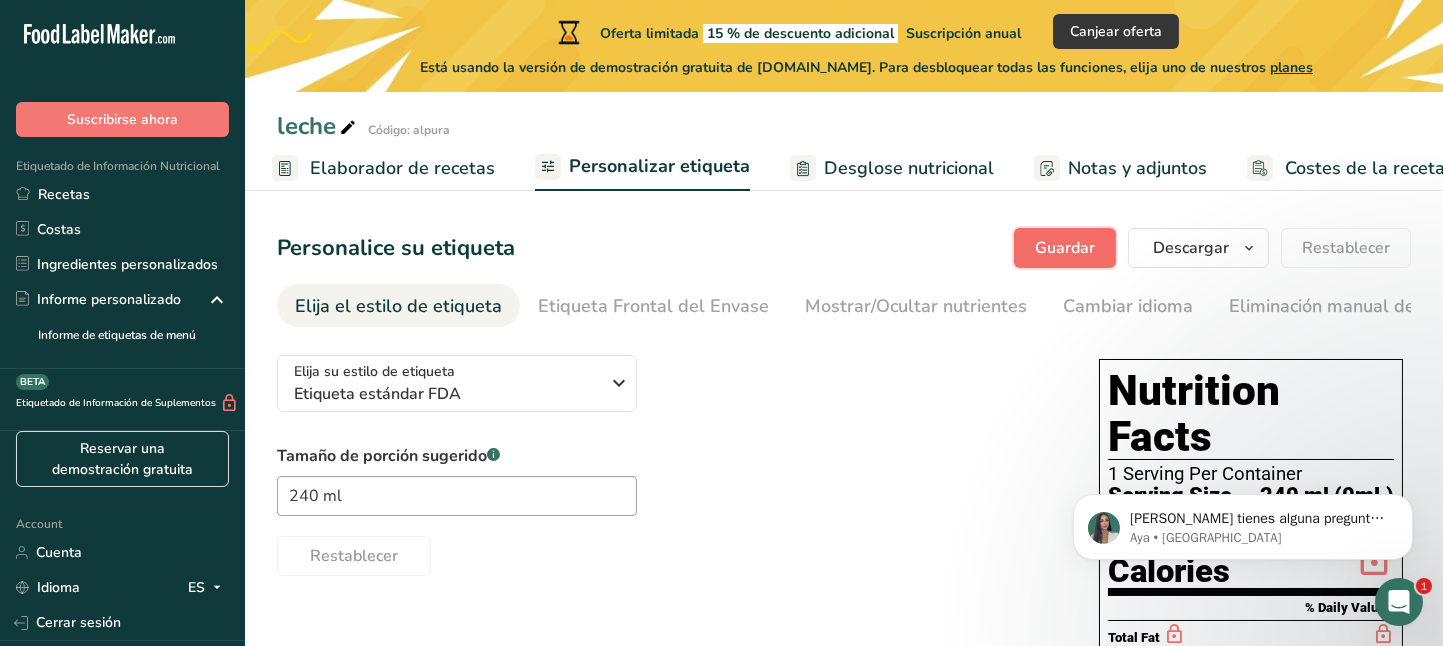 click on "Guardar" at bounding box center [1065, 248] 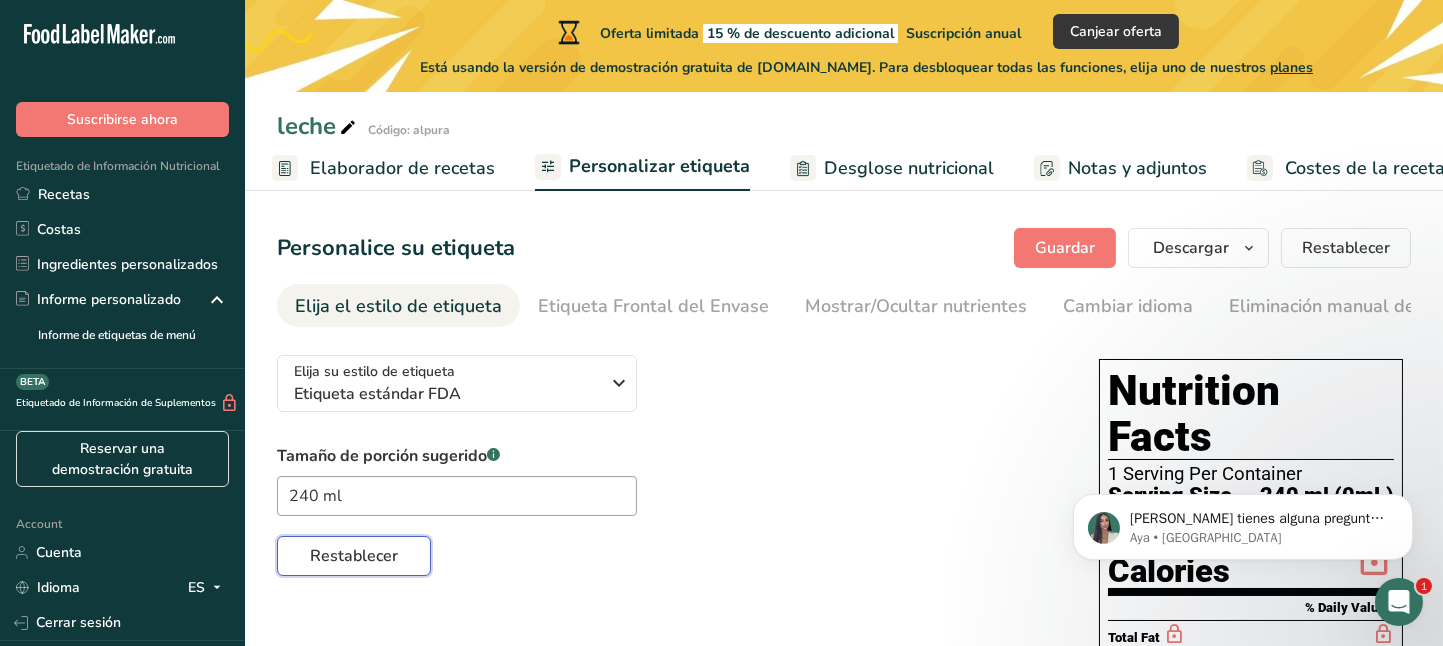 click on "Restablecer" at bounding box center [354, 556] 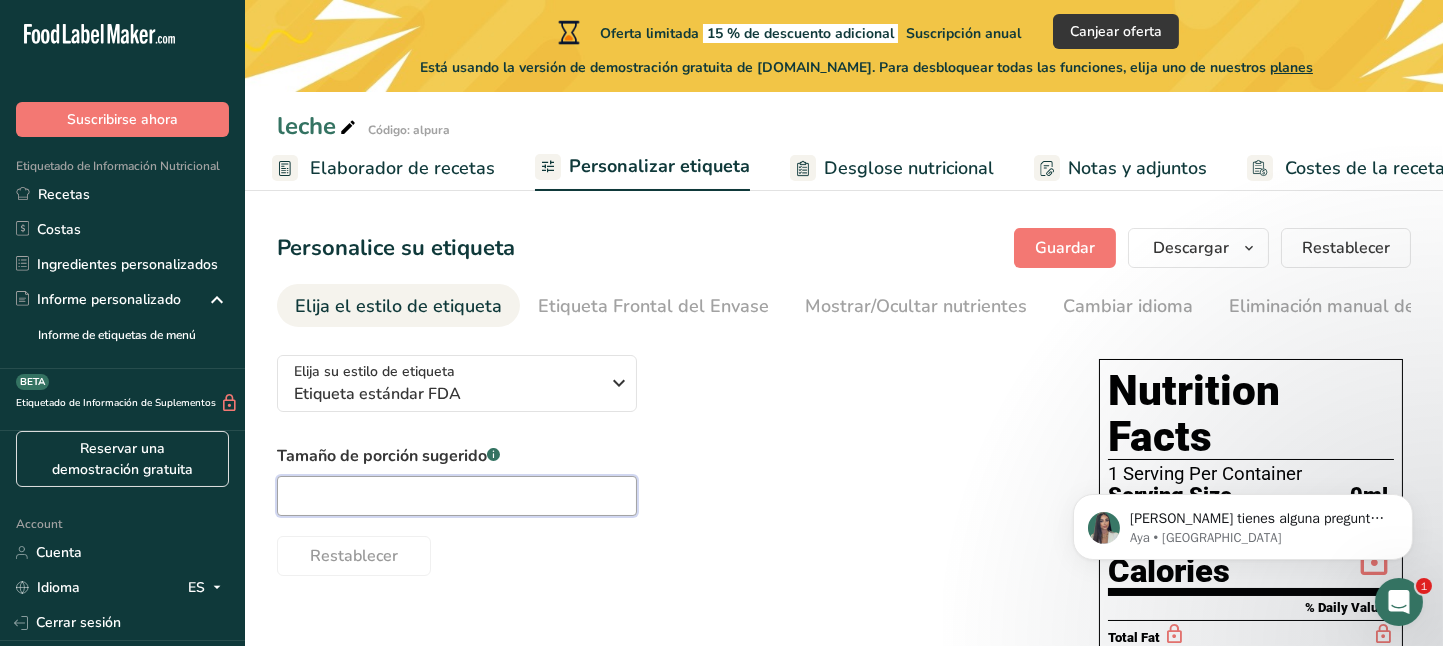 click at bounding box center [457, 496] 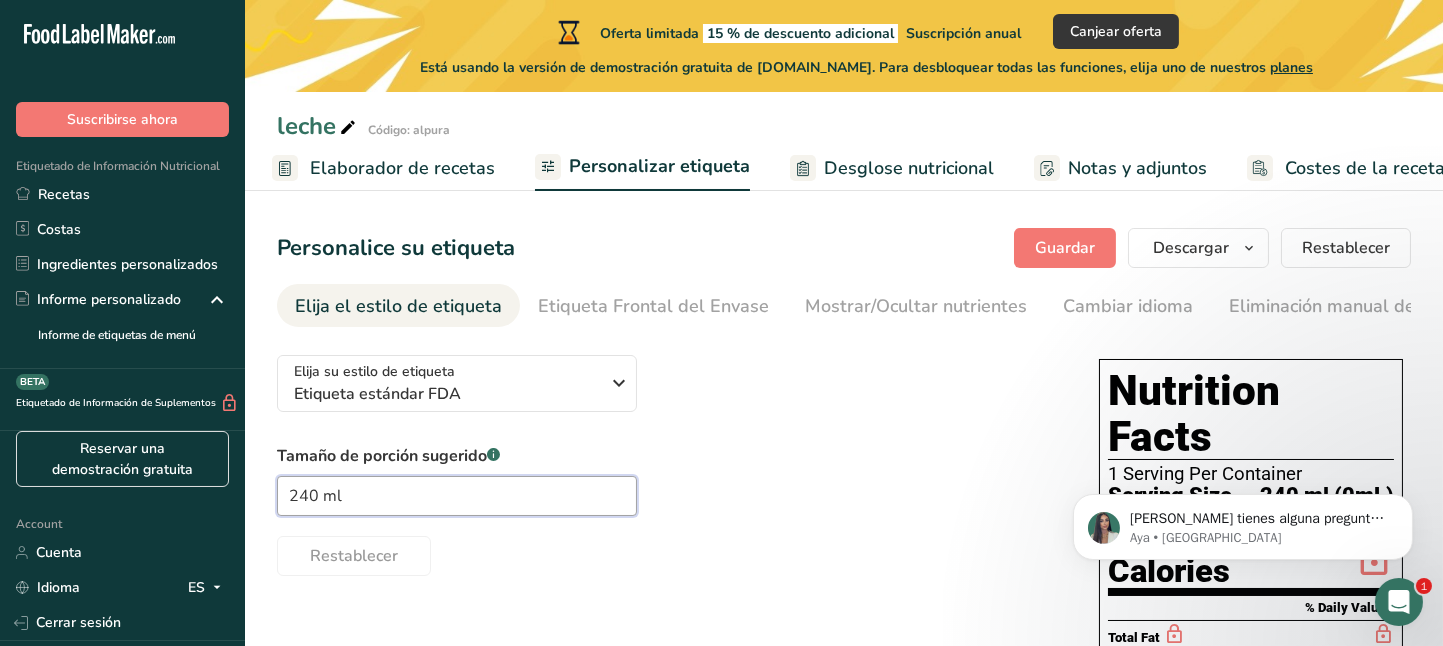 type on "240 ml" 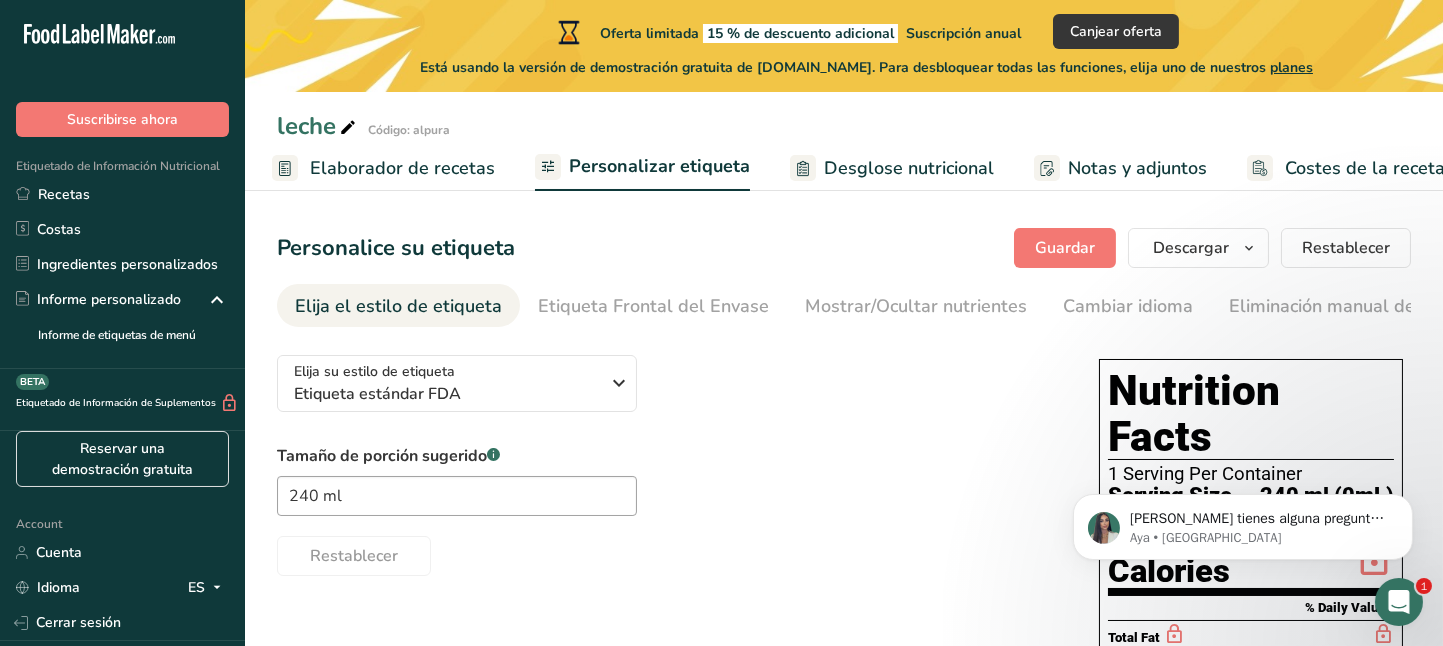 click on "Elija su estilo de etiqueta
Etiqueta estándar FDA
[GEOGRAPHIC_DATA]. (FDA)
Etiqueta estándar FDA
Etiqueta tabular FDA
Etiqueta lineal FDA
Etiqueta simplificada FDA
Etiqueta FDA de dos columnas (Por porción/Por envase)
Etiqueta FDA de dos columnas (Tal como se vende/Tal como se prepara)
Etiqueta estándar FDA agregada
Etiqueta estándar FDA con micronutrientes listados lado a lado
[PERSON_NAME][GEOGRAPHIC_DATA] ([GEOGRAPHIC_DATA])
Etiqueta obligatoria del [GEOGRAPHIC_DATA] "Parte trasera del envase"
Etiqueta de semáforo del [GEOGRAPHIC_DATA] "Parte [MEDICAL_DATA] del envase"
Canadá (CFIA)" at bounding box center [668, 457] 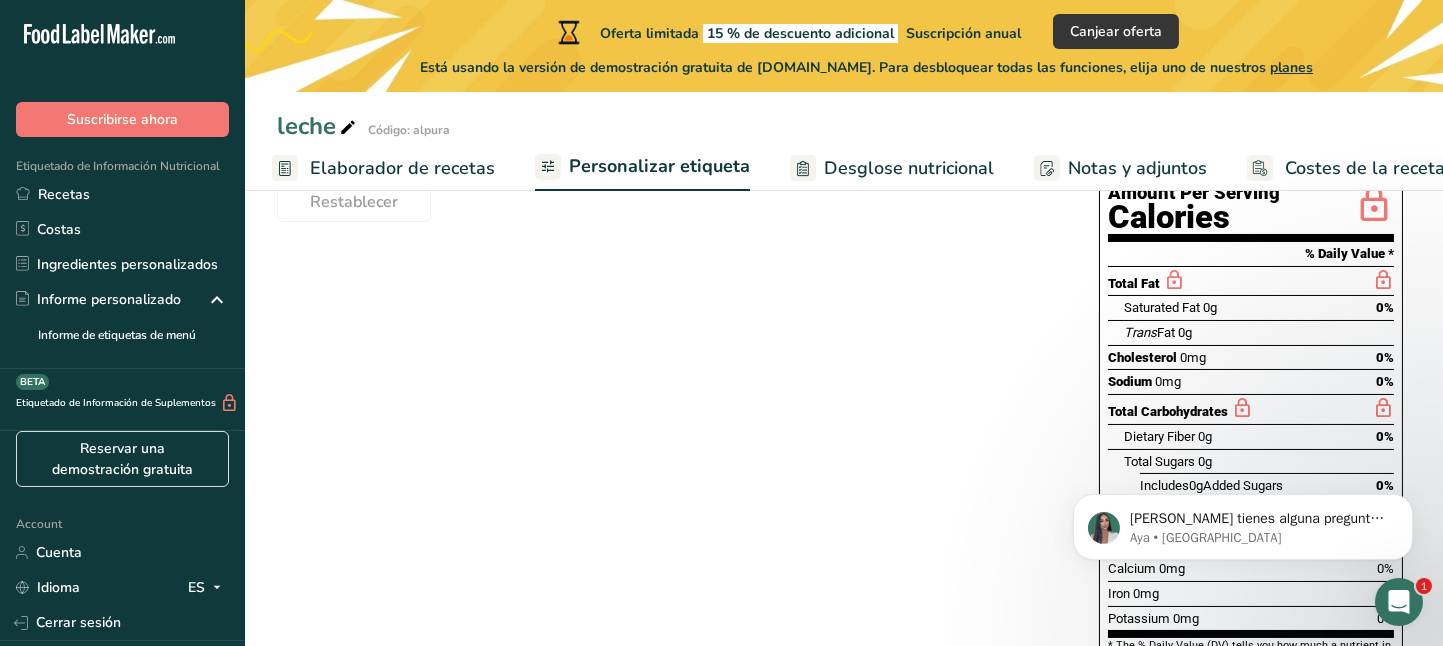 scroll, scrollTop: 354, scrollLeft: 0, axis: vertical 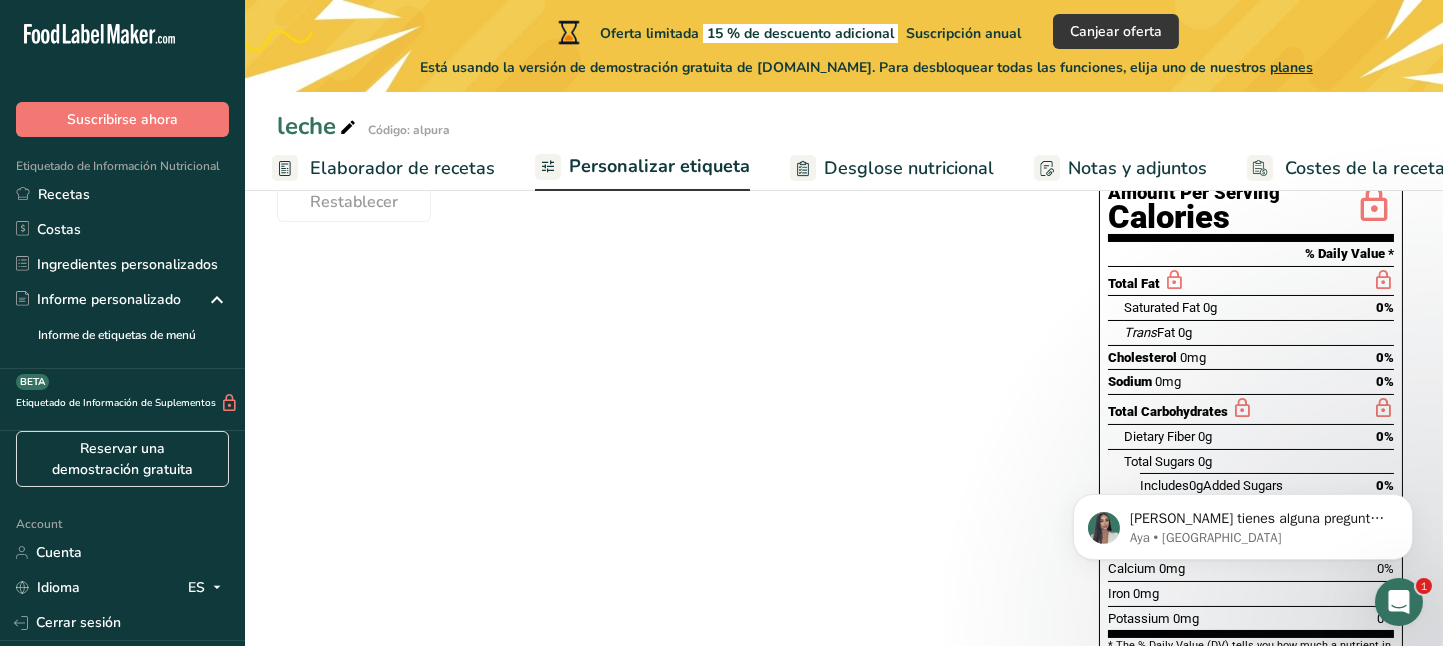 click at bounding box center [548, 166] 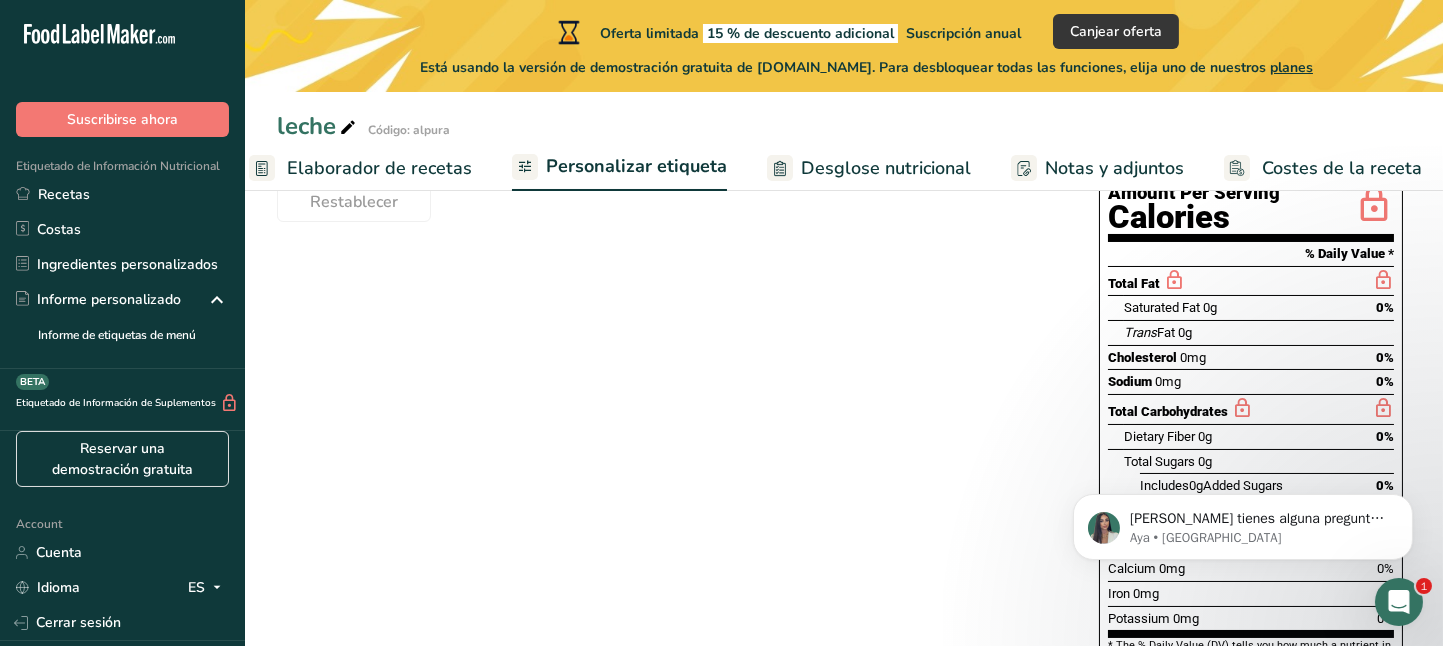 click on "Configuración de receta                       Elaborador de recetas   Personalizar etiqueta               Desglose nutricional               Notas y adjuntos                 Costes de la receta" at bounding box center [703, 167] 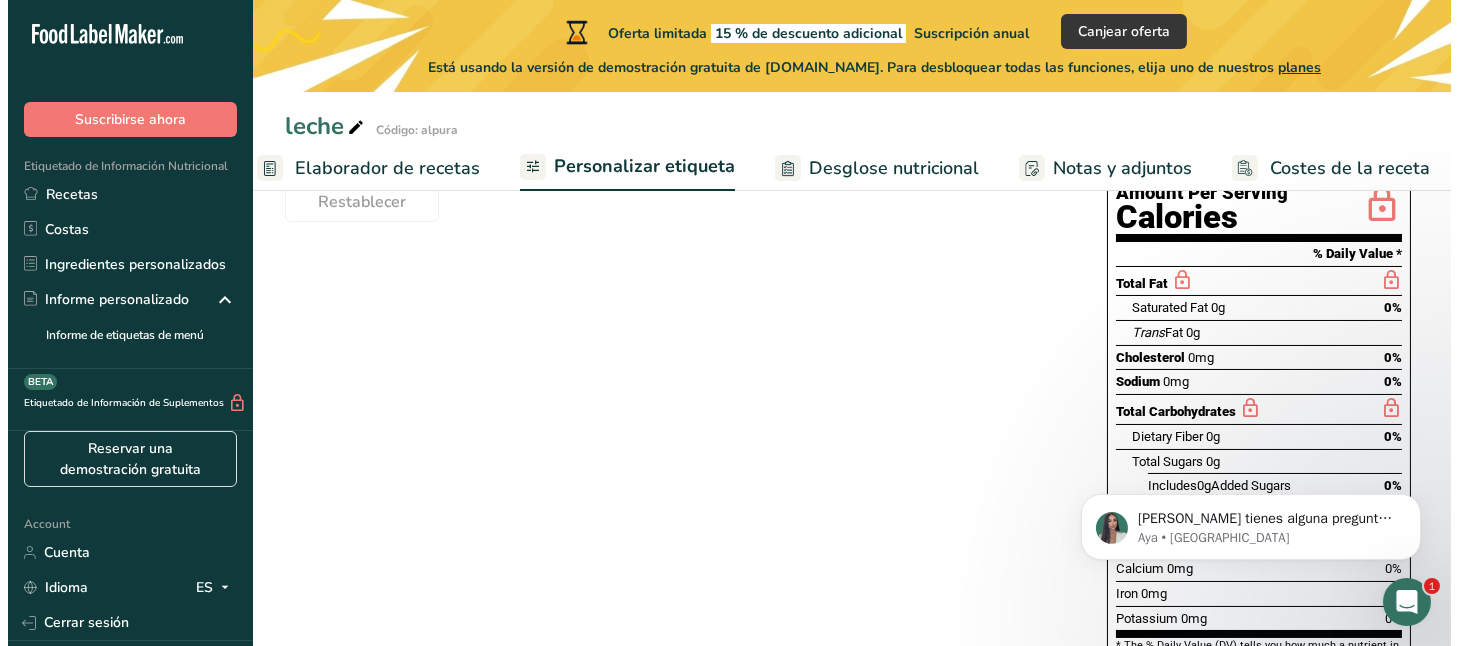 scroll, scrollTop: 0, scrollLeft: 0, axis: both 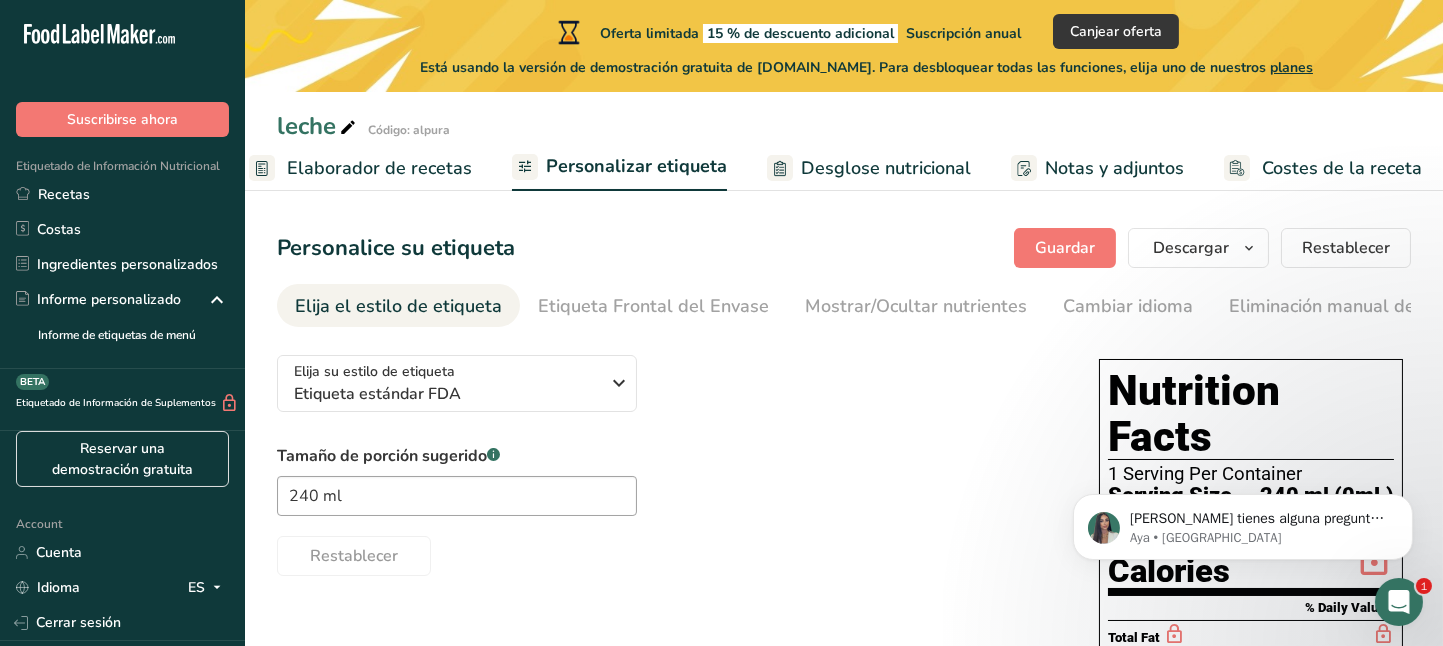 click on "Elaborador de recetas" at bounding box center (379, 168) 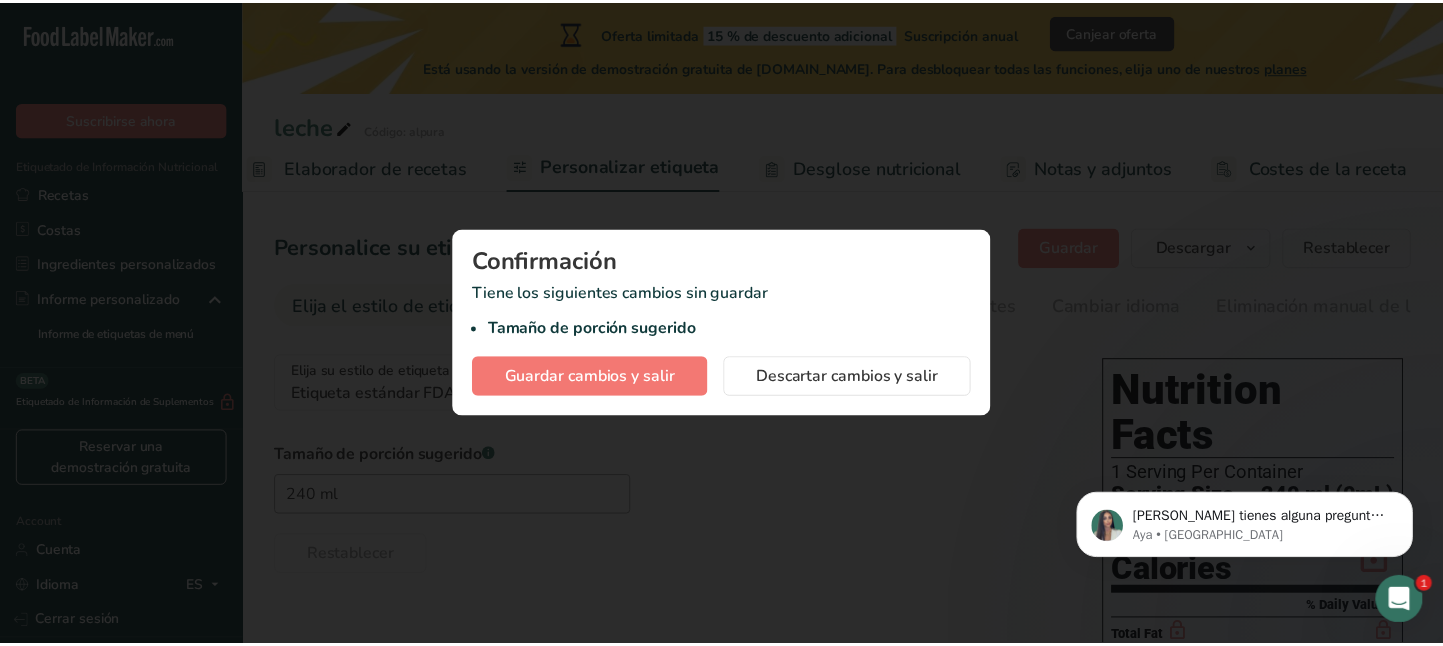 scroll, scrollTop: 0, scrollLeft: 277, axis: horizontal 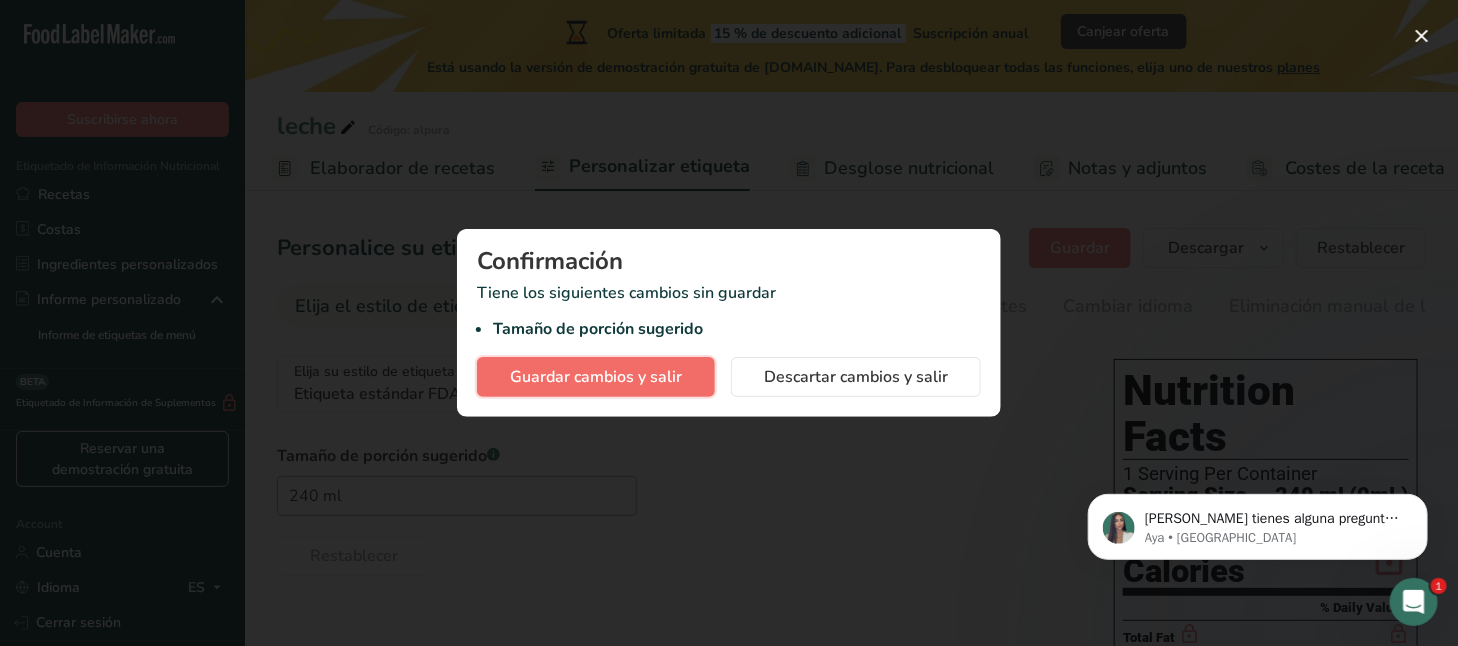 click on "Guardar cambios y salir" at bounding box center [596, 377] 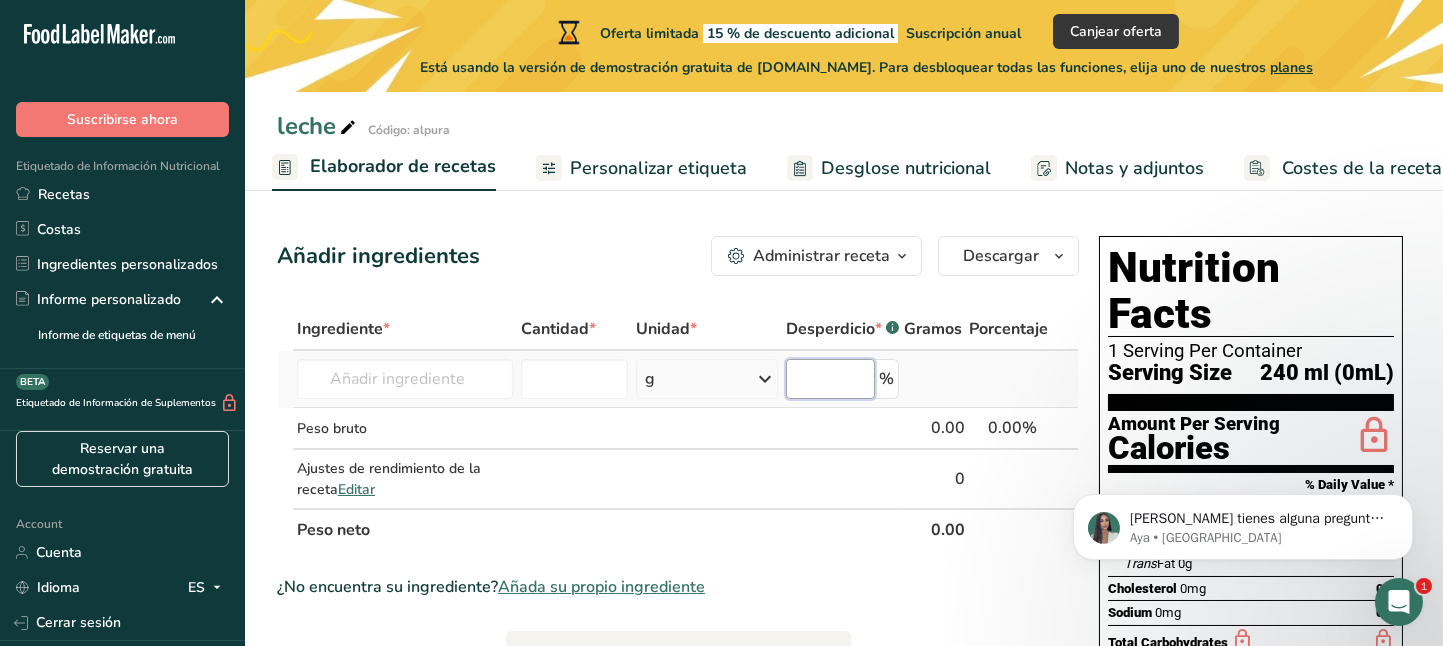 click at bounding box center [830, 379] 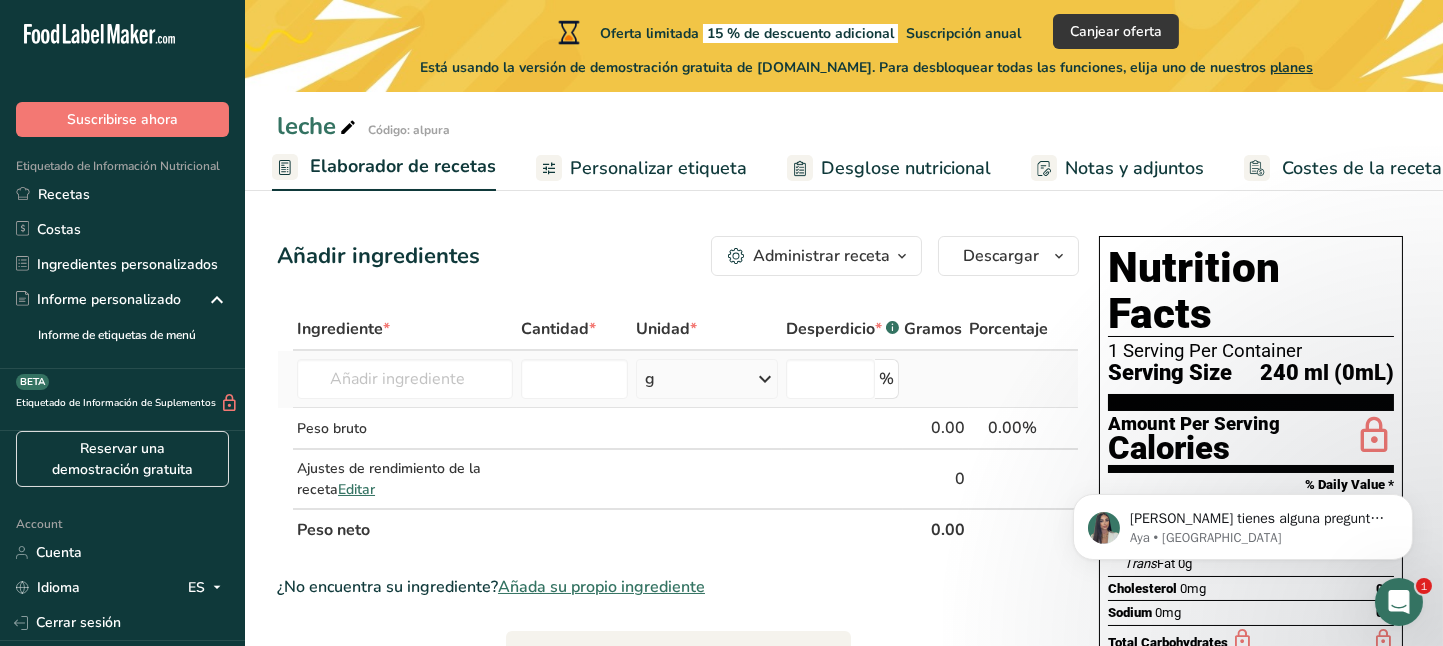 click on "Harina [PERSON_NAME]
Leche entera, 3,25 % de grasa láctea, sin vitamina A ni vitamina D añadidas
Carne de res, lomo, filete, sólo magro separable, recortado a 1/8 &quot;de grasa, todos los grados, crudo
Carne de res, alimentada con pasto, filetes, sólo magro, crudo
Carne de res, molida, 70% carne magra / 30% grasa, cruda
Ver todos los resultados" at bounding box center (405, 379) 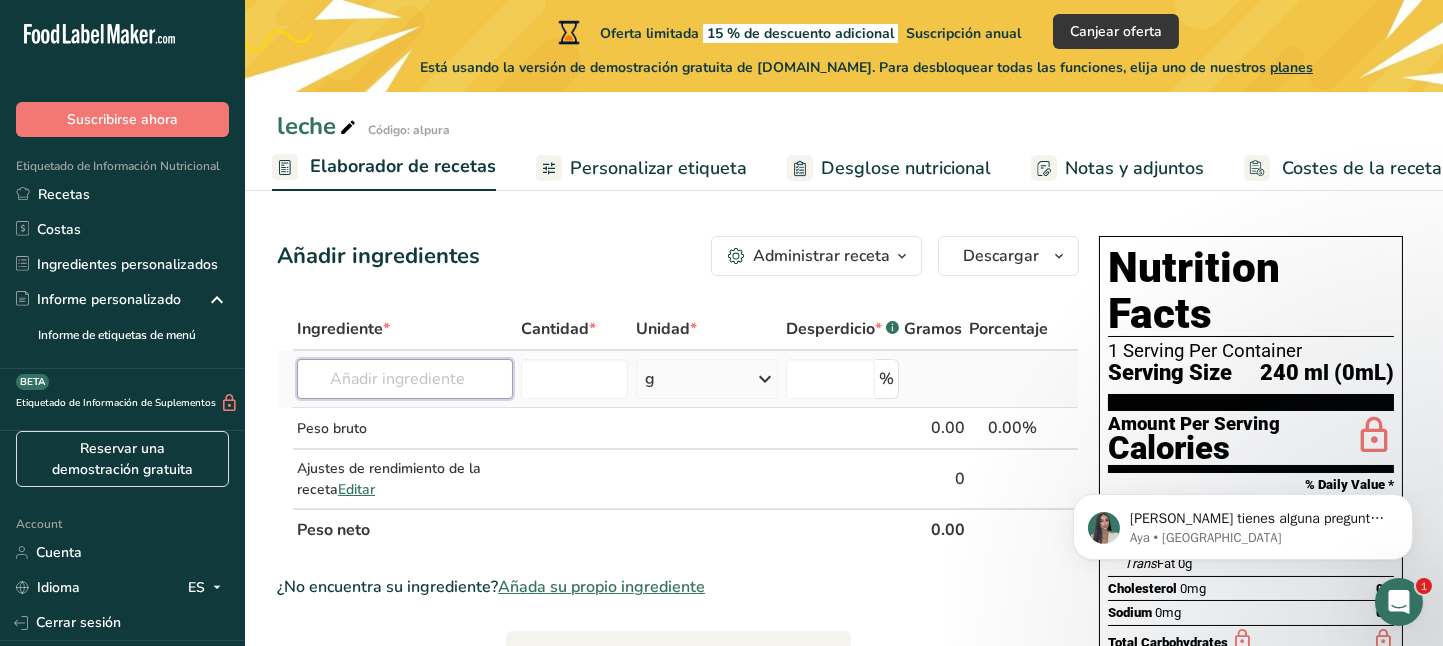 click at bounding box center [405, 379] 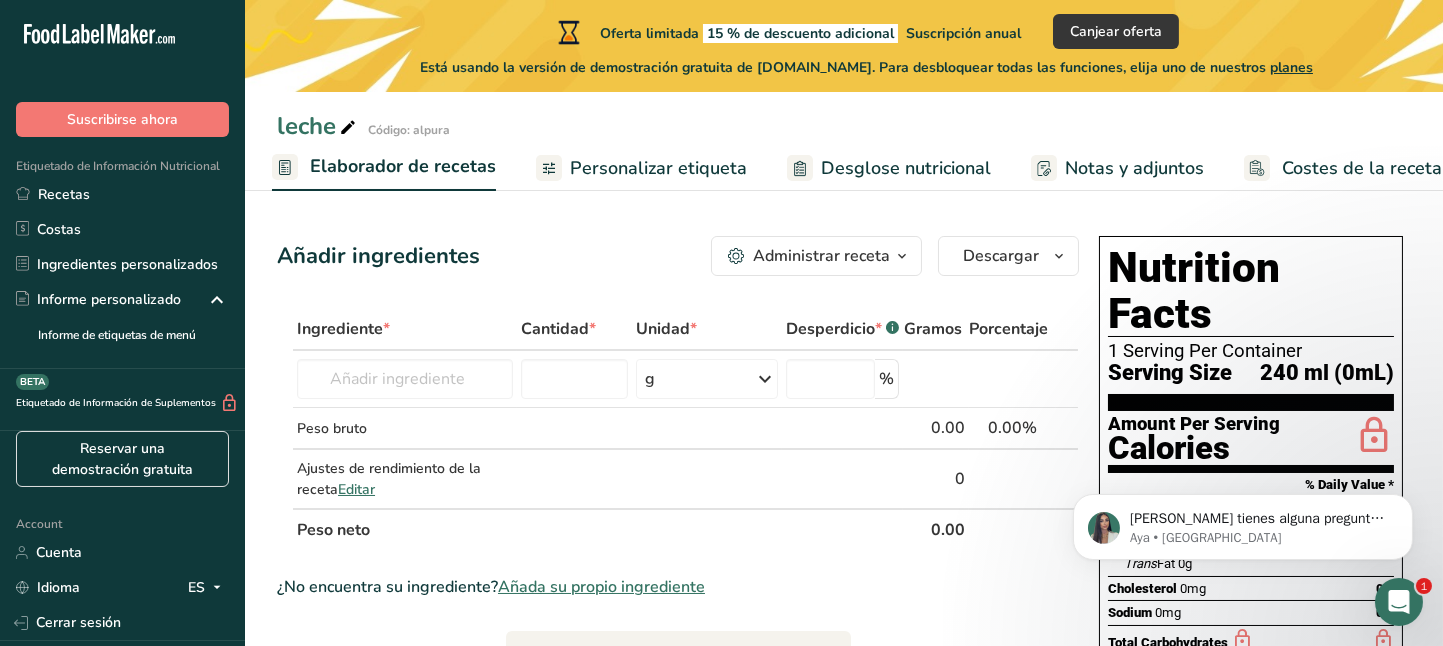 click on "Ingrediente *
Cantidad *
Unidad *
Desperdicio *   .a-a{fill:#347362;}.b-a{fill:#fff;}          Gramos
Porcentaje
[PERSON_NAME]
Leche entera, 3,25 % de grasa láctea, sin vitamina A ni vitamina D añadidas
Carne de res, lomo, filete, sólo magro separable, recortado a 1/8 &quot;de grasa, todos los grados, crudo
Carne de res, alimentada con pasto, filetes, sólo magro, crudo
Carne de res, molida, 70% carne magra / 30% grasa, cruda
Ver todos los resultados
g
Unidades de peso
g
kg
mg
Ver más
Unidades de volumen
[GEOGRAPHIC_DATA]
mL
onza líquida" at bounding box center [678, 758] 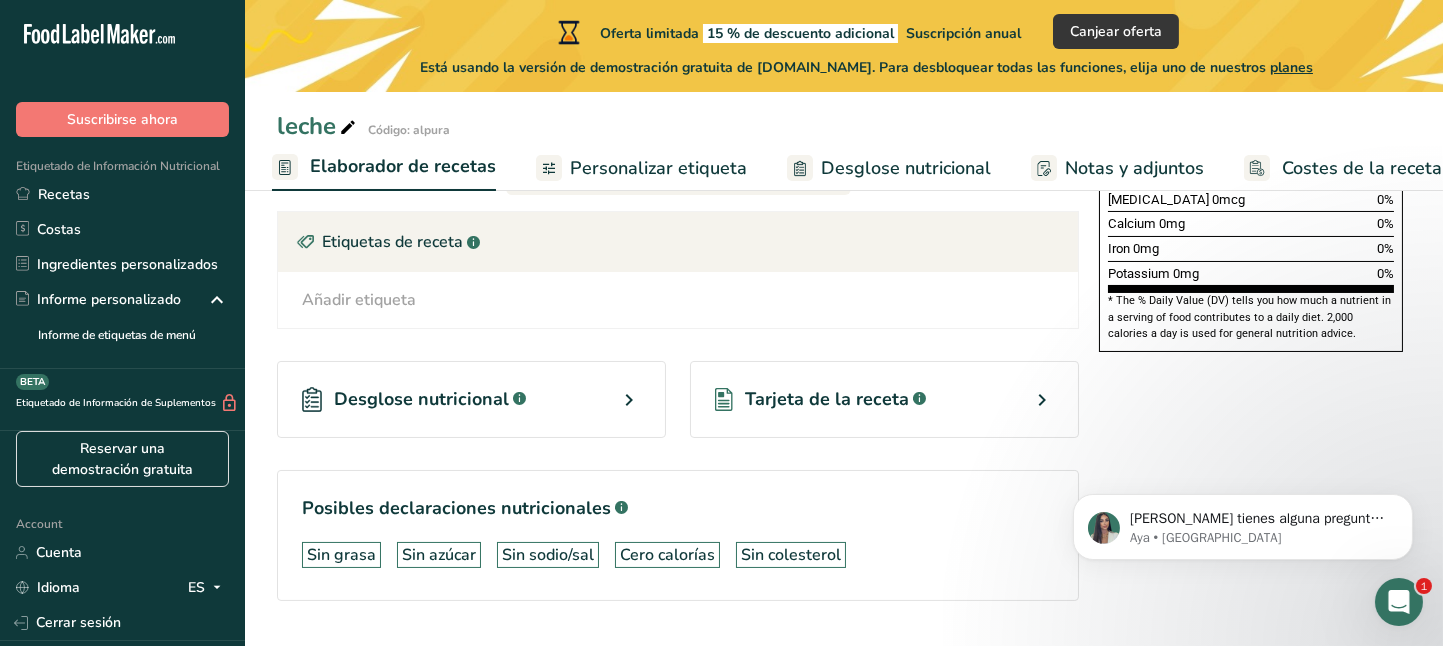 scroll, scrollTop: 622, scrollLeft: 0, axis: vertical 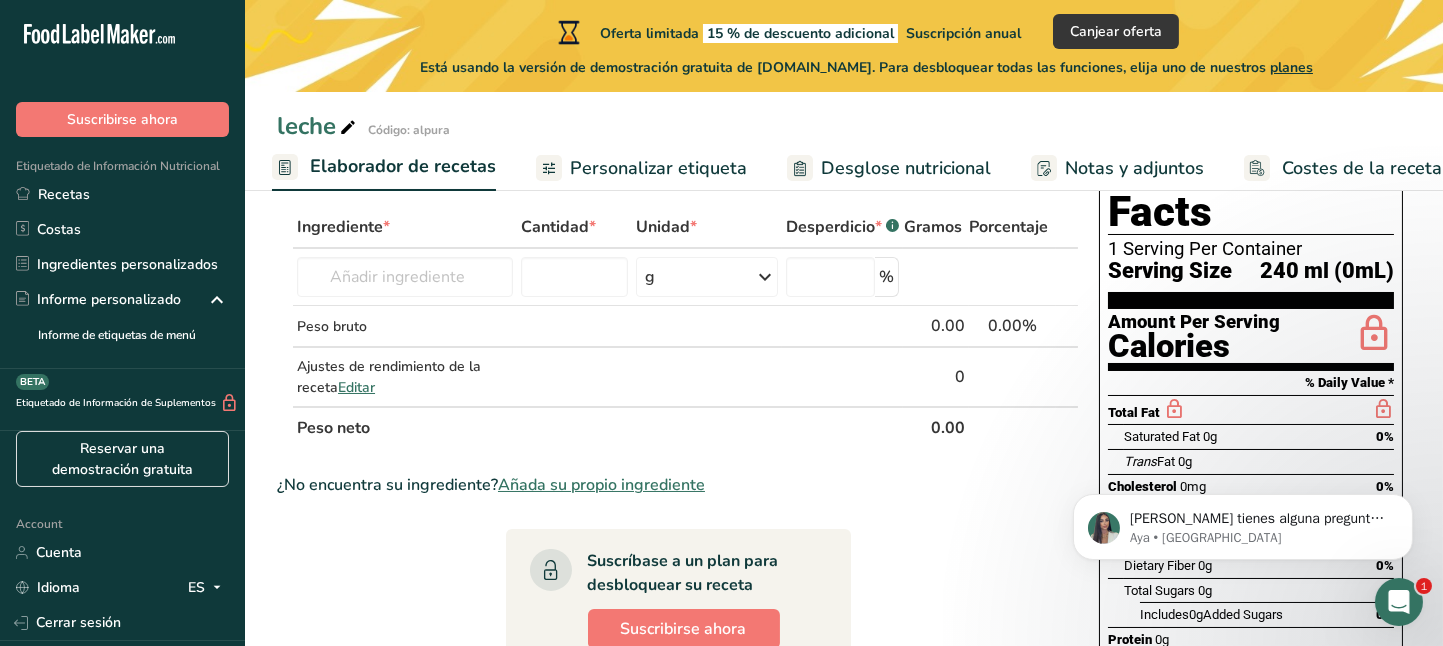 click on "Desglose nutricional" at bounding box center [906, 168] 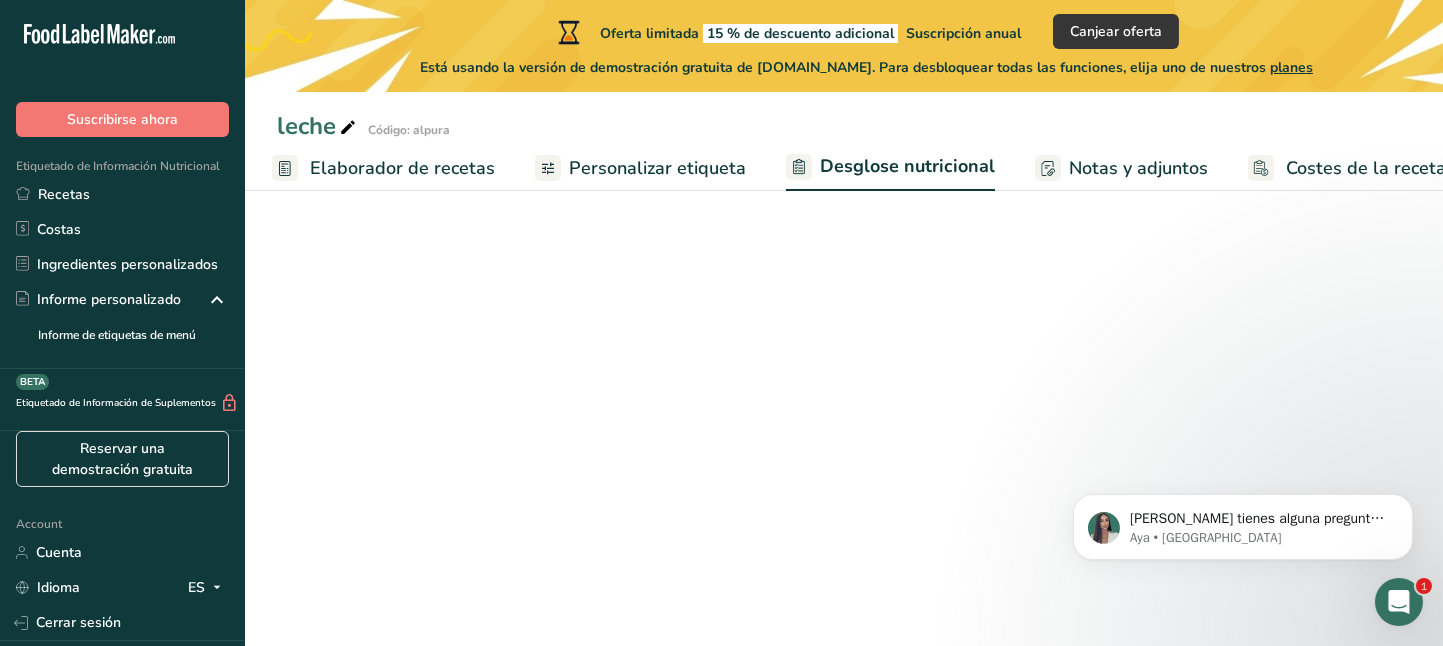 scroll, scrollTop: 0, scrollLeft: 300, axis: horizontal 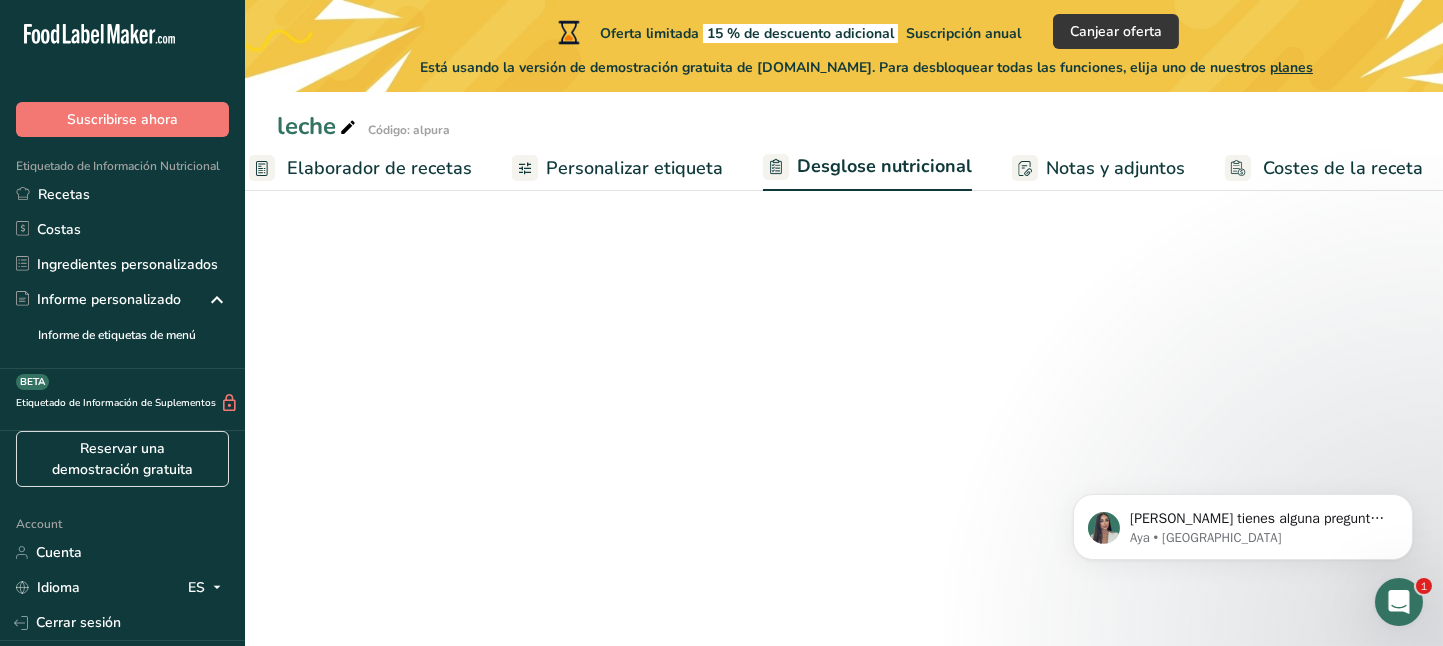 select on "Calories" 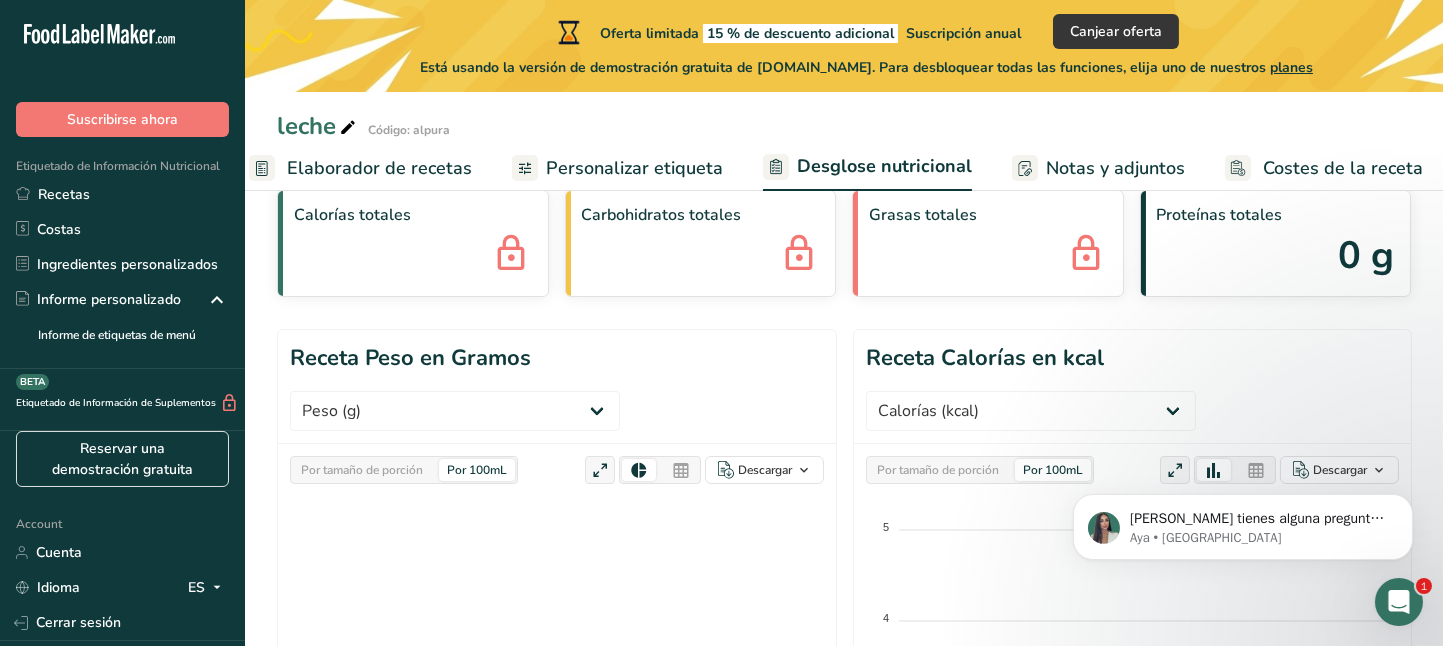 click on "Por 100mL" at bounding box center (1053, 470) 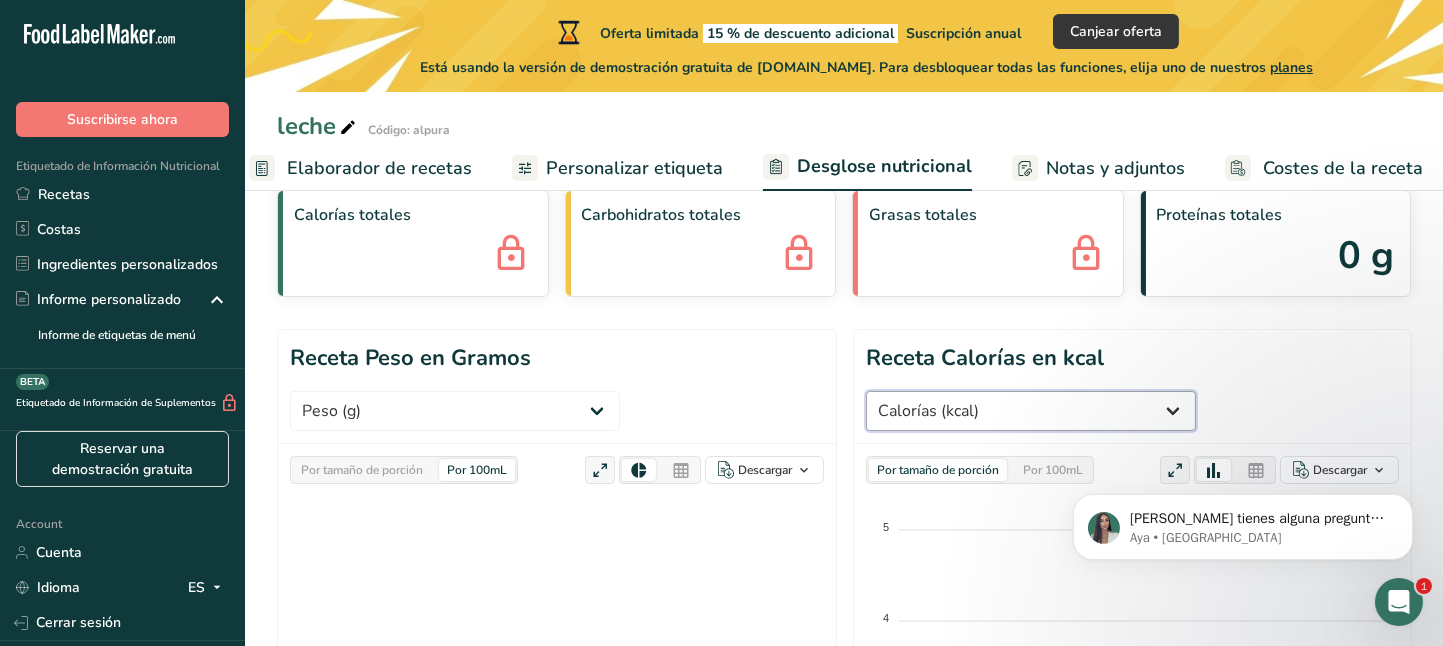 click on "Peso (g)
Calorías (kcal)
Energía KJ (kj)
Grasa Total (g)
Grasa Saturada (g)
Grasa Trans (g)
Colesterol (mg)
Sodio (mg)
Carbohidrato Total (g)
Fibra Dietética (g)
Azúcares Totales (g)
Azúcar Añadida (g)
Proteínas (g)
Vitamina D (mcg)
Vitamina A, RAE (mcg)
Vitamina C (mg)
[MEDICAL_DATA] (mg)
[MEDICAL_DATA] (mcg)
Tiamina (B1) (mg)
[GEOGRAPHIC_DATA] (mg)
[MEDICAL_DATA] (B3) (mg)
Vitamina B6 (mg)
Folato DFE (mcg)
ácido fólico (mcg)" at bounding box center [1031, 411] 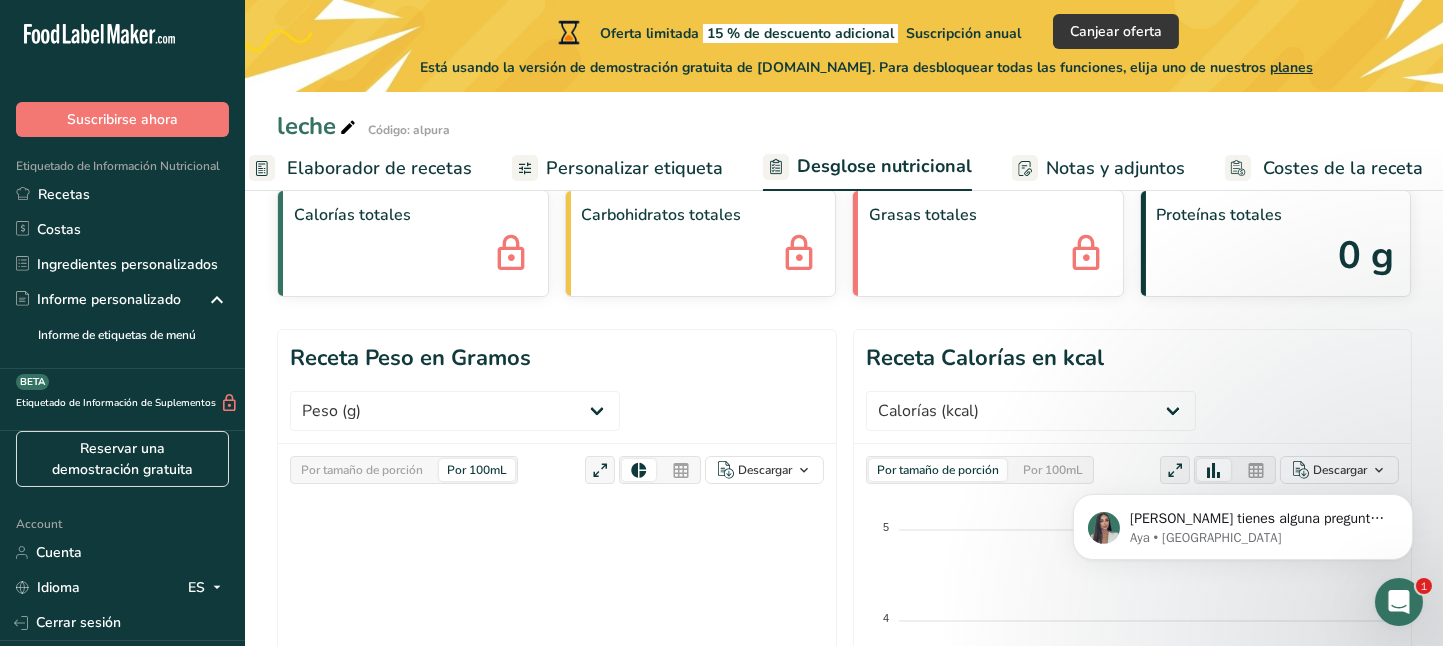 click 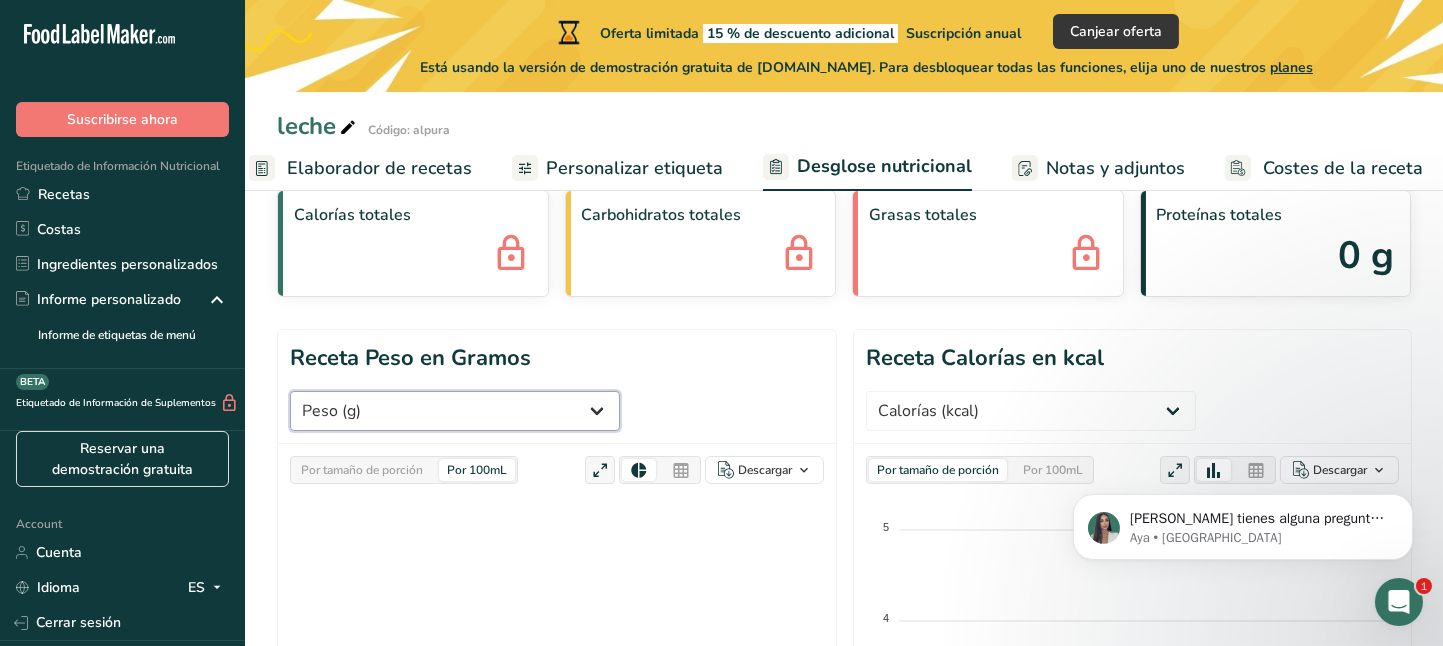 click on "Peso (g)
Calorías (kcal)
Energía KJ (kj)
Grasa Total (g)
Grasa Saturada (g)
Grasa Trans (g)
Colesterol (mg)
Sodio (mg)
Carbohidrato Total (g)
Fibra Dietética (g)
Azúcares Totales (g)
Azúcar Añadida (g)
Proteínas (g)
Vitamina D (mcg)
Vitamina A, RAE (mcg)
Vitamina C (mg)
[MEDICAL_DATA] (mg)
[MEDICAL_DATA] (mcg)
Tiamina (B1) (mg)
[GEOGRAPHIC_DATA] (mg)
[MEDICAL_DATA] (B3) (mg)
Vitamina B6 (mg)
Folato DFE (mcg)
ácido fólico (mcg)" at bounding box center [455, 411] 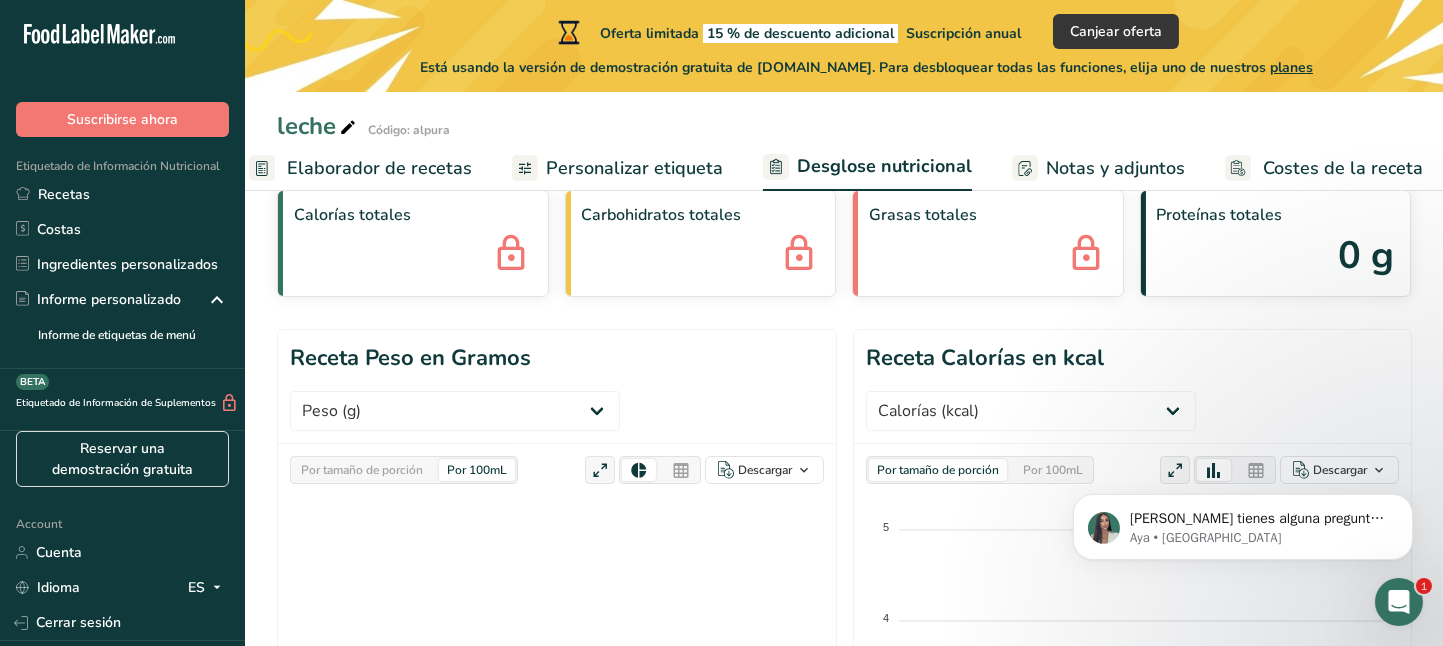 click 